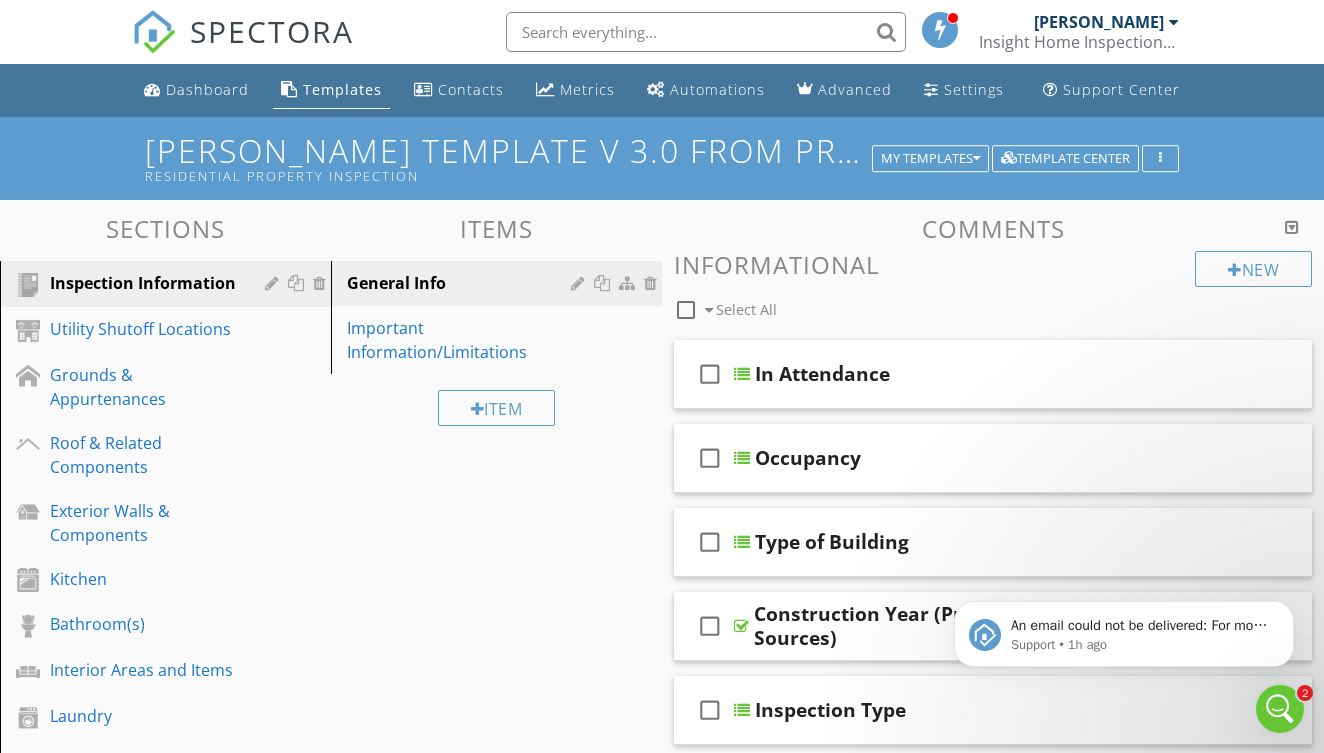 scroll, scrollTop: 0, scrollLeft: 0, axis: both 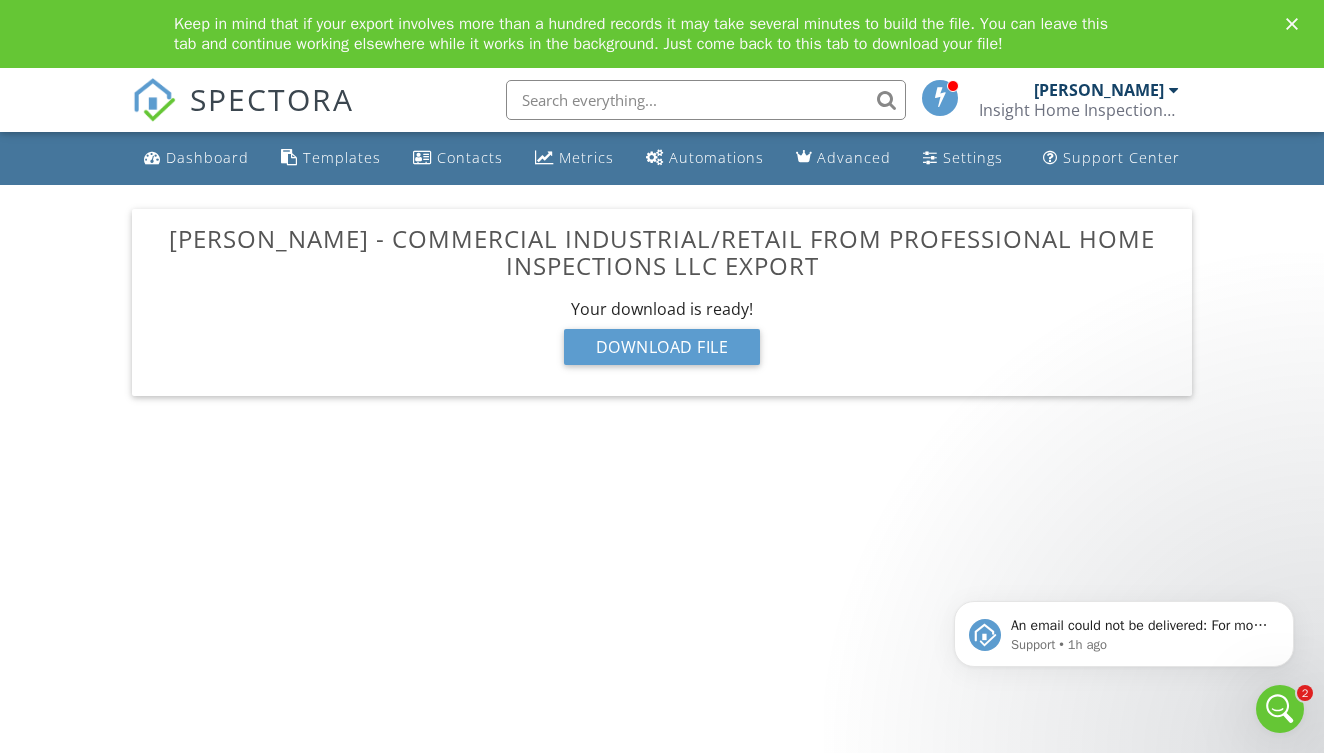 click 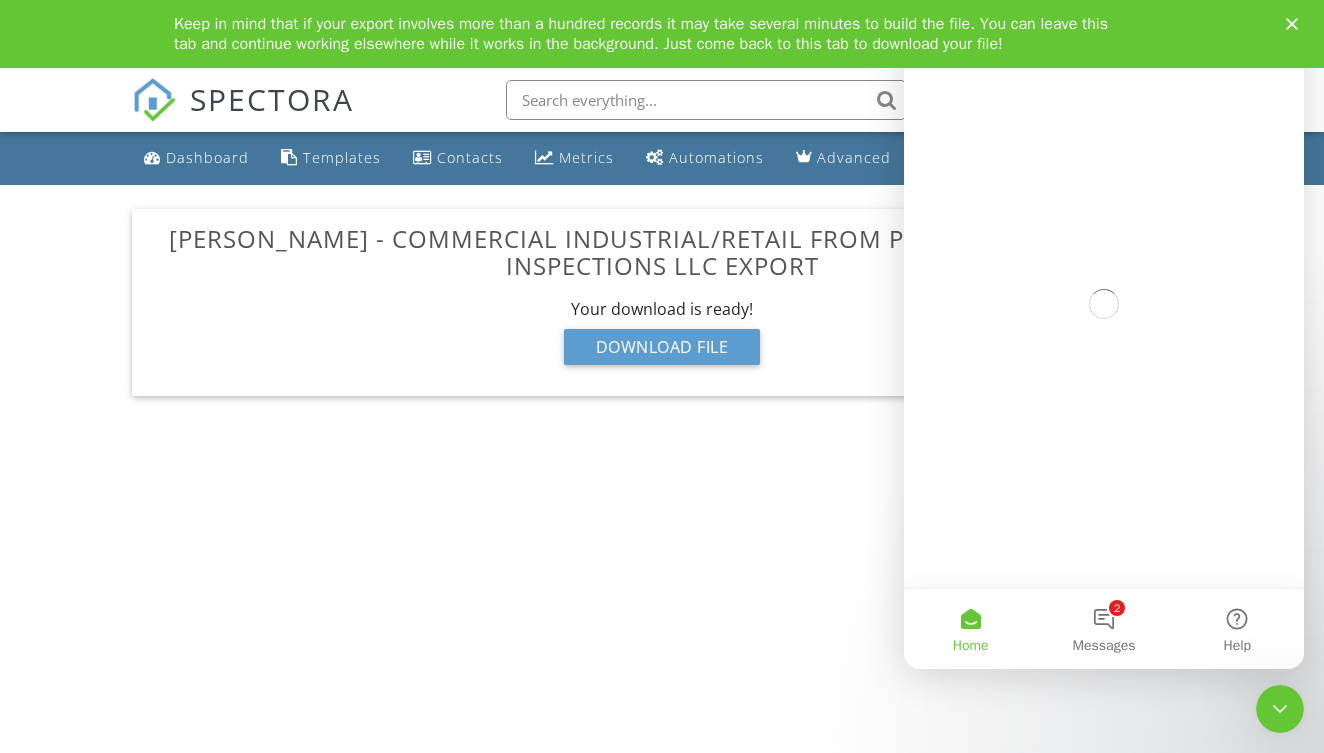 scroll, scrollTop: 0, scrollLeft: 0, axis: both 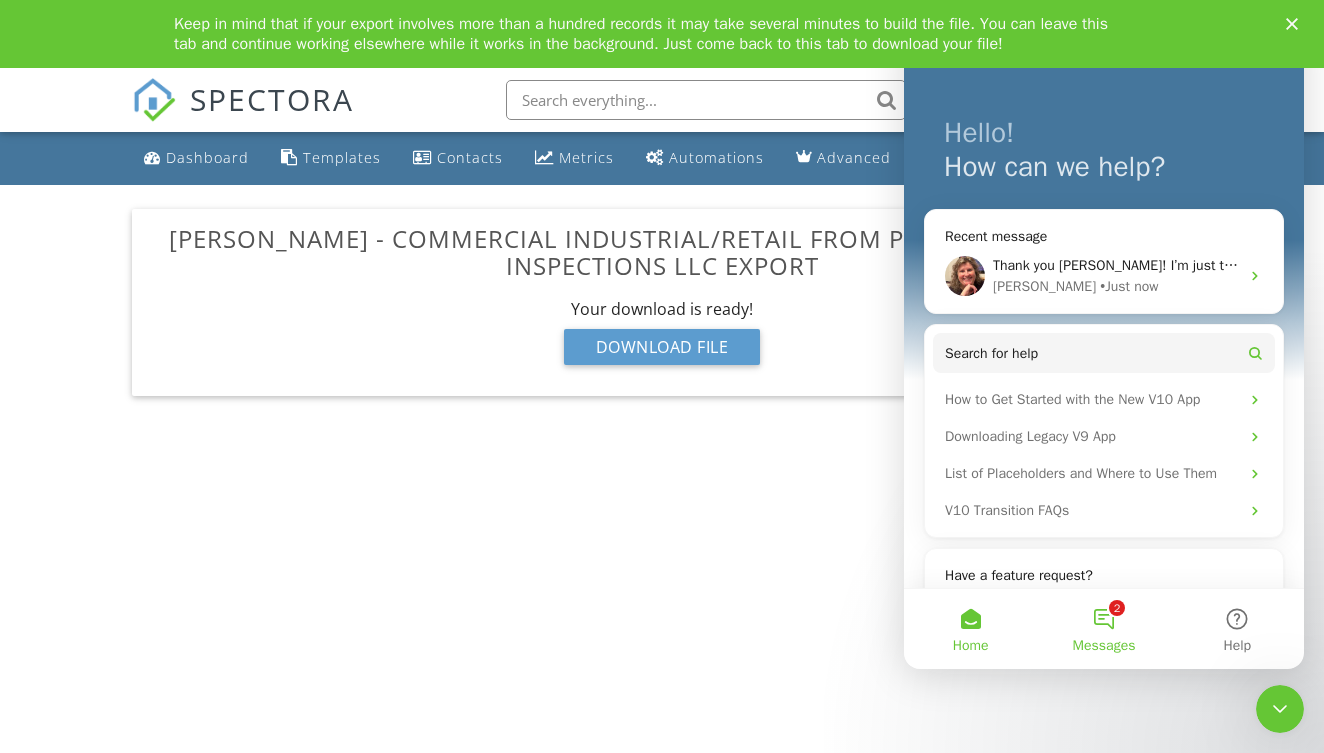 click on "Messages" at bounding box center [1104, 646] 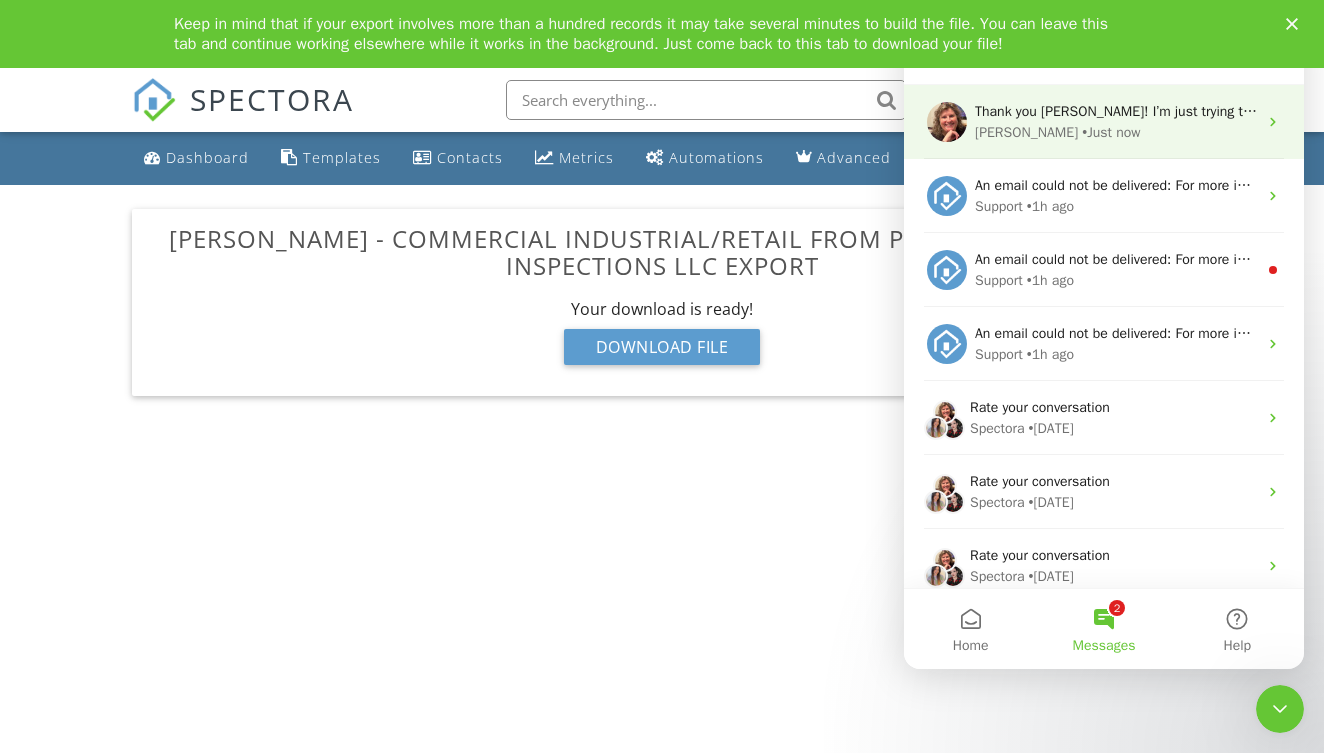 click on "Thank you Shannon! I’m just trying to figure out so much stuff right now, that email must be wrong the way it is saved in the computer.  I was just selecting it when it would bring it up as a resent email Shannon •  Just now" at bounding box center [1104, 122] 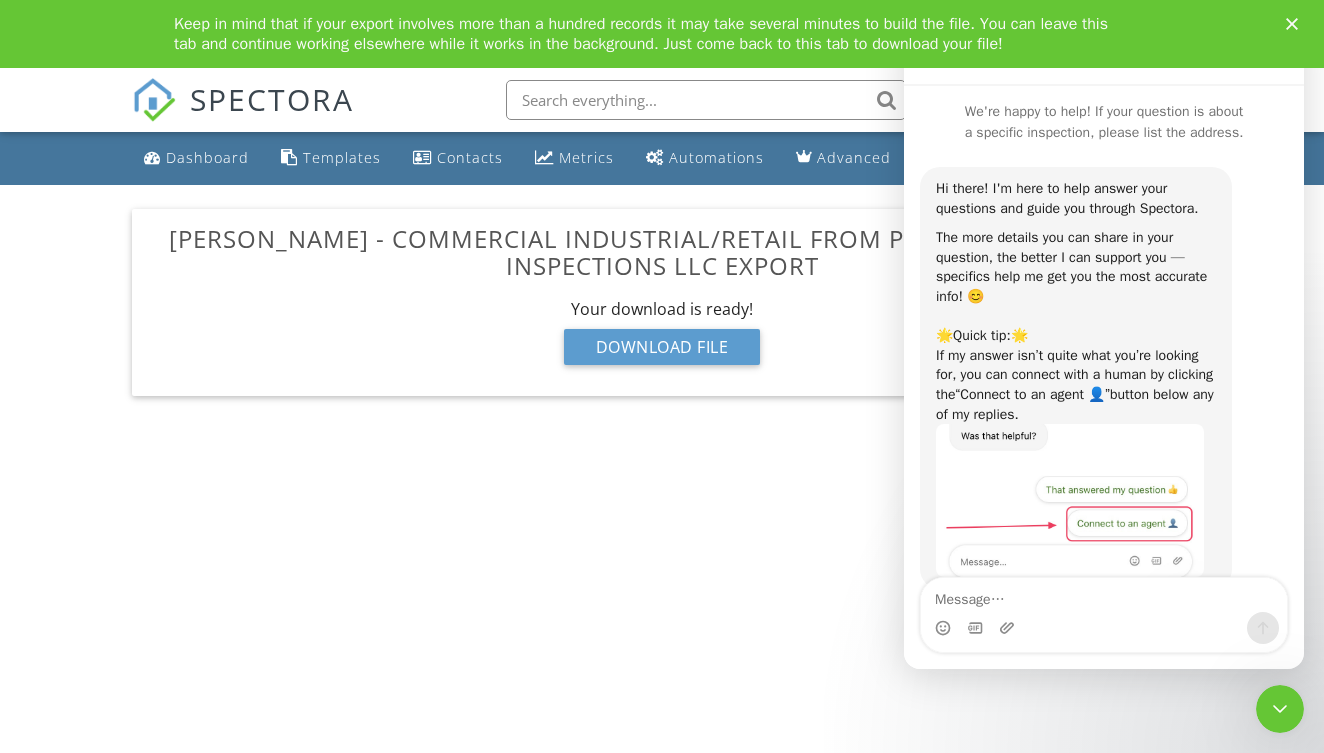 scroll, scrollTop: 7130, scrollLeft: 0, axis: vertical 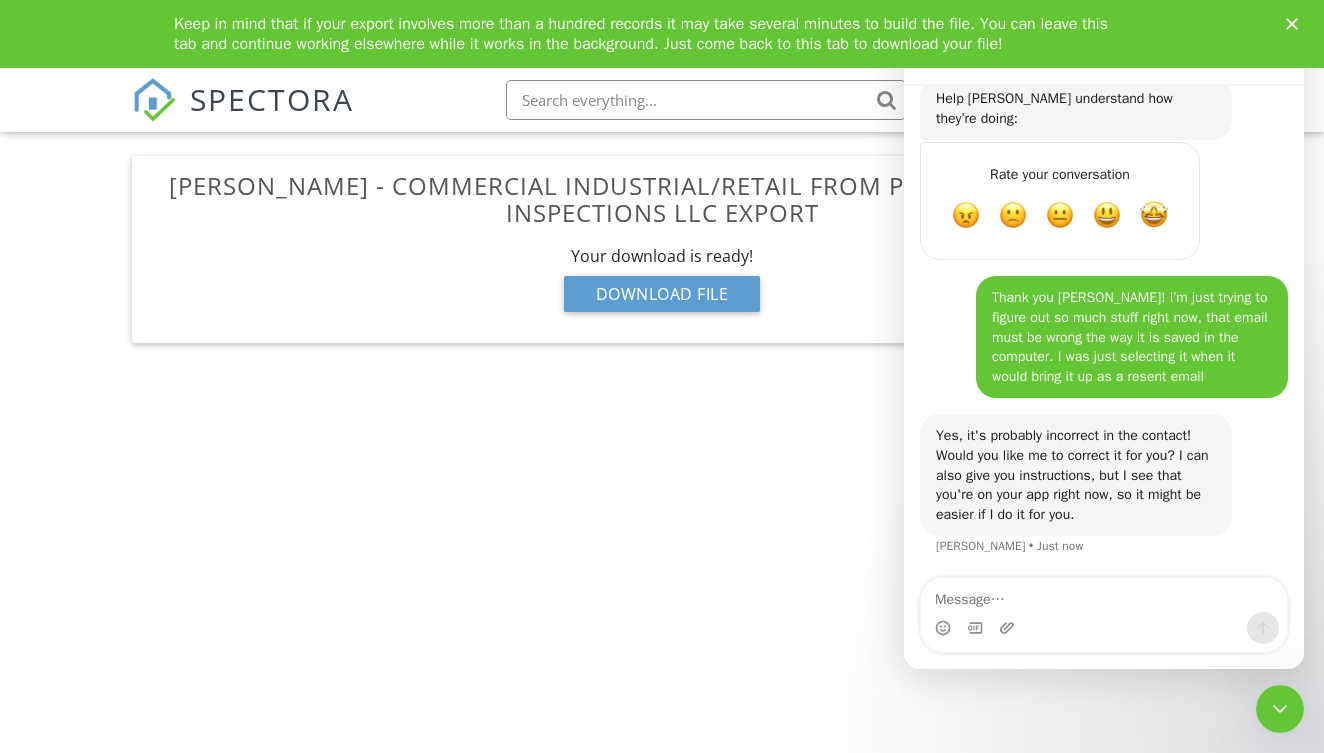 click on "SPECTORA
Andrew Campbell
Insight Home Inspections, LLC
Role:
Inspector
Change Role
Dashboard
New Inspection
Inspections
Calendar
Template Editor
Contacts
Automations
Team
Metrics
Payments
Data Exports
Billing
Reporting
Advanced
Settings
What's New
Sign Out
Change Active Role
Your account has more than one possible role. Please choose how you'd like to view the site:
Company/Agency
City
Role
Dashboard
Templates
Contacts
Metrics
Automations
Advanced
Settings
Support Center
KC Bartley - Commercial Industrial/Retail from Professional Home Inspections LLC Export
Your download is being prepared..." at bounding box center [662, 384] 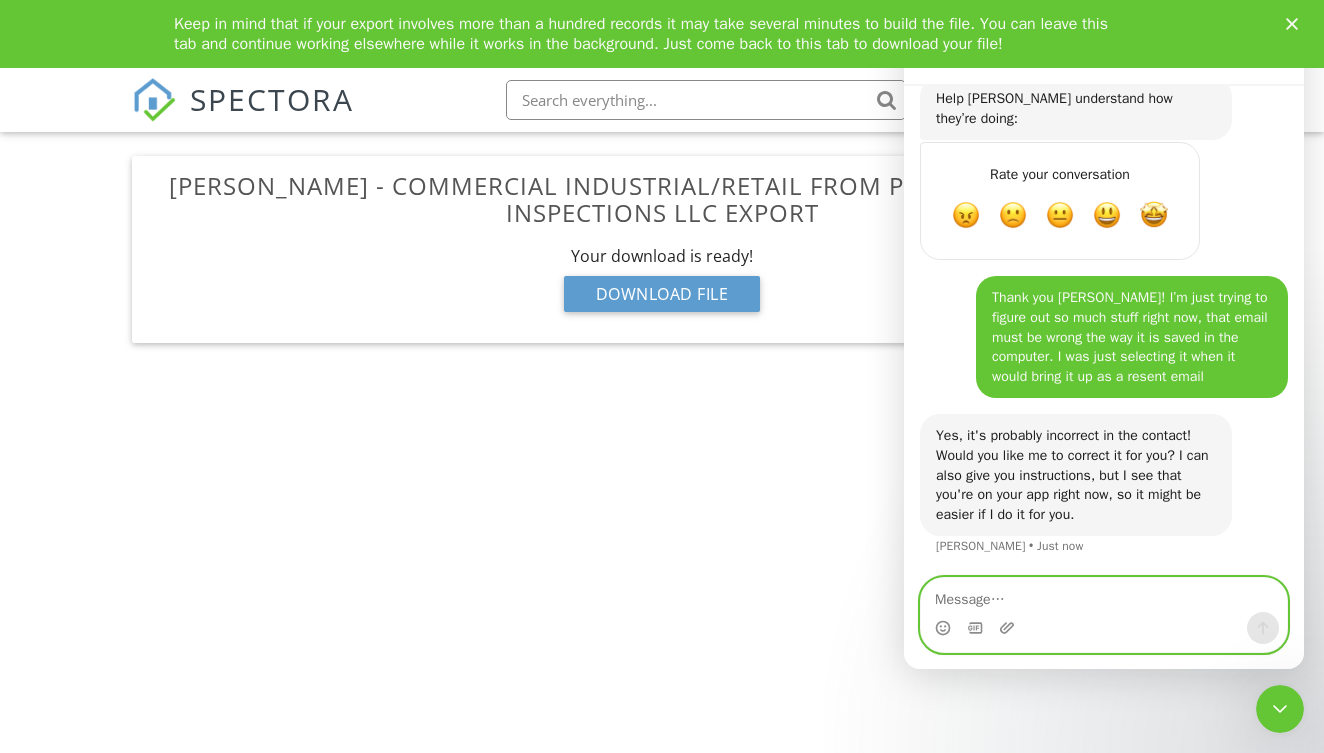 click at bounding box center [1104, 595] 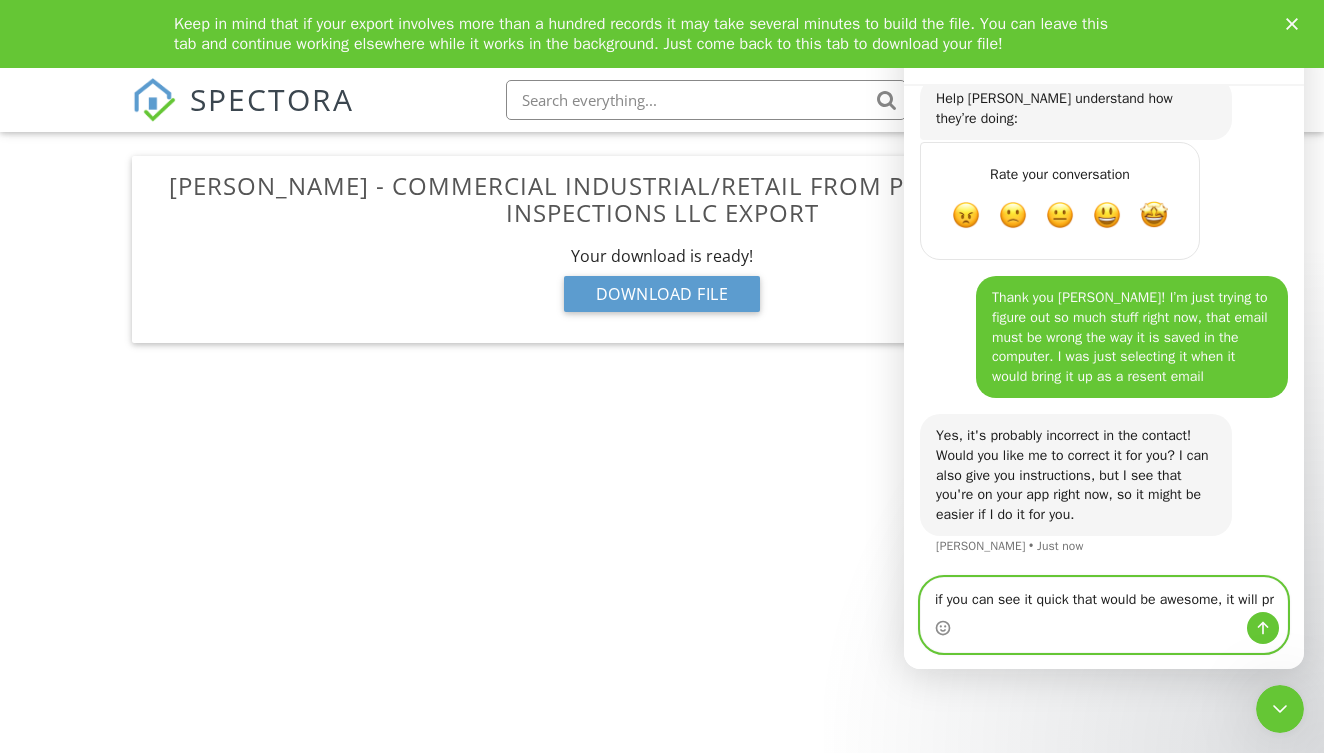 scroll, scrollTop: 7305, scrollLeft: 0, axis: vertical 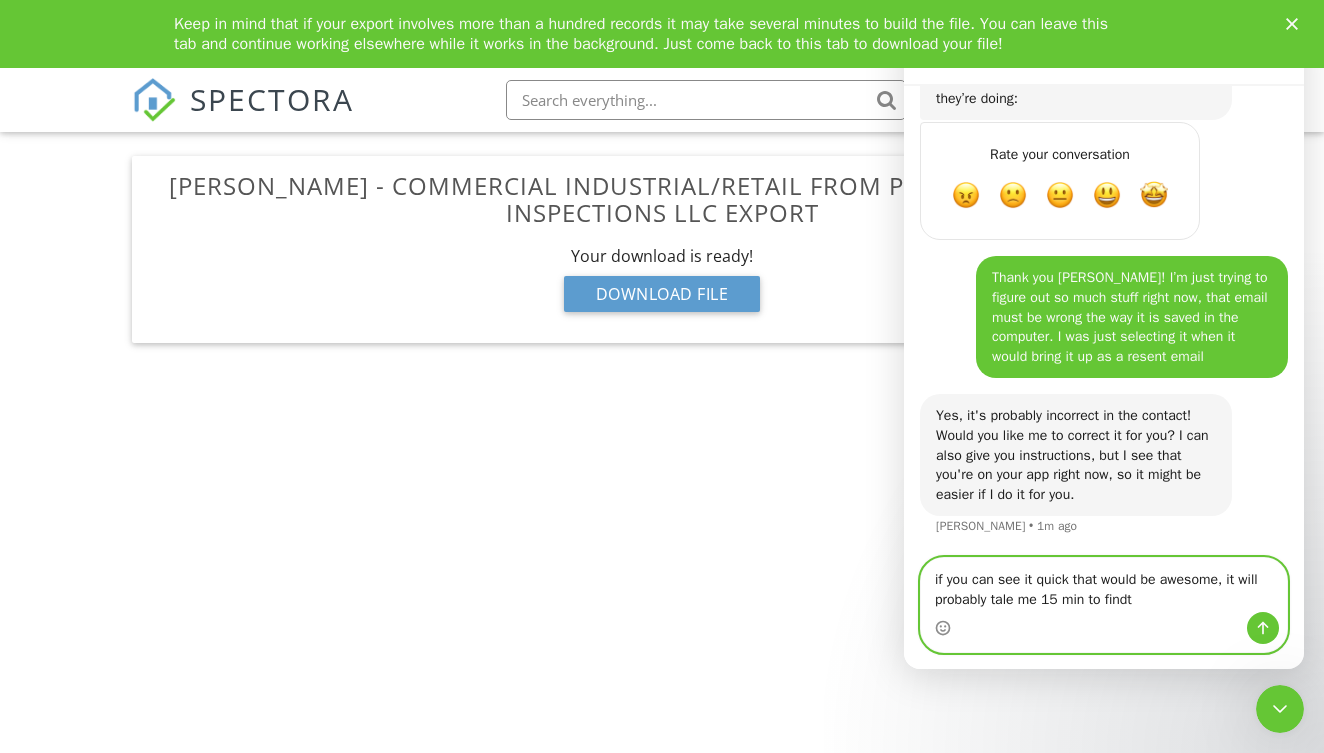 type on "if you can see it quick that would be awesome, it will probably tale me 15 min to find" 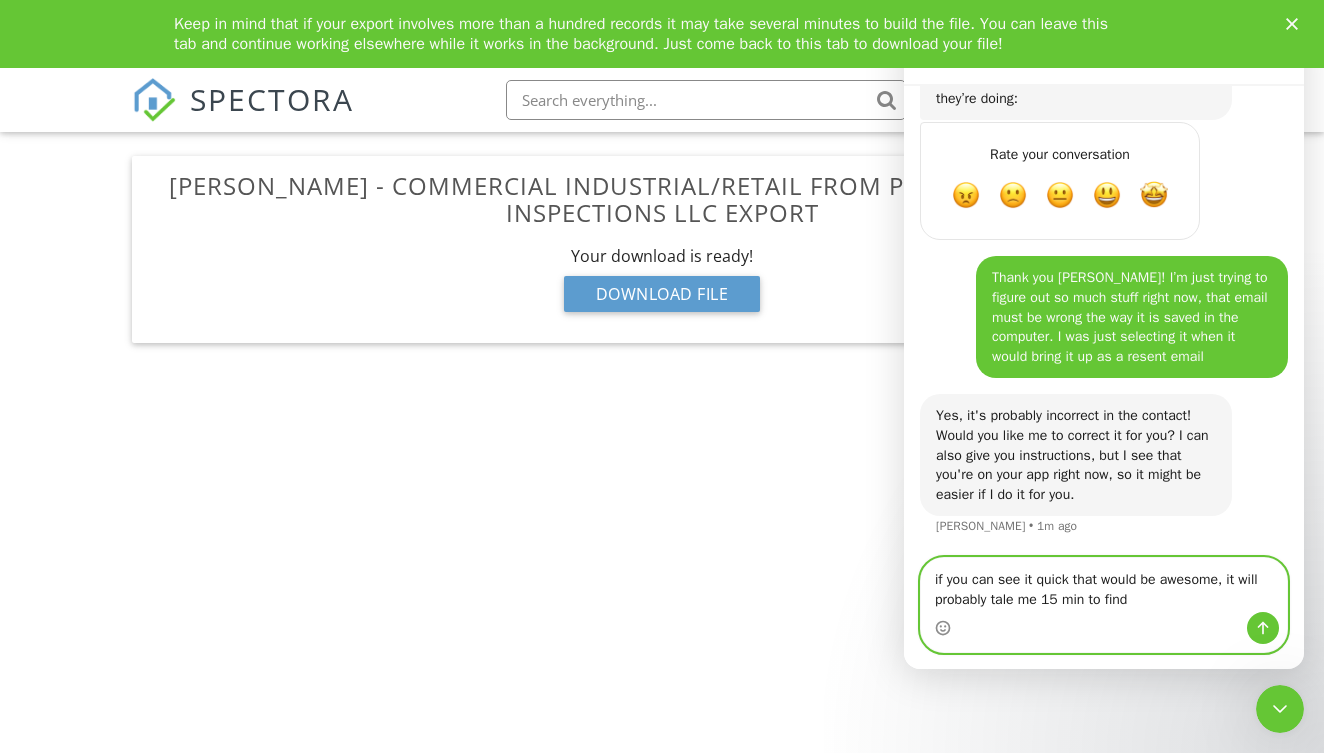 type 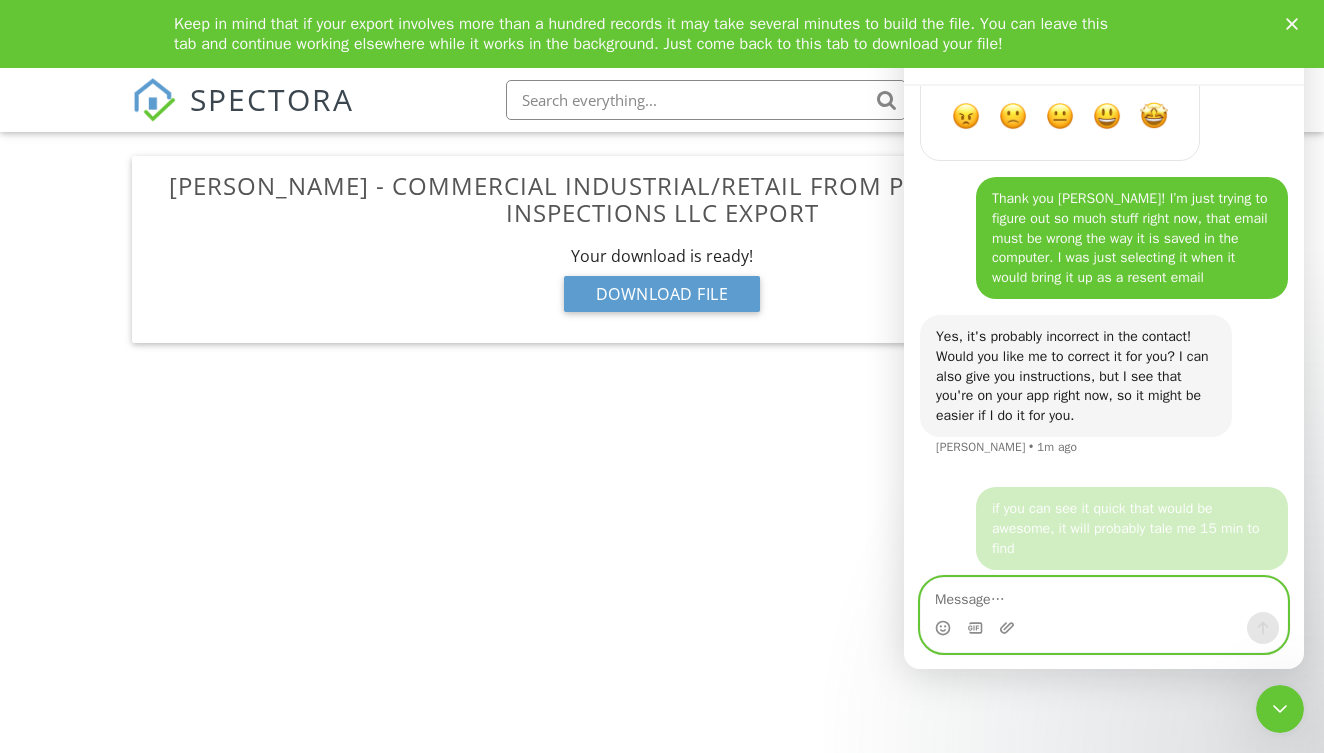 scroll, scrollTop: 0, scrollLeft: 0, axis: both 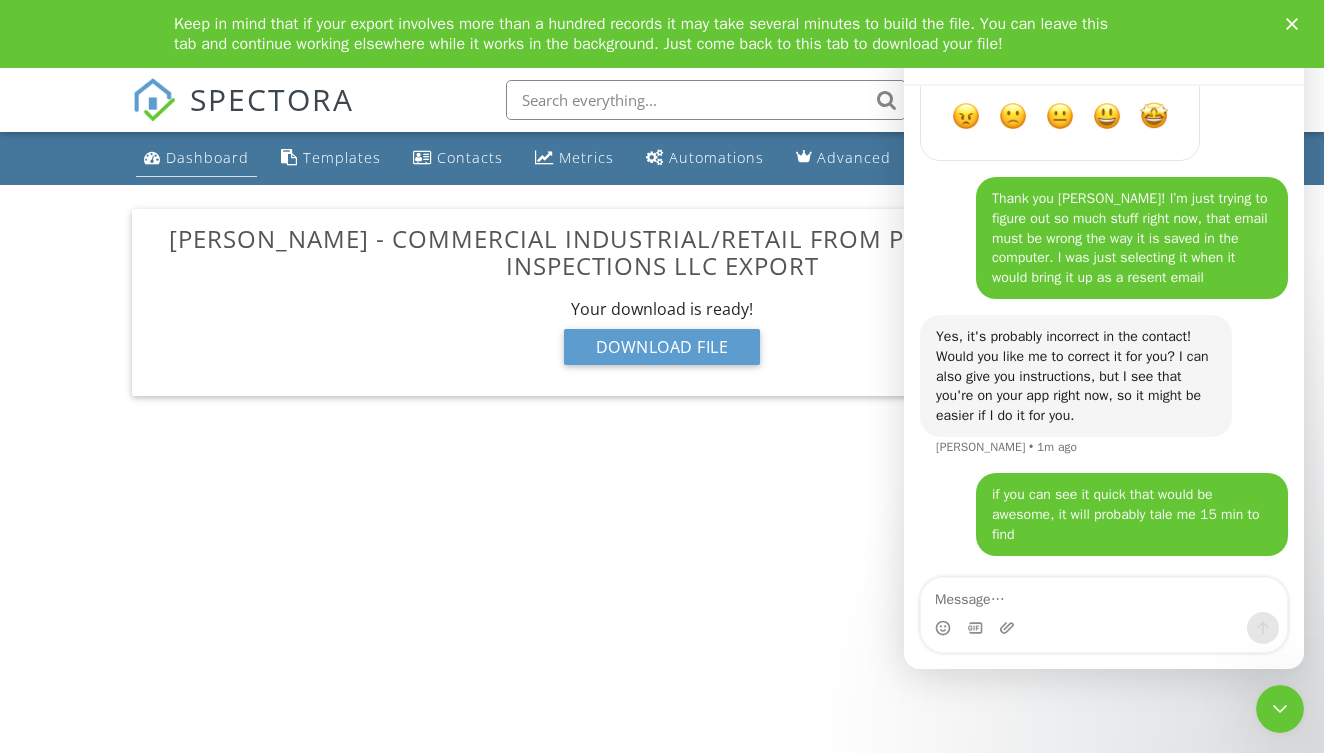 click on "Dashboard" at bounding box center [207, 157] 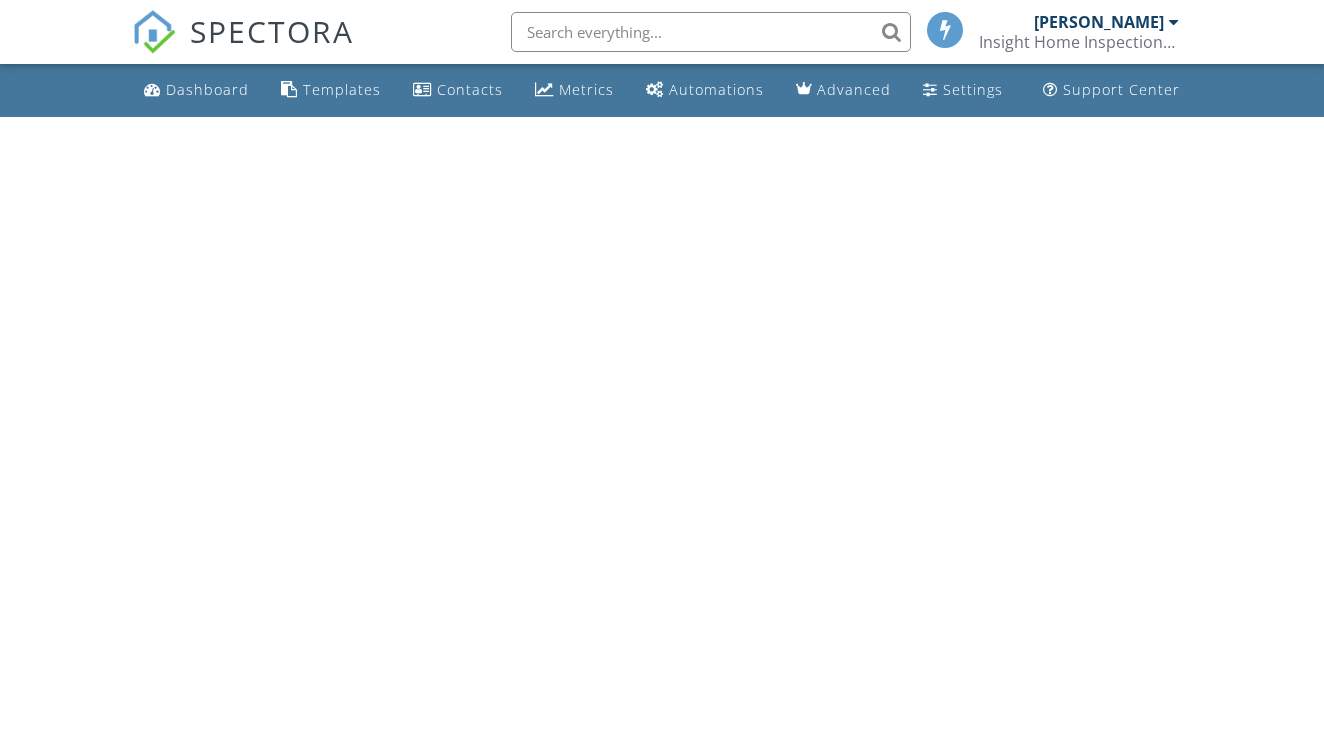 scroll, scrollTop: 0, scrollLeft: 0, axis: both 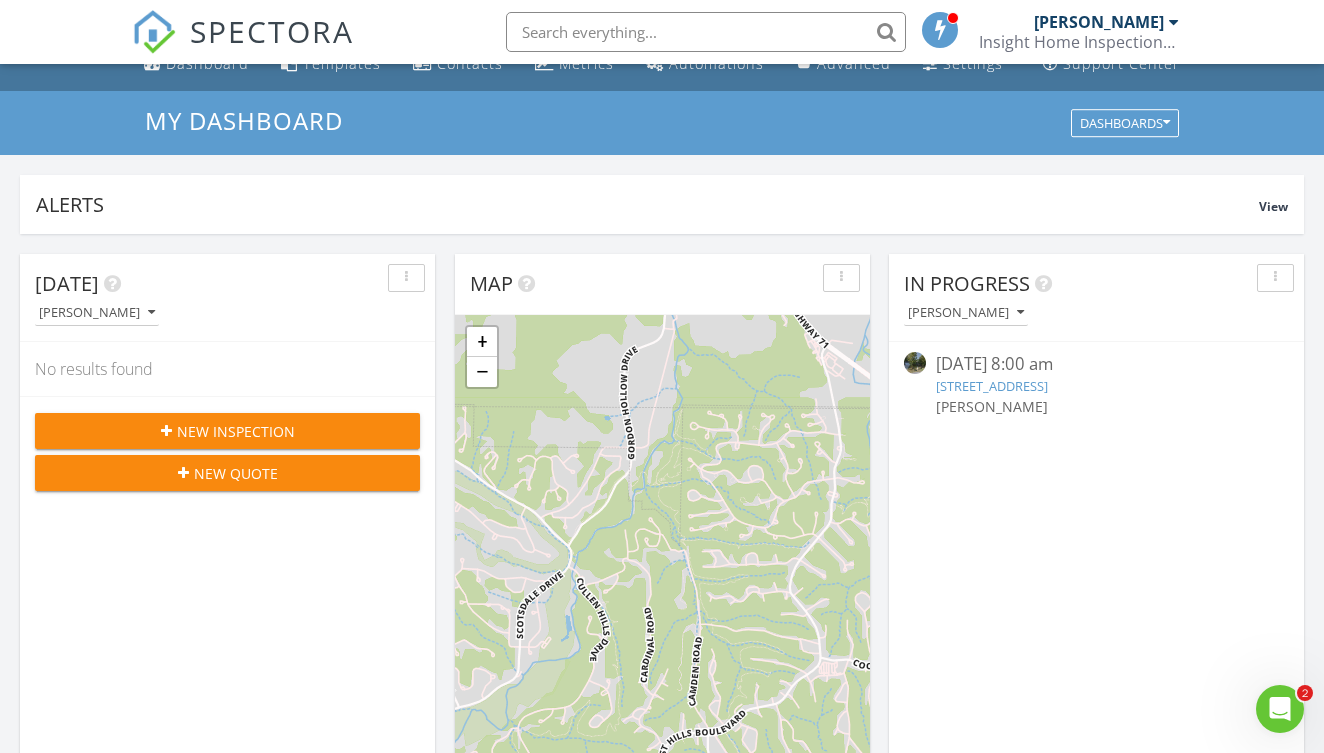 click on "7 Edenhall Ln, Bella Vista, AR 72714" at bounding box center (992, 386) 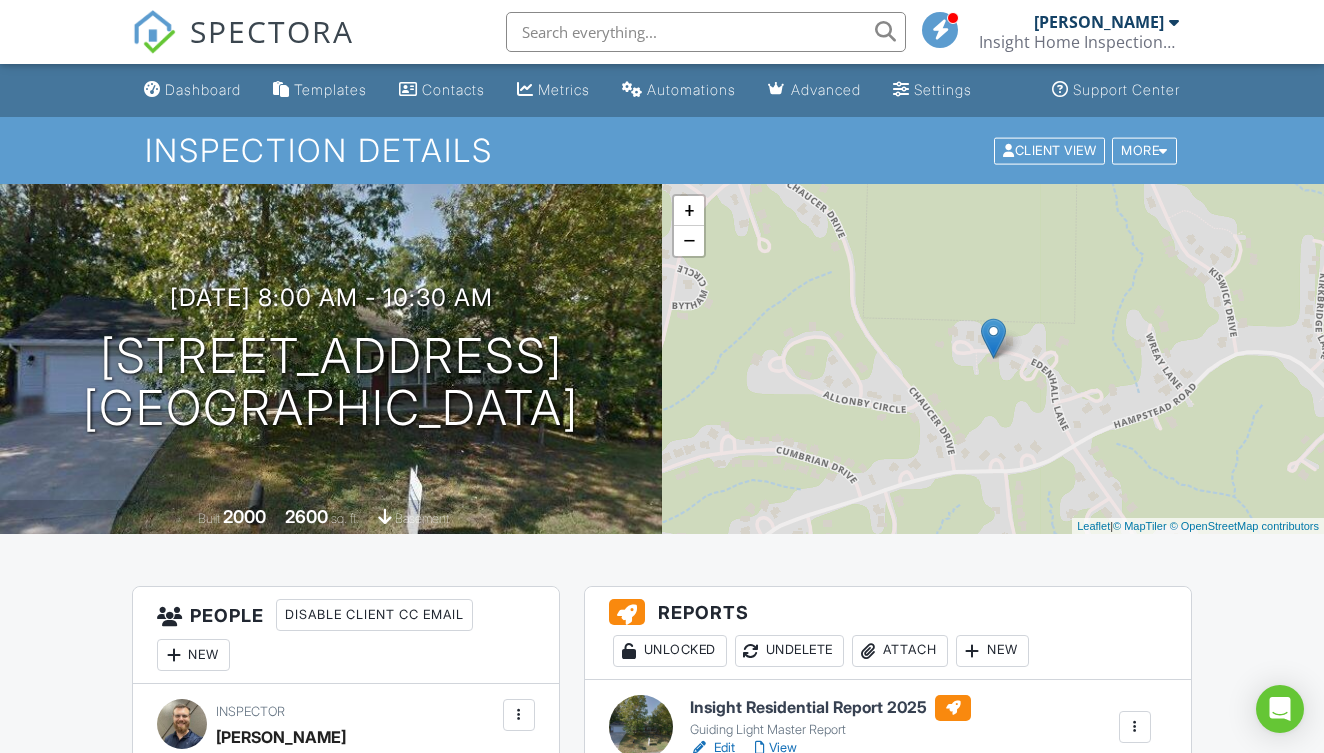 scroll, scrollTop: 0, scrollLeft: 0, axis: both 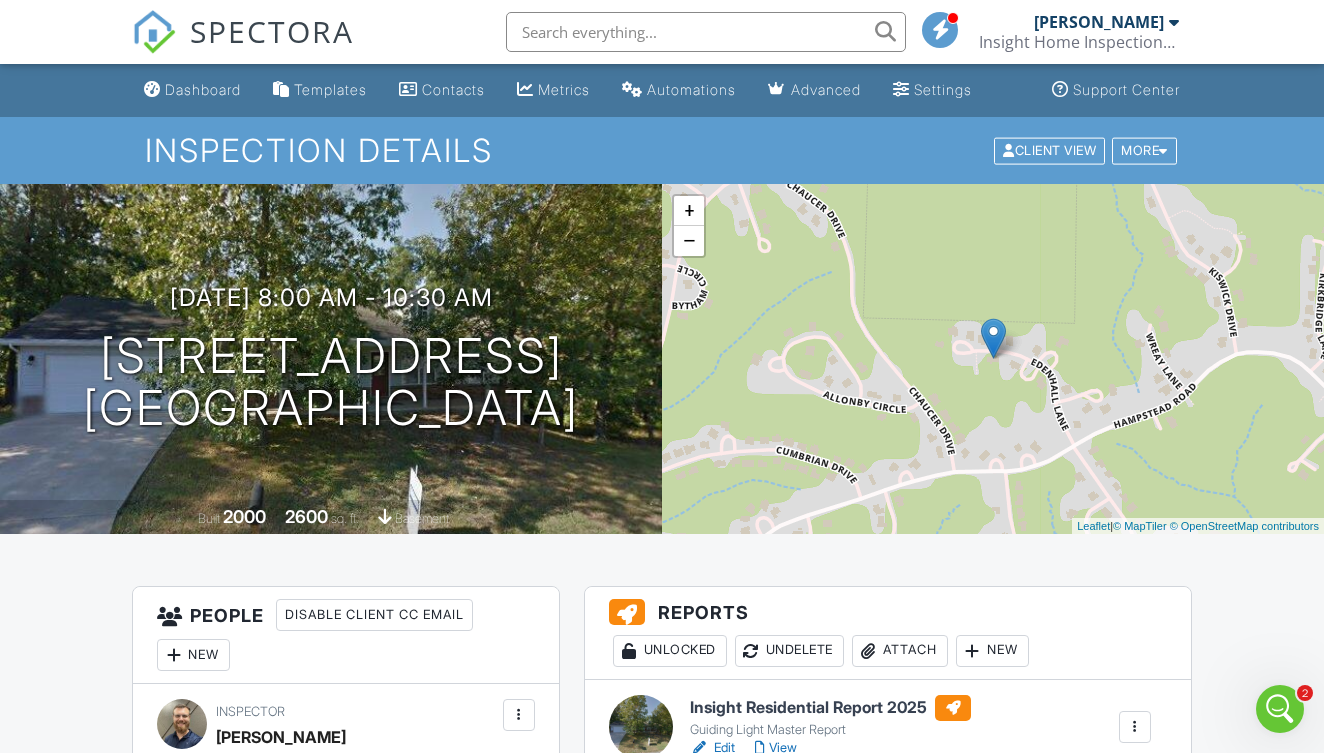 click at bounding box center (1174, 22) 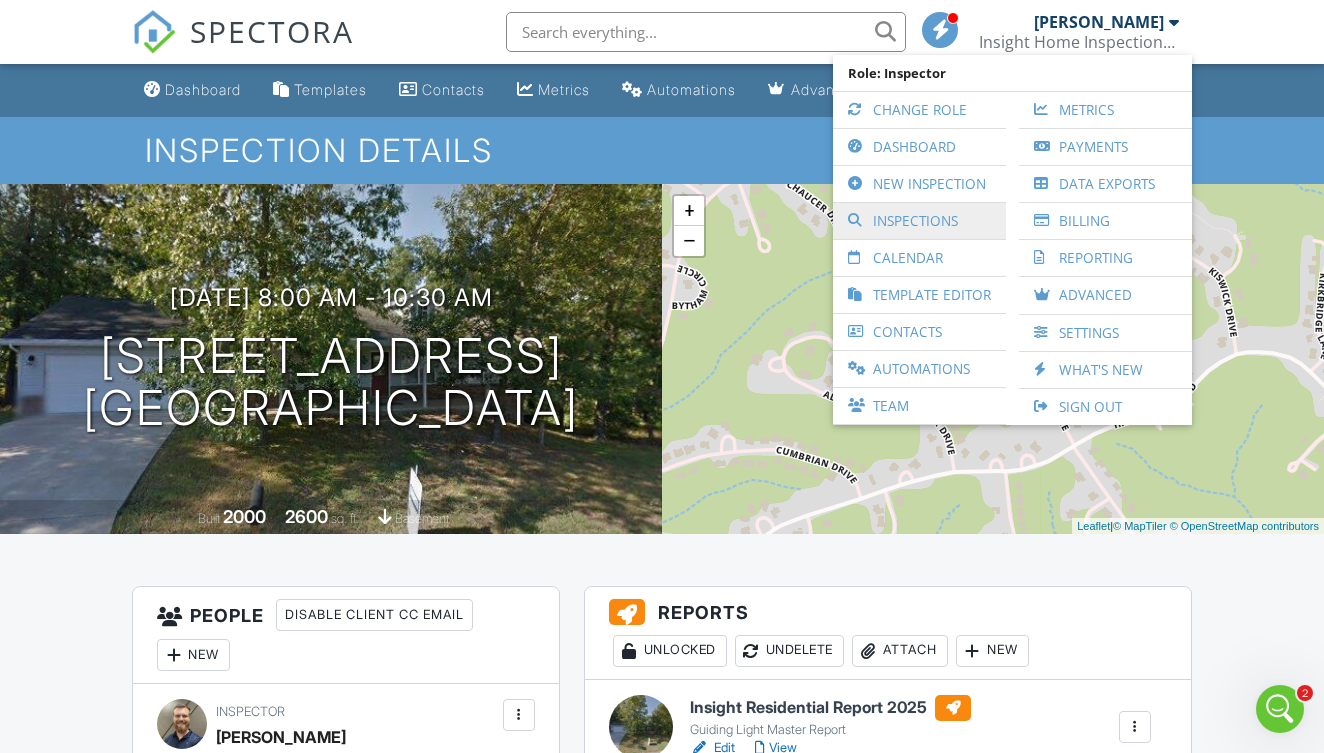 click on "Inspections" at bounding box center (919, 221) 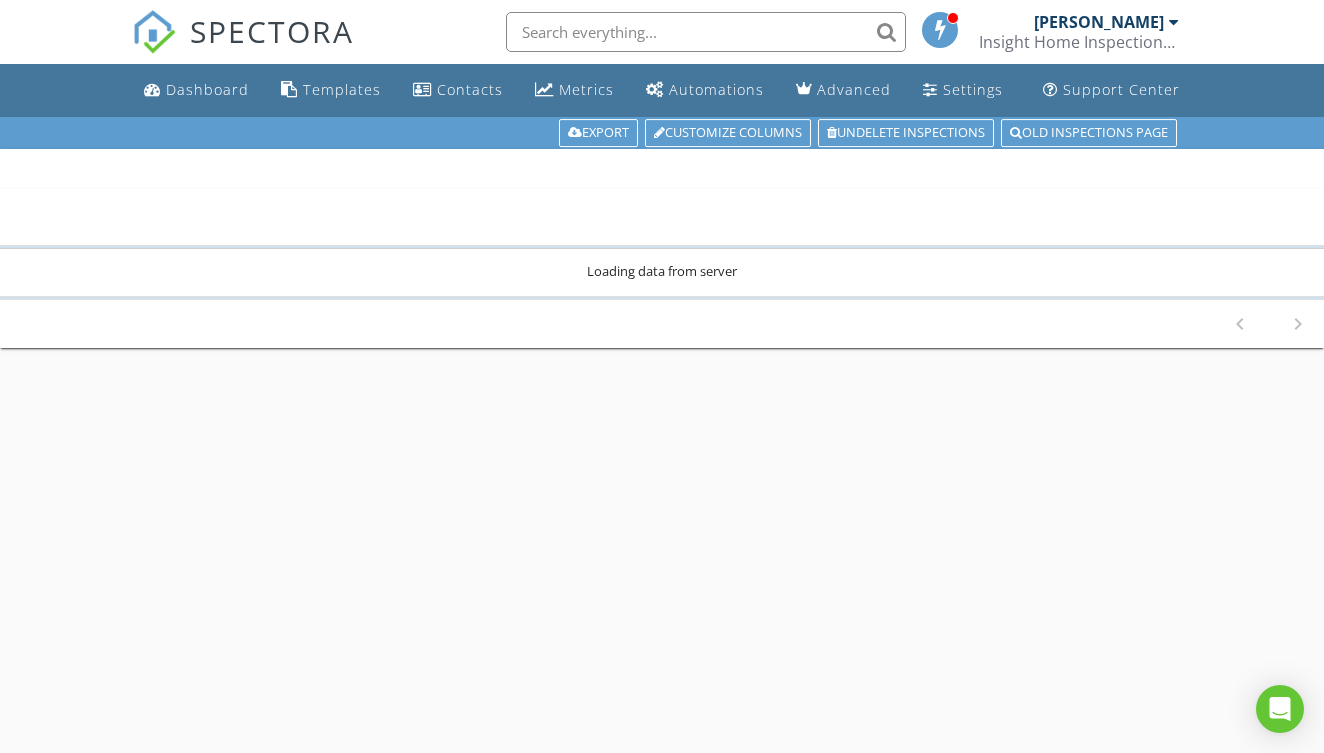 scroll, scrollTop: 0, scrollLeft: 0, axis: both 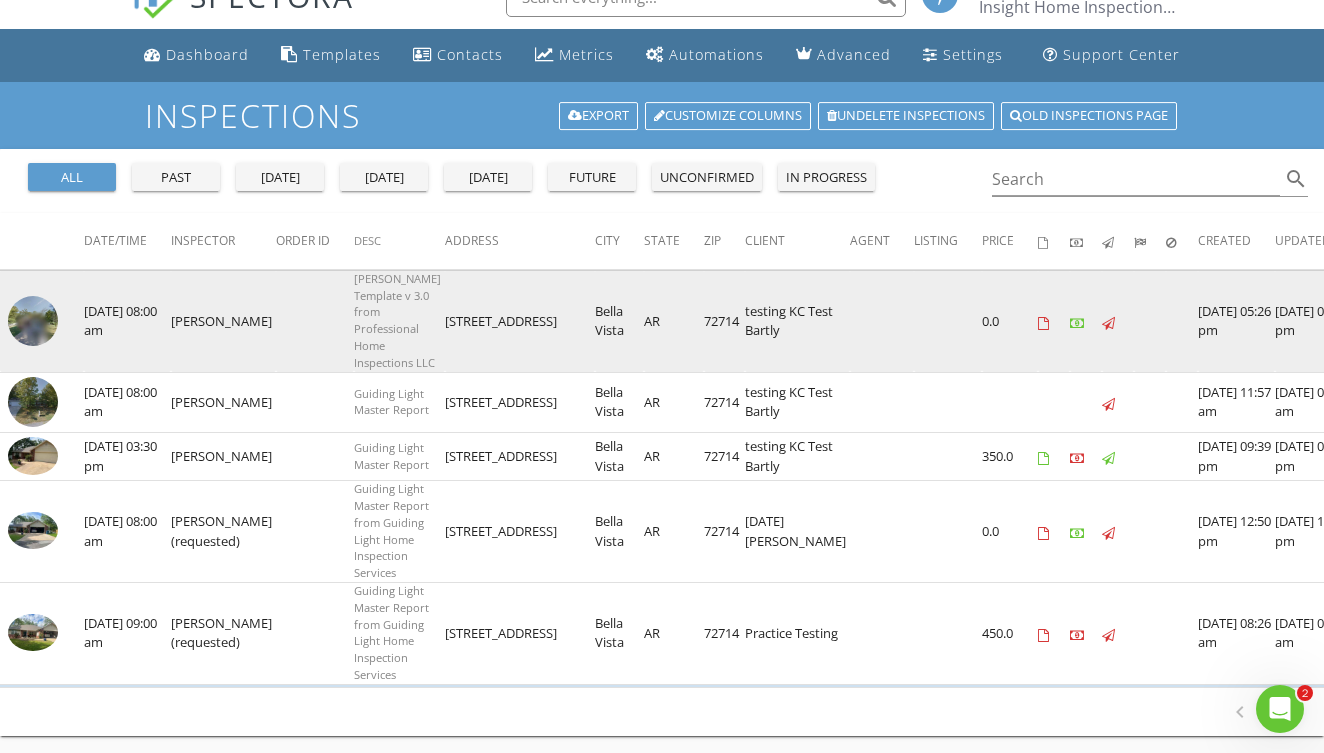click at bounding box center [33, 321] 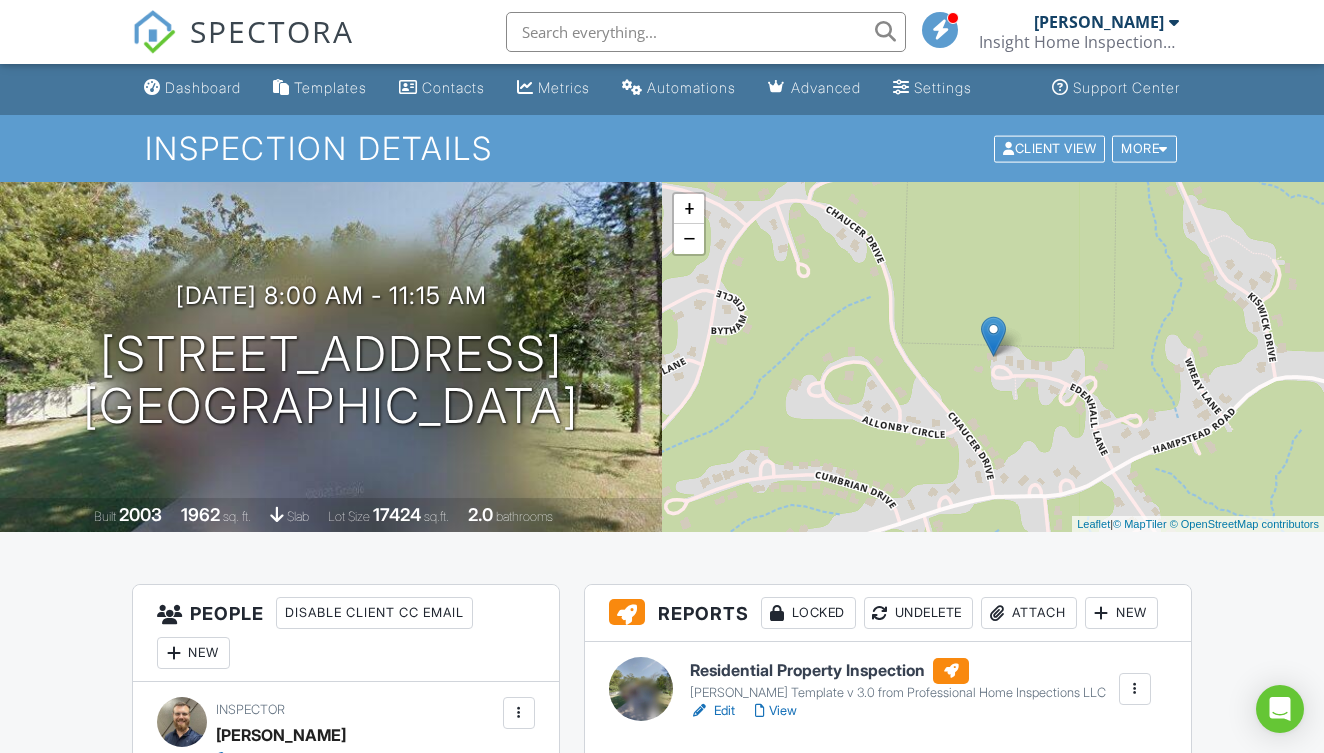 scroll, scrollTop: 74, scrollLeft: 0, axis: vertical 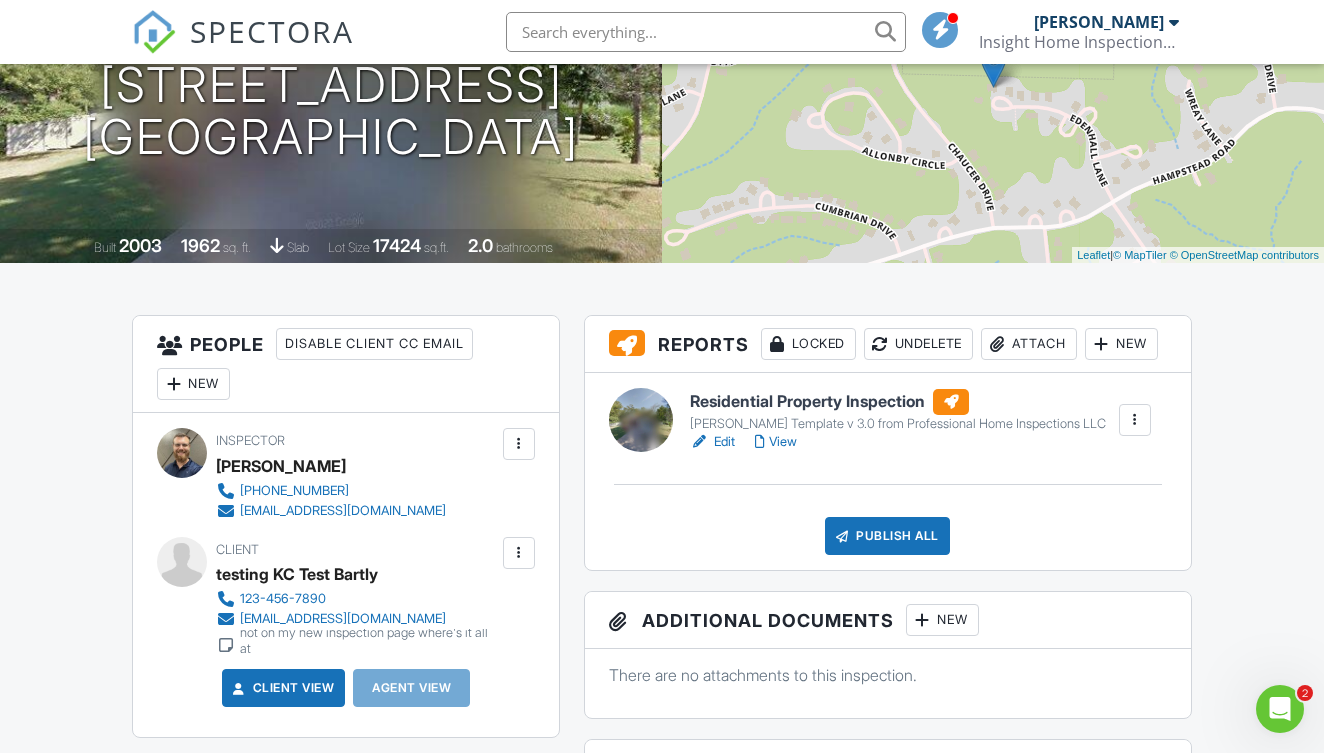 click at bounding box center (519, 553) 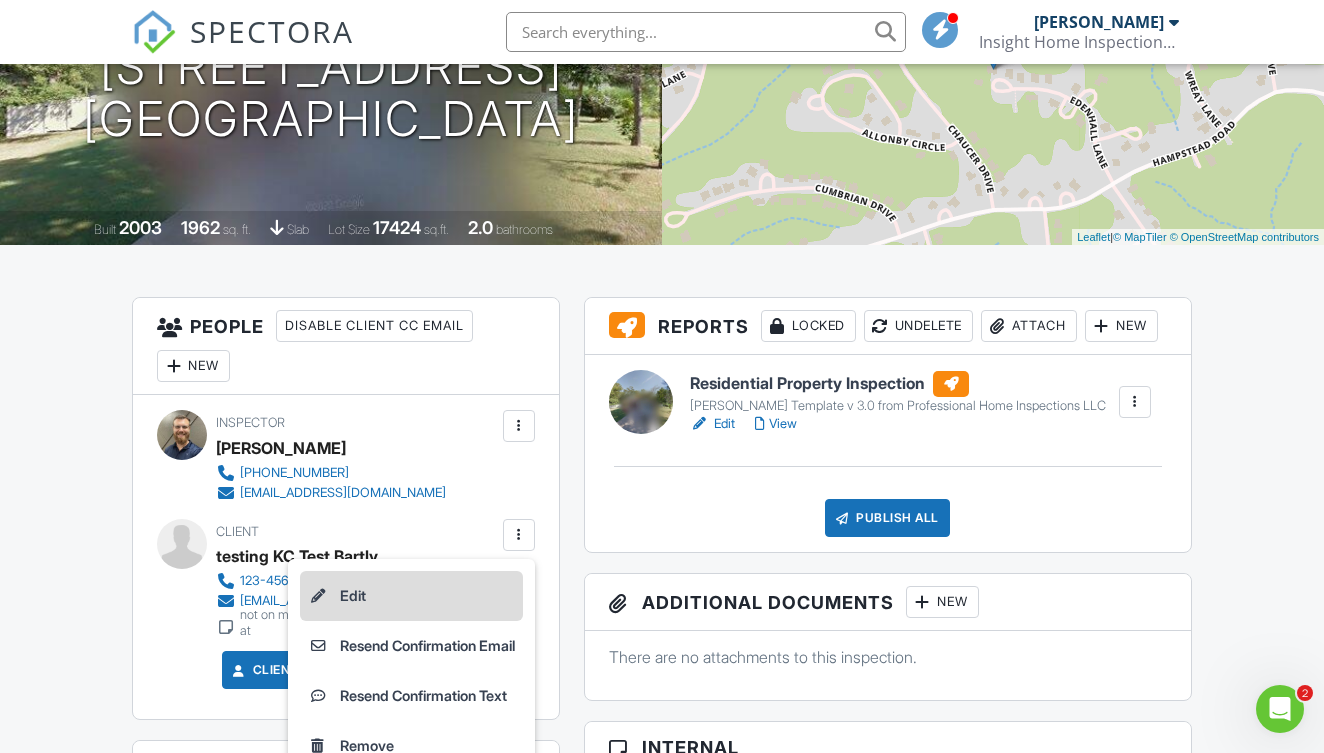 scroll, scrollTop: 288, scrollLeft: 0, axis: vertical 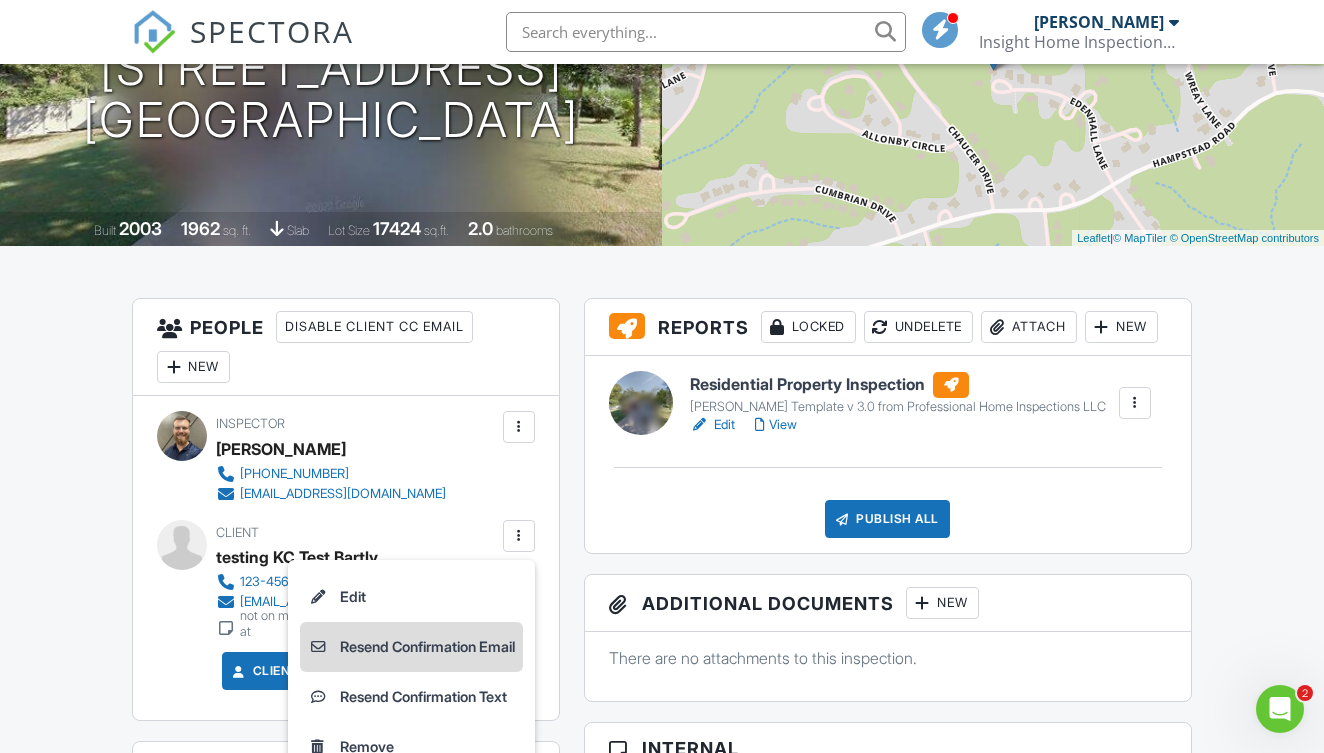 click on "Resend Confirmation Email" at bounding box center [411, 647] 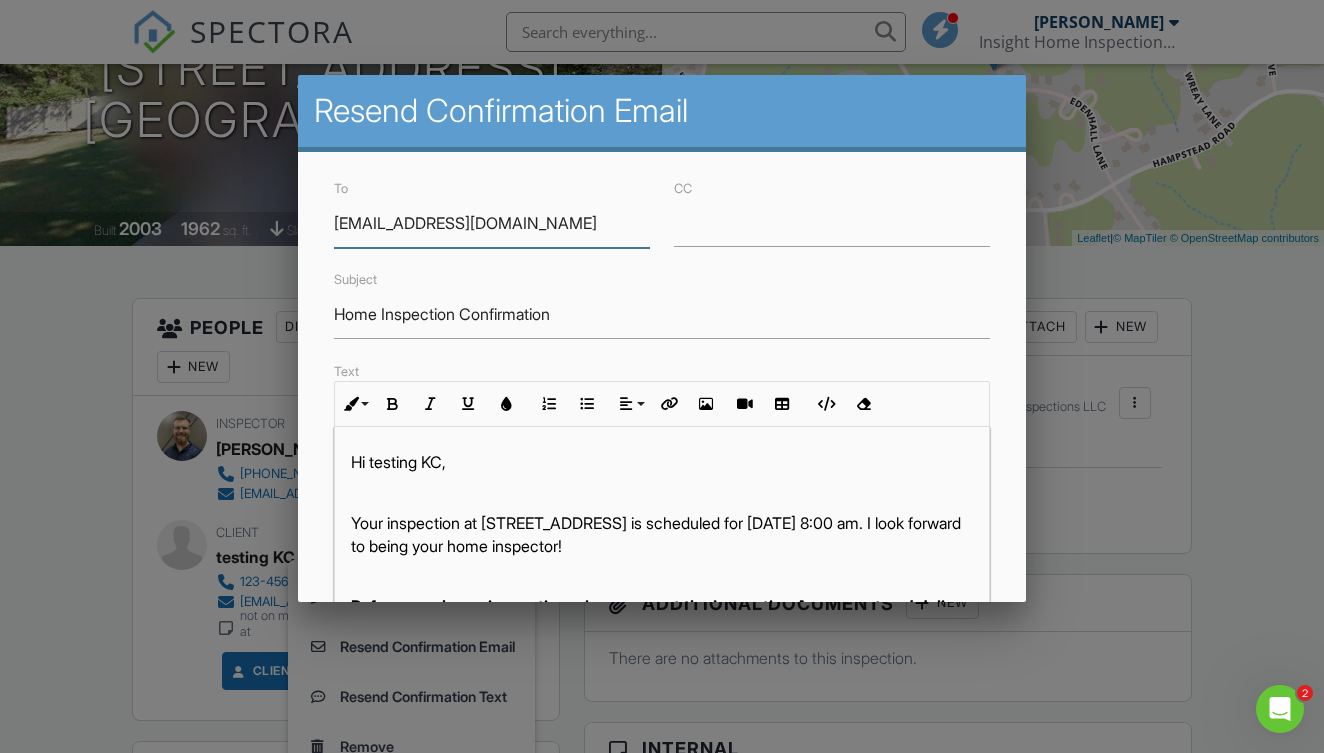 click on "[EMAIL_ADDRESS][DOMAIN_NAME]" at bounding box center [492, 223] 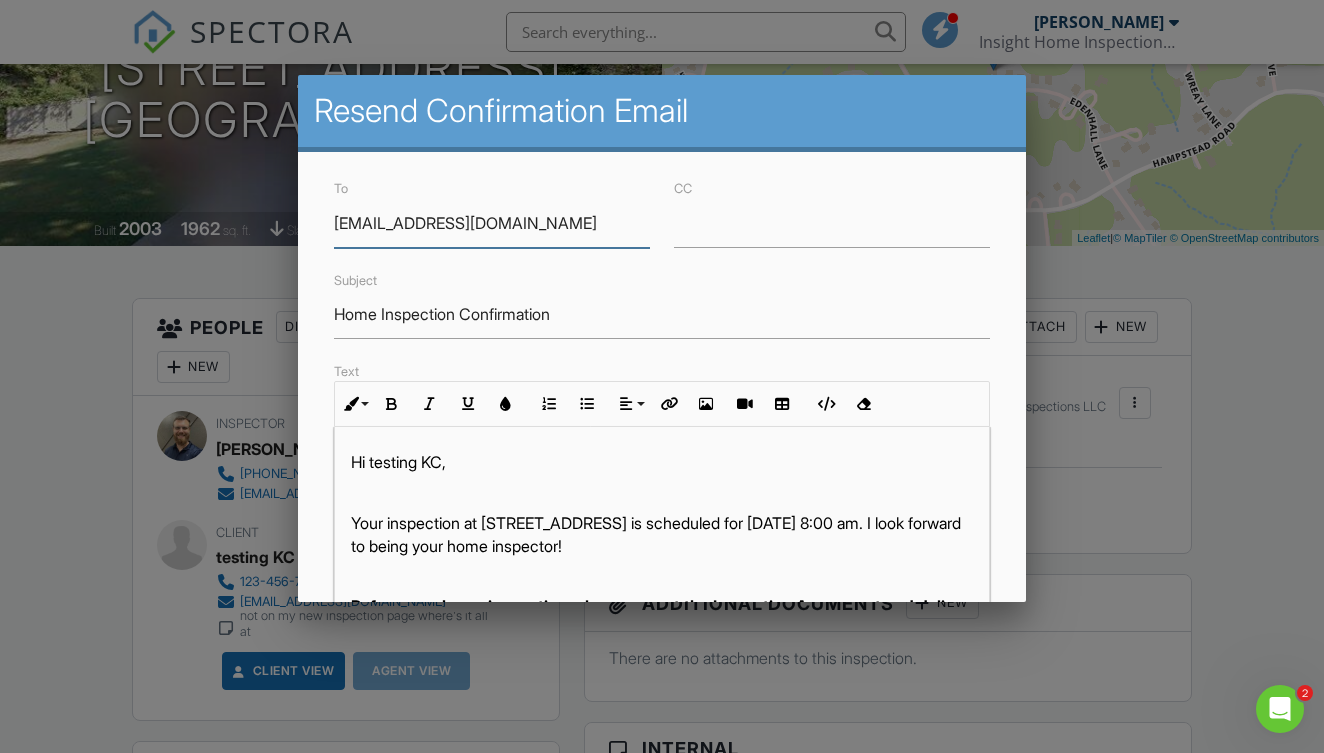 click on "[EMAIL_ADDRESS][DOMAIN_NAME]" at bounding box center (492, 223) 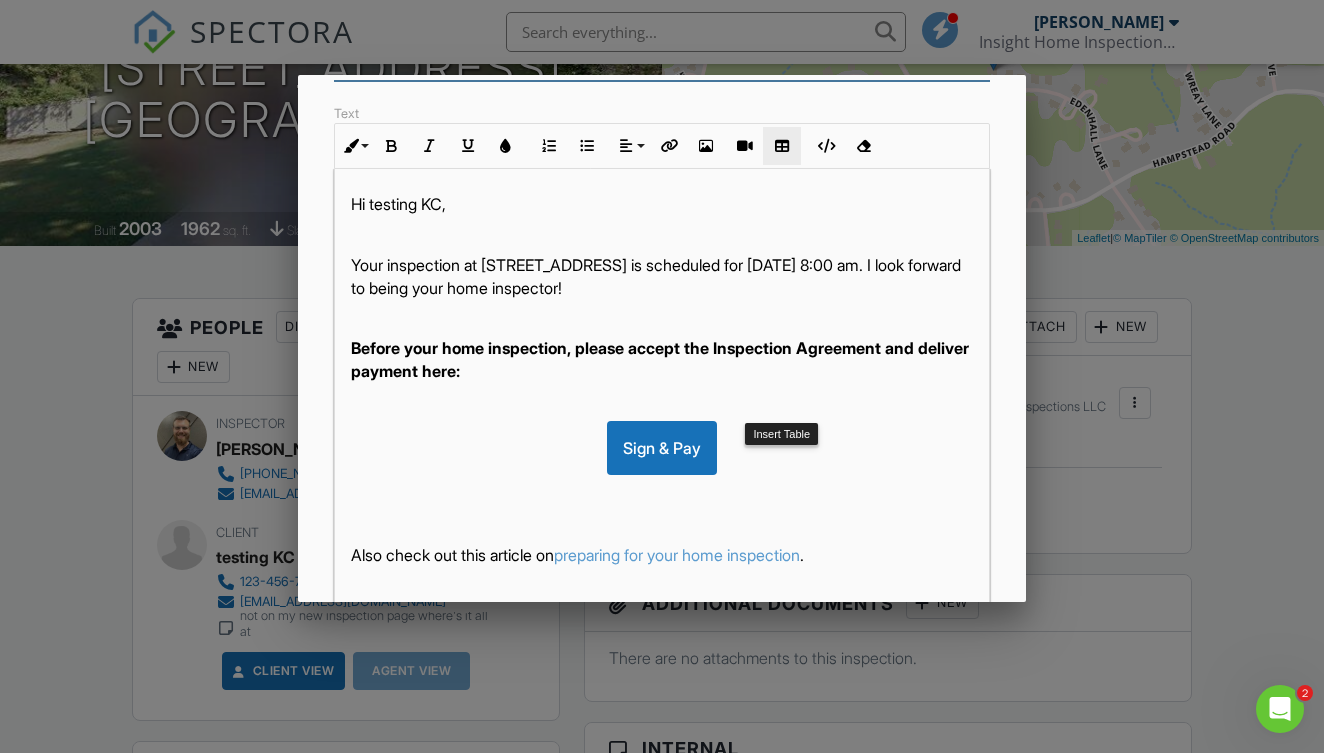 scroll, scrollTop: 259, scrollLeft: 0, axis: vertical 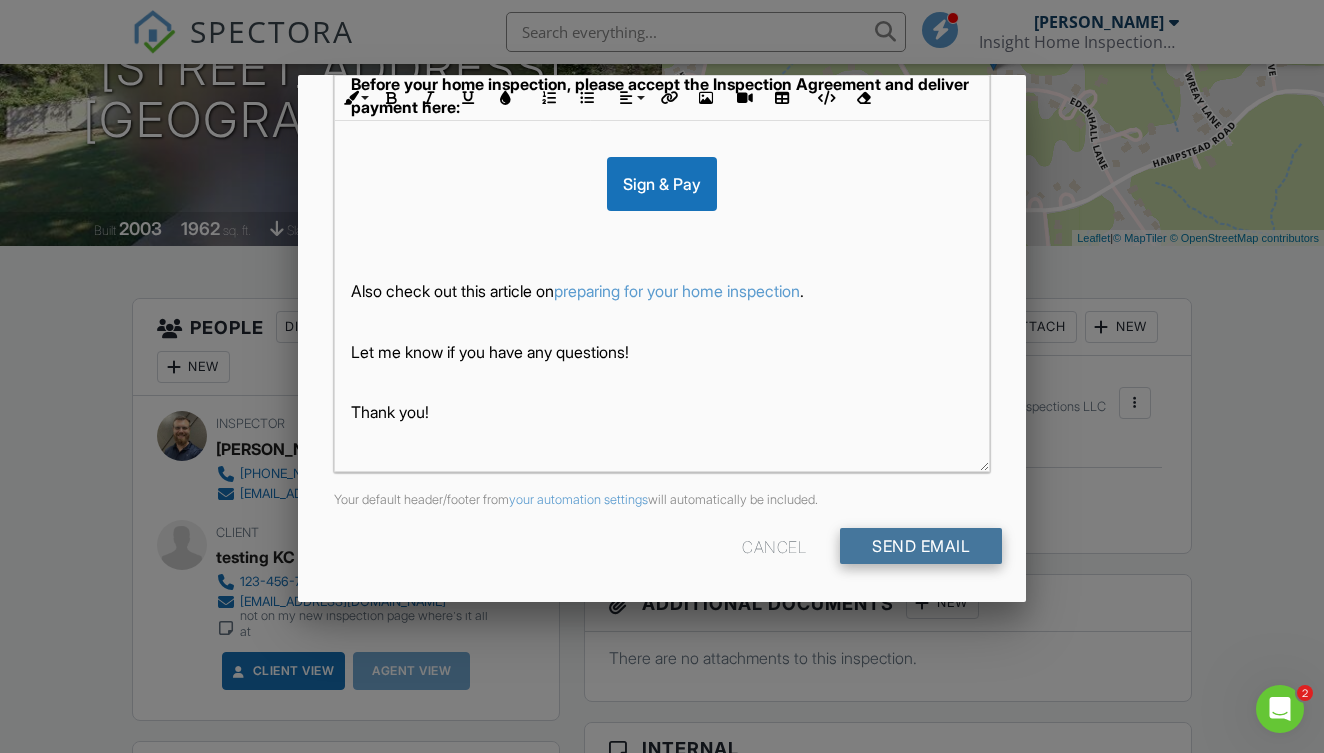 click on "Send Email" at bounding box center [921, 546] 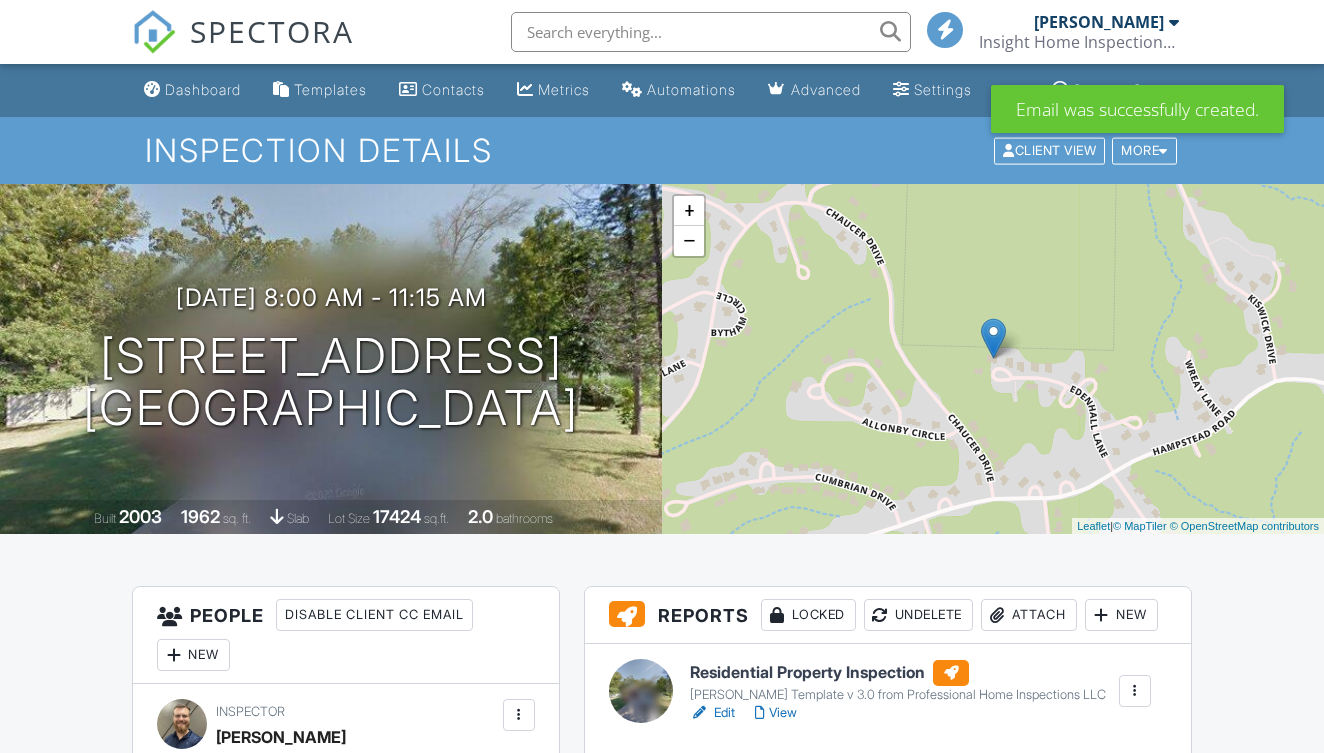 scroll, scrollTop: 0, scrollLeft: 0, axis: both 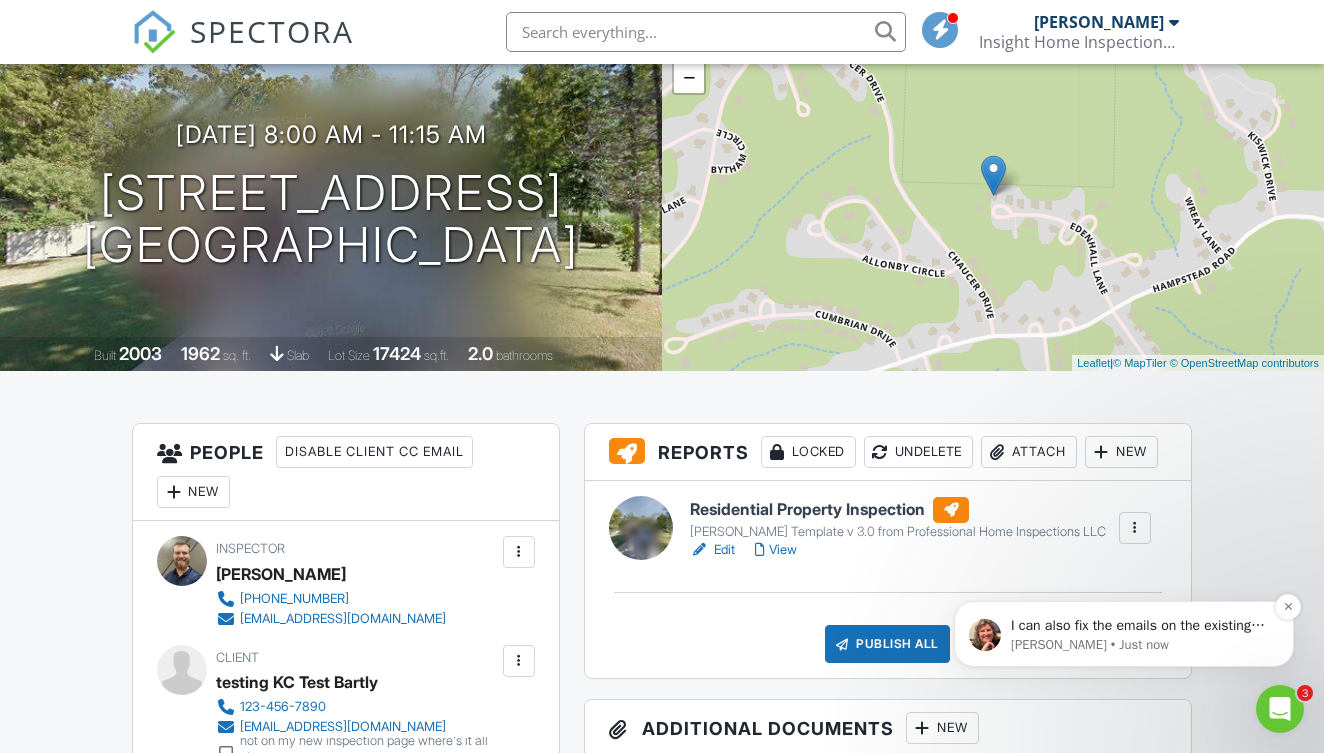 click on "[PERSON_NAME] • Just now" at bounding box center [1140, 645] 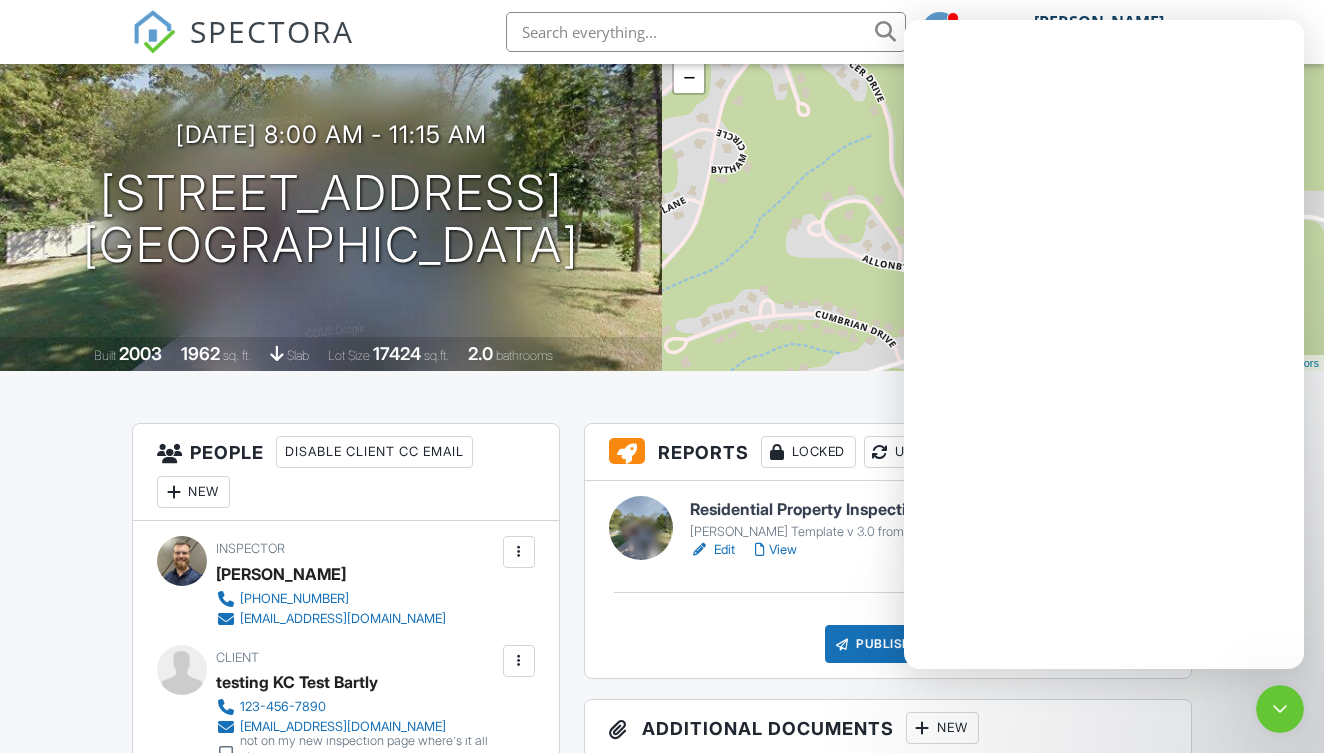 scroll, scrollTop: 0, scrollLeft: 0, axis: both 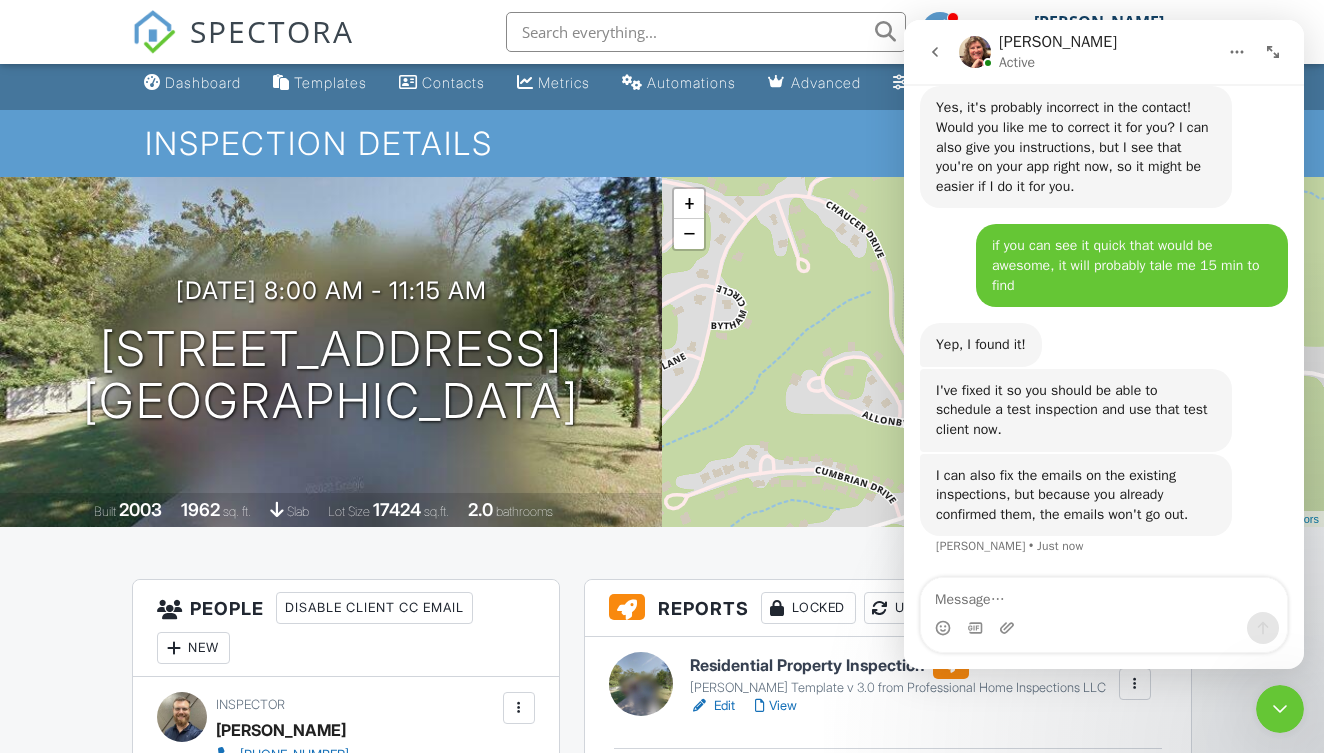 click at bounding box center [1104, 595] 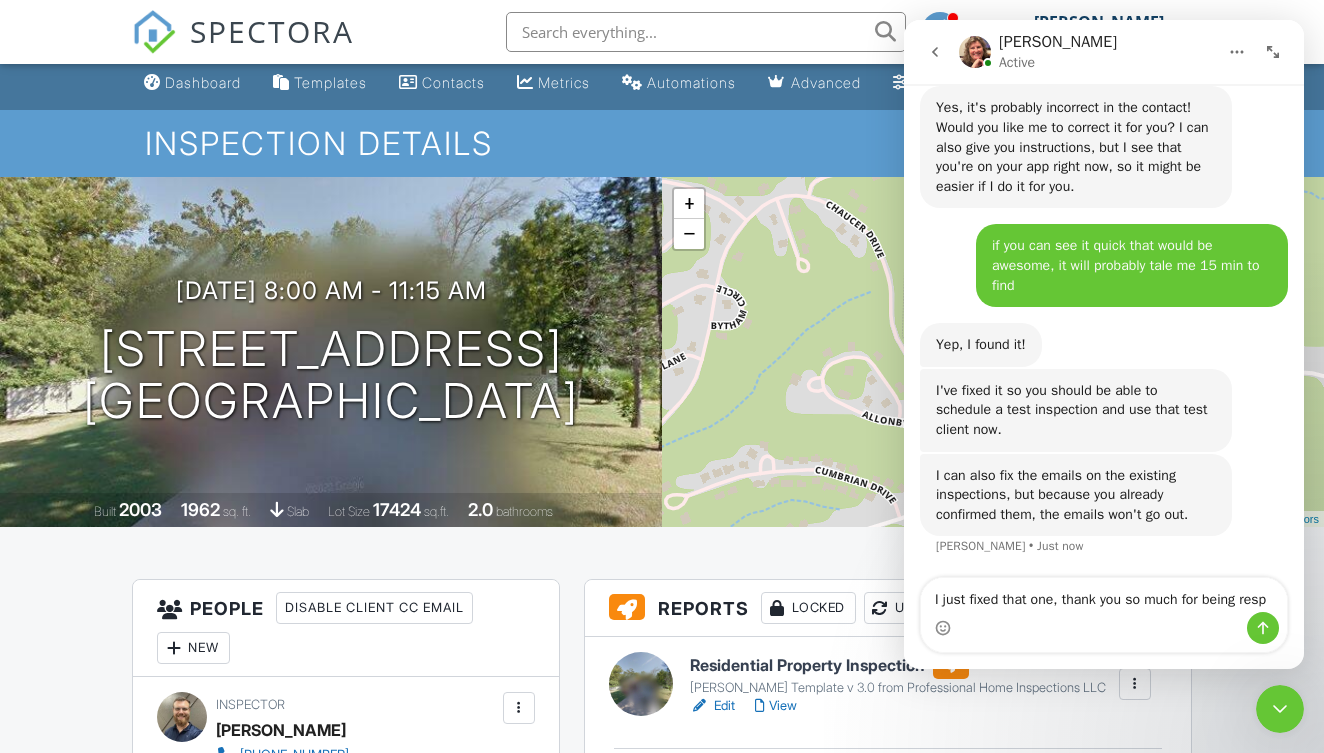 scroll, scrollTop: 7627, scrollLeft: 0, axis: vertical 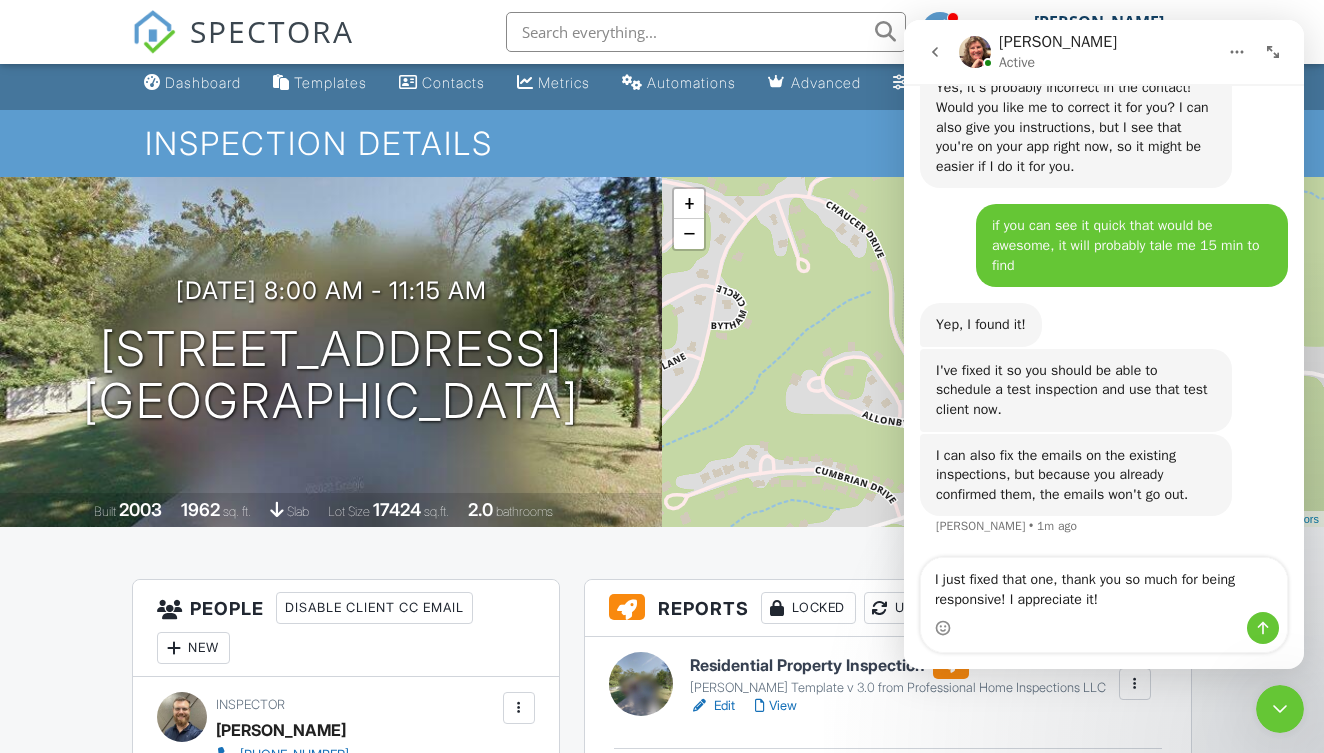 type on "I just fixed that one, thank you so much for being responsive! I appreciate it!" 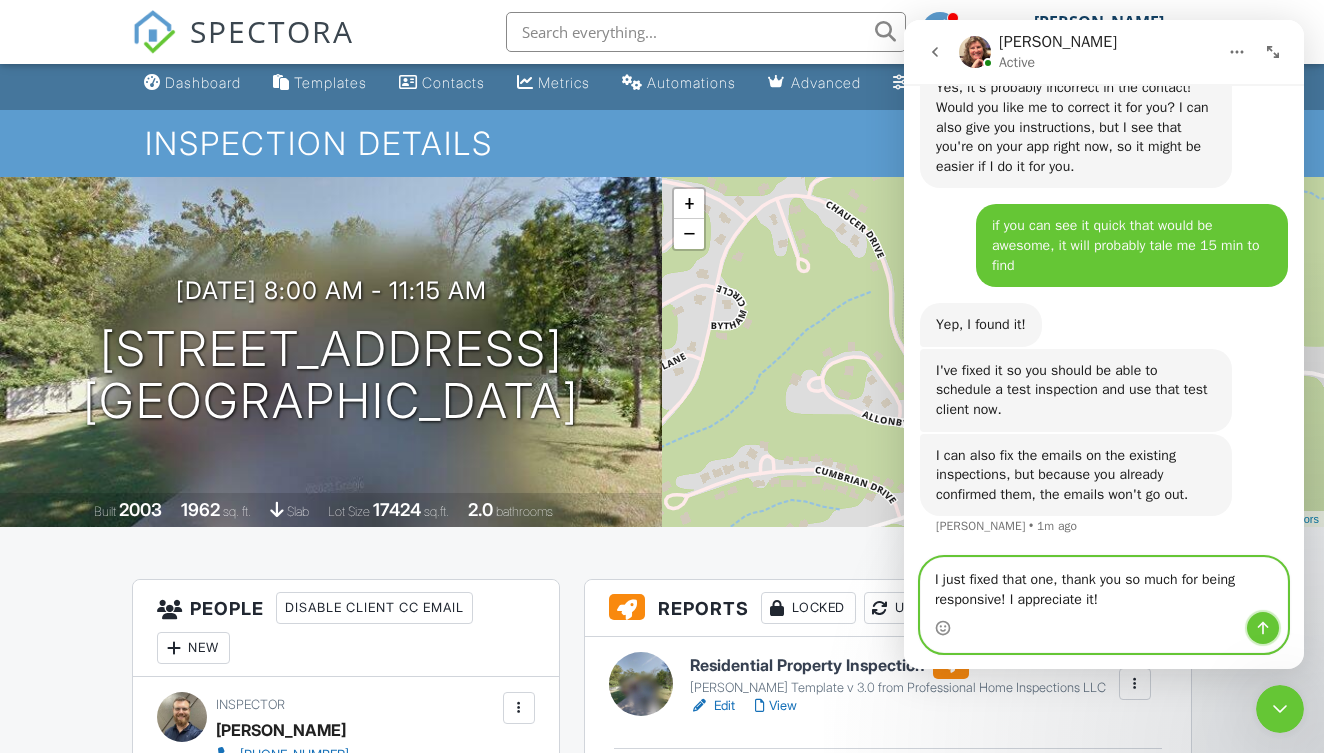 click at bounding box center [1263, 628] 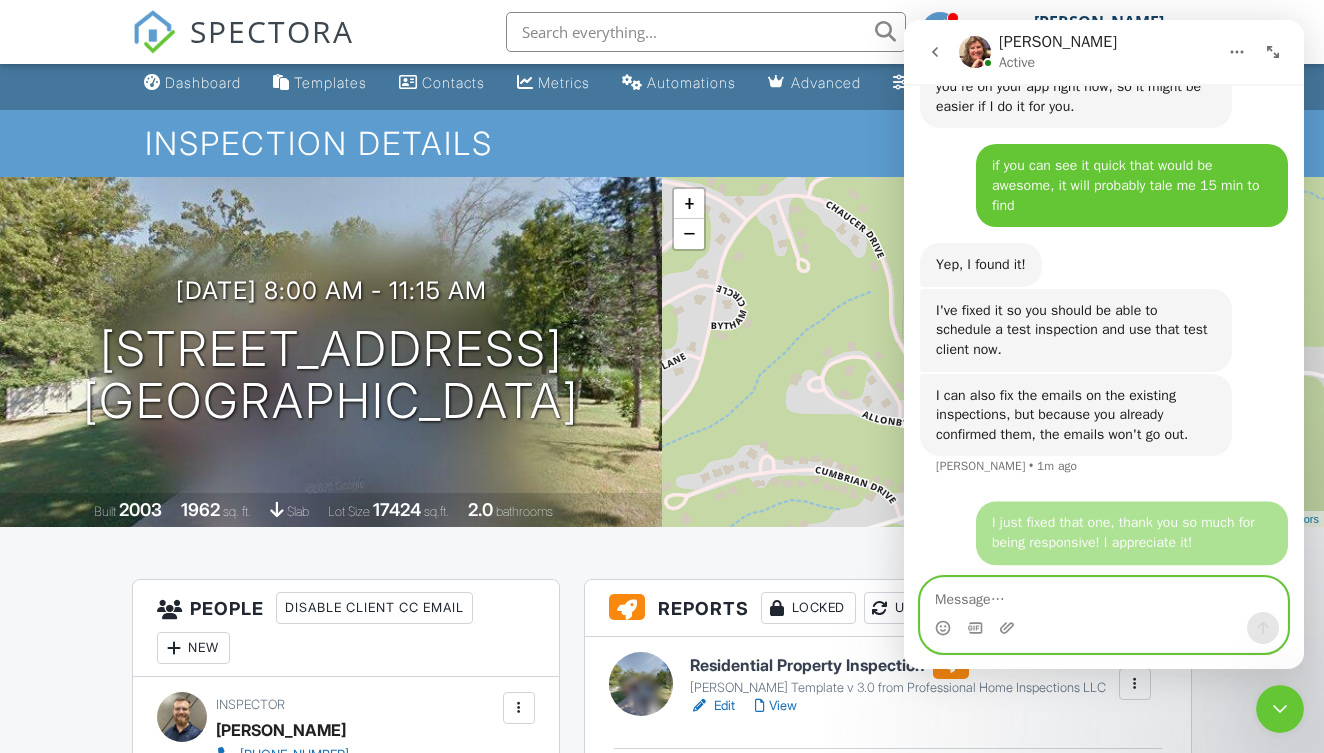 scroll, scrollTop: 0, scrollLeft: 0, axis: both 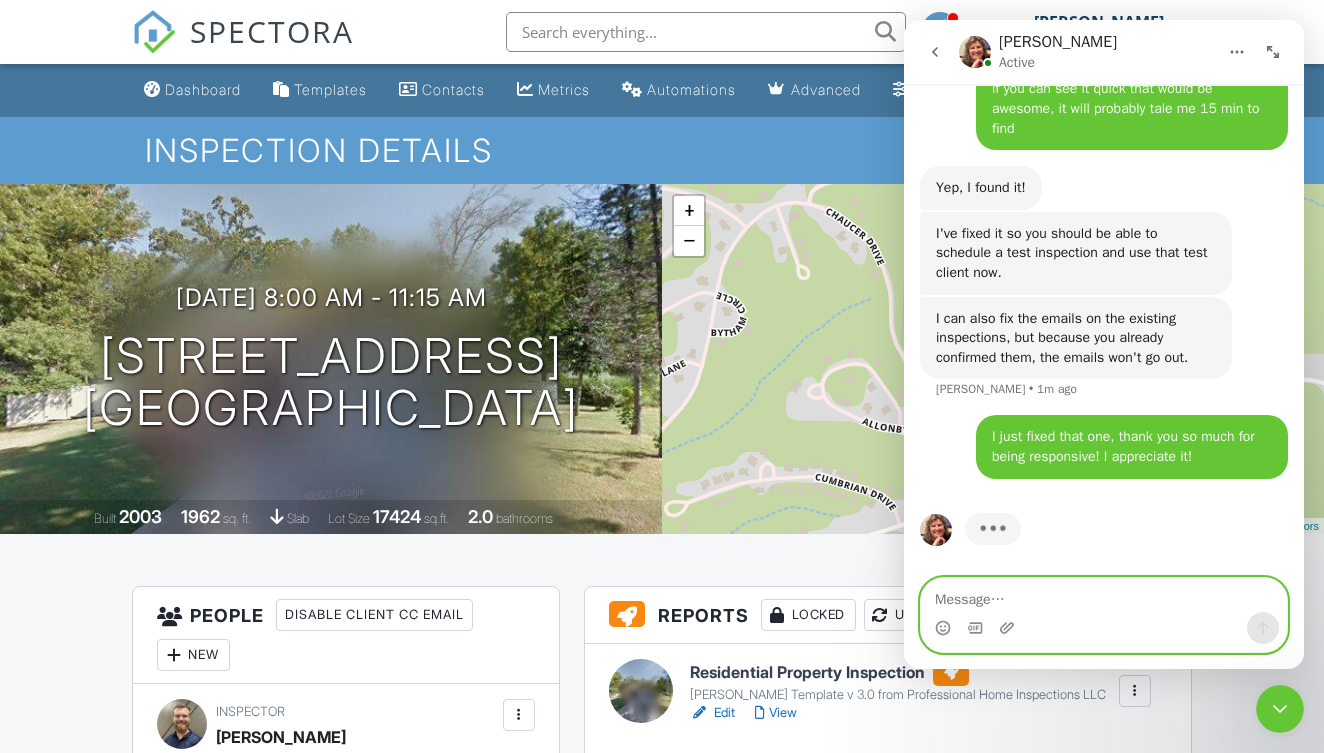 click at bounding box center (1104, 595) 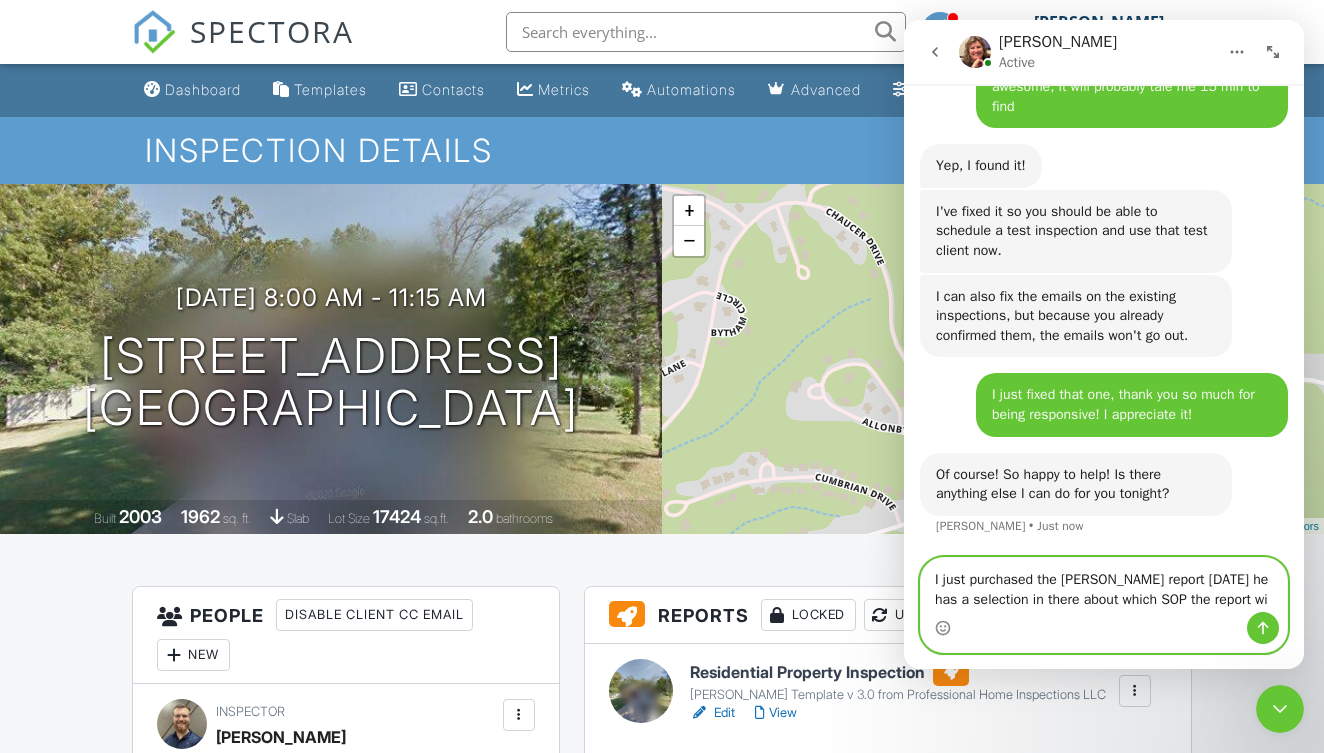 scroll, scrollTop: 7803, scrollLeft: 0, axis: vertical 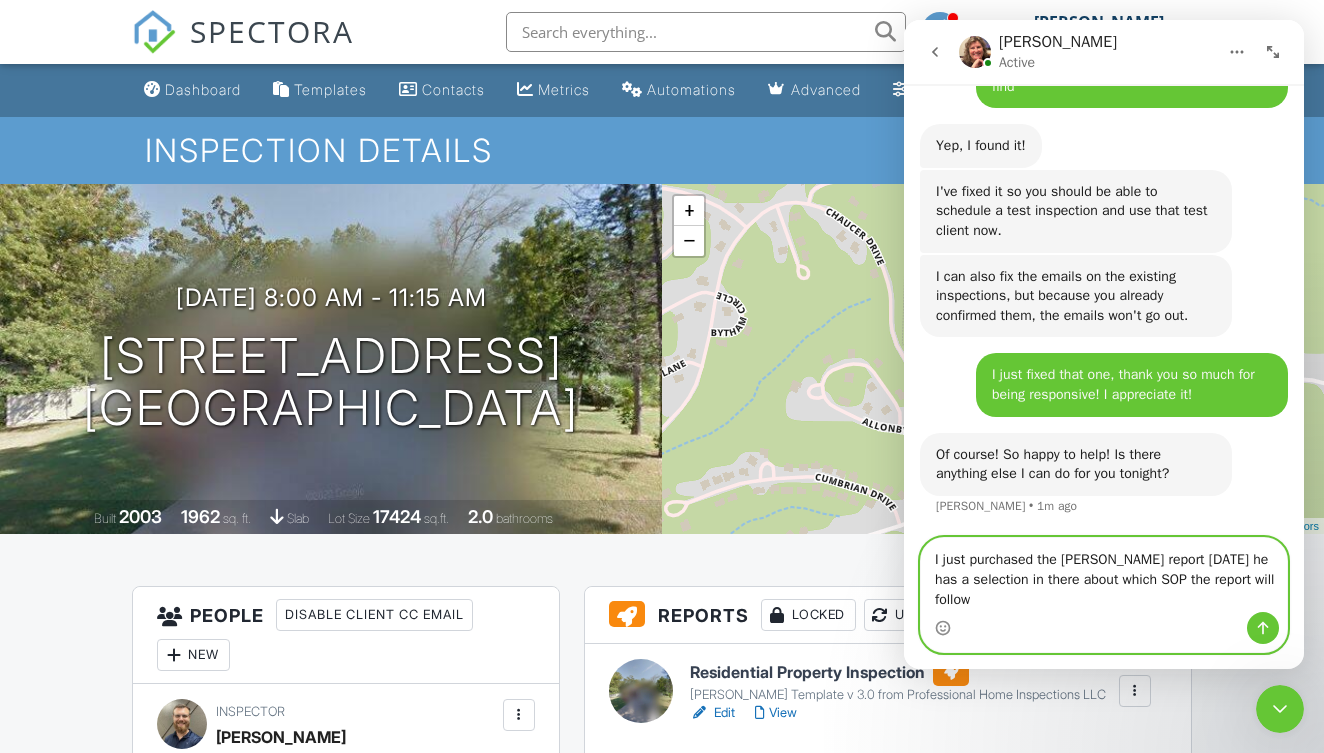 click on "I just purchased the [PERSON_NAME] report [DATE] he has a selection in there about which SOP the report will follow" at bounding box center (1104, 575) 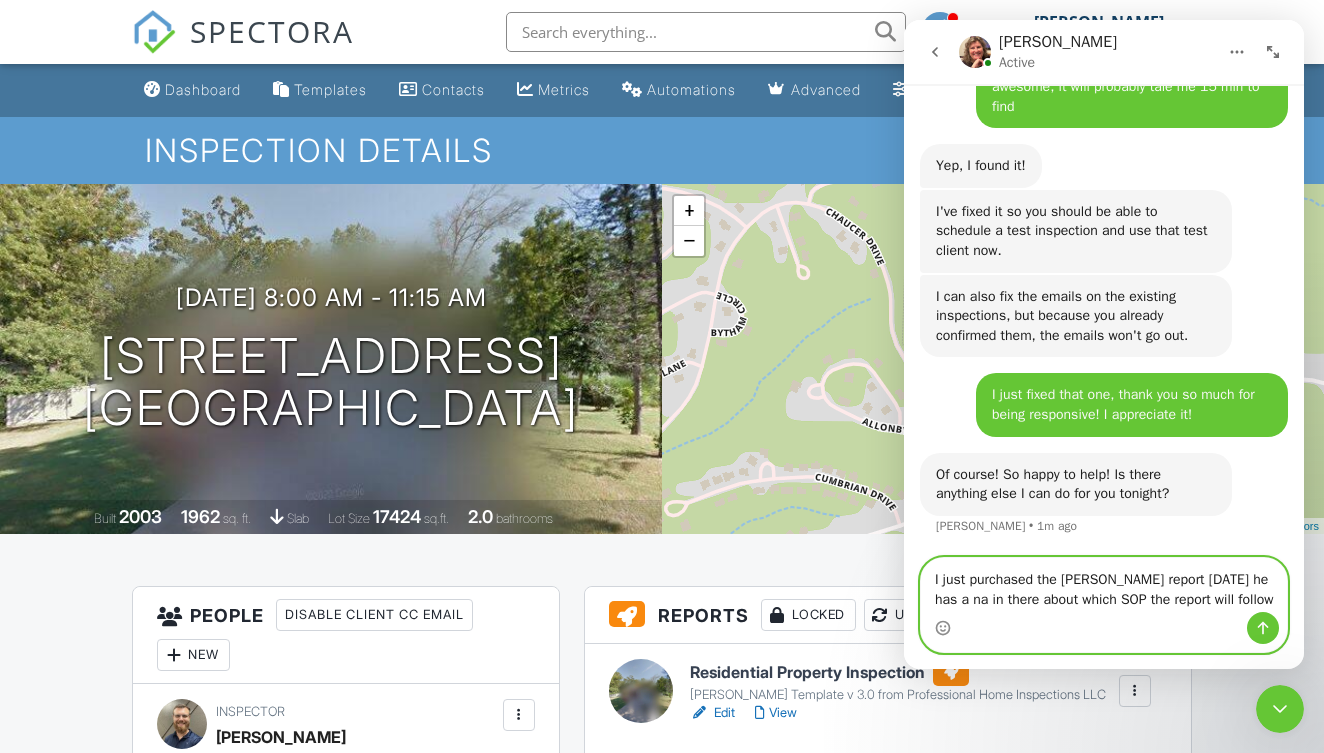 scroll, scrollTop: 7803, scrollLeft: 0, axis: vertical 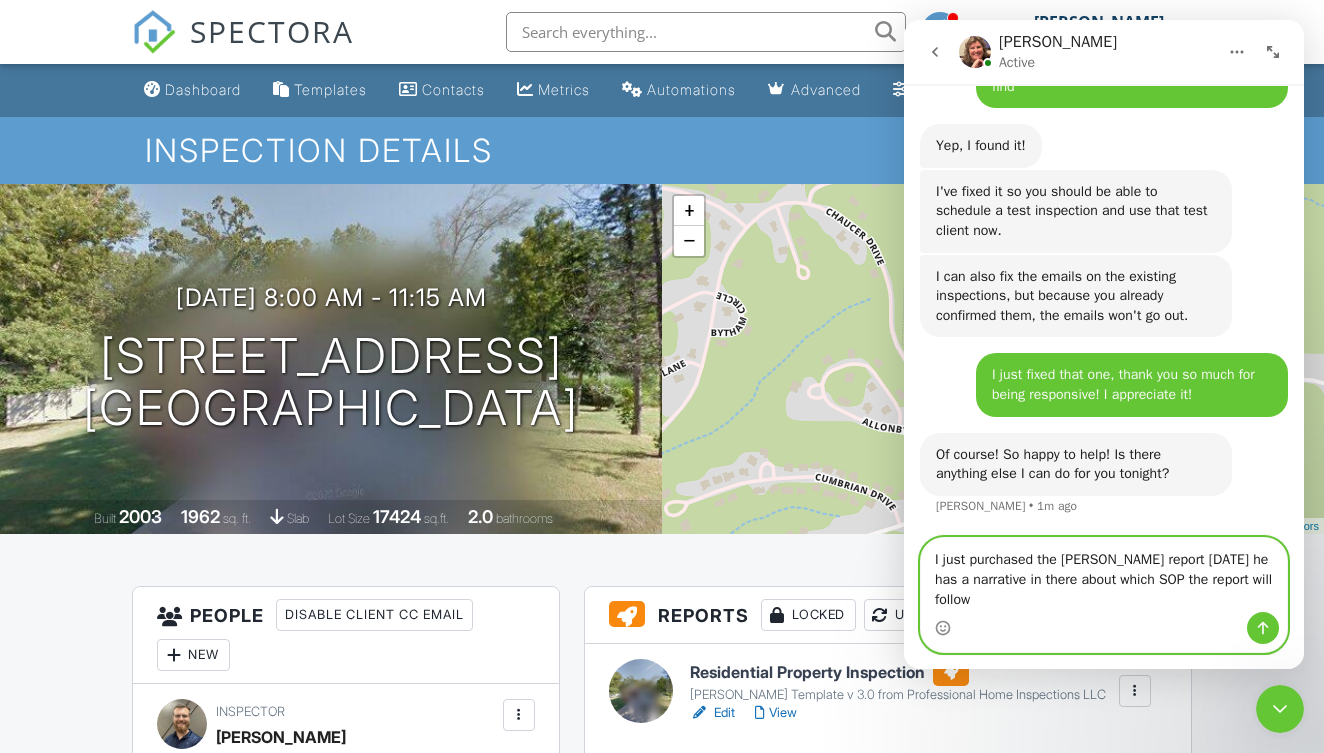 drag, startPoint x: 1044, startPoint y: 595, endPoint x: 1086, endPoint y: 602, distance: 42.579338 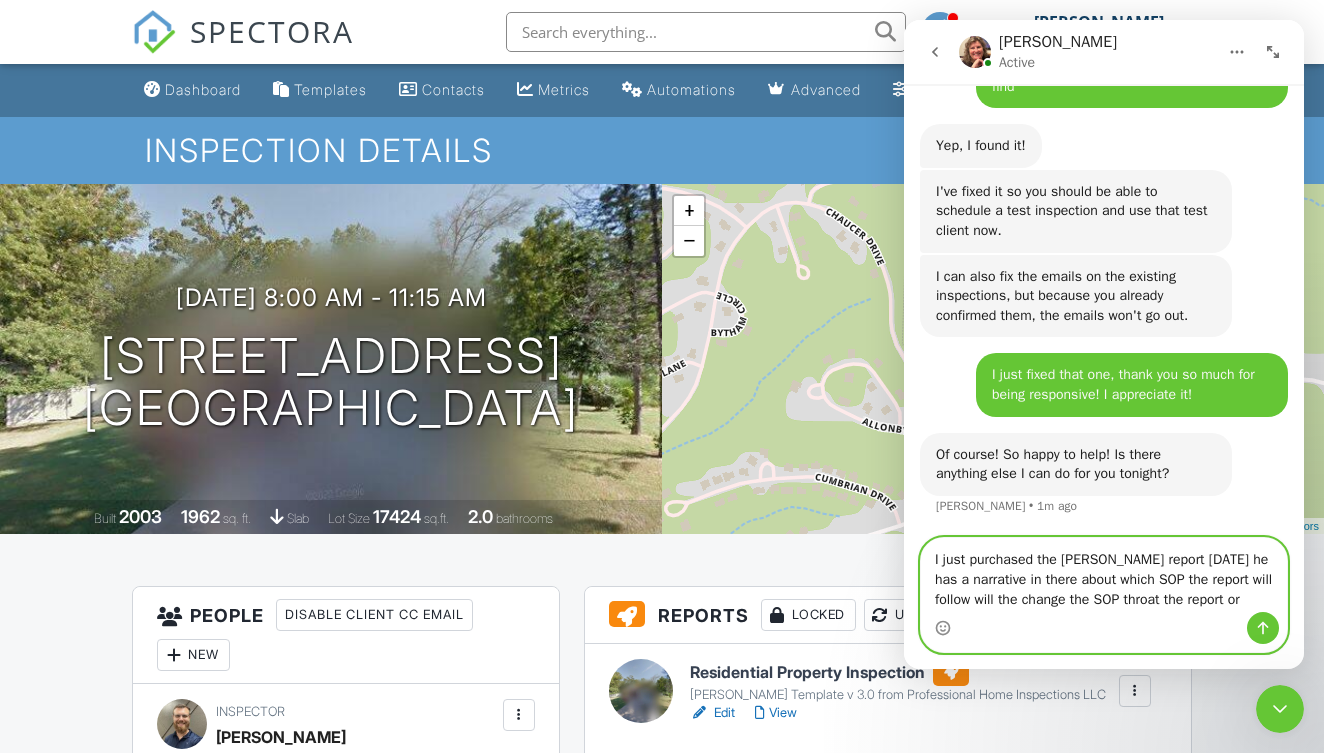 scroll, scrollTop: 7823, scrollLeft: 0, axis: vertical 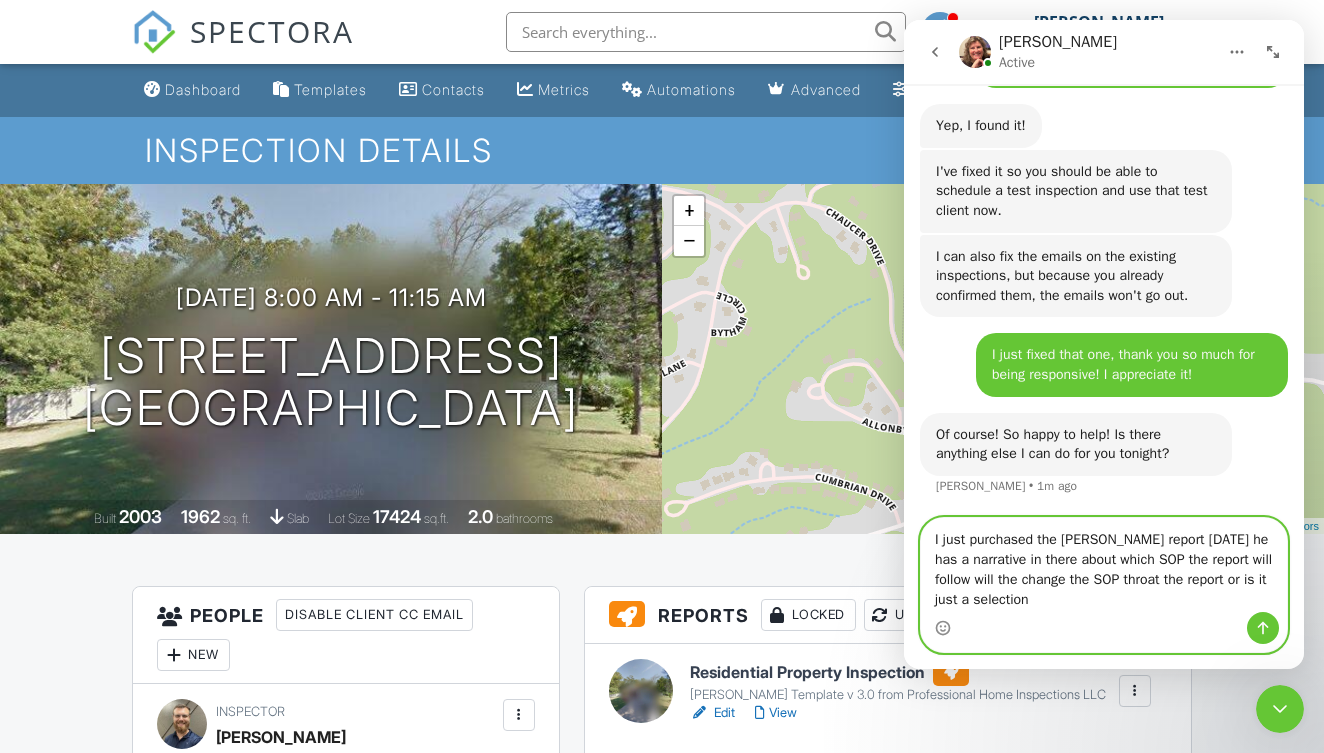 click on "I just purchased the [PERSON_NAME] report [DATE] he has a narrative in there about which SOP the report will follow will the change the SOP throat the report or is it just a selection" at bounding box center [1104, 565] 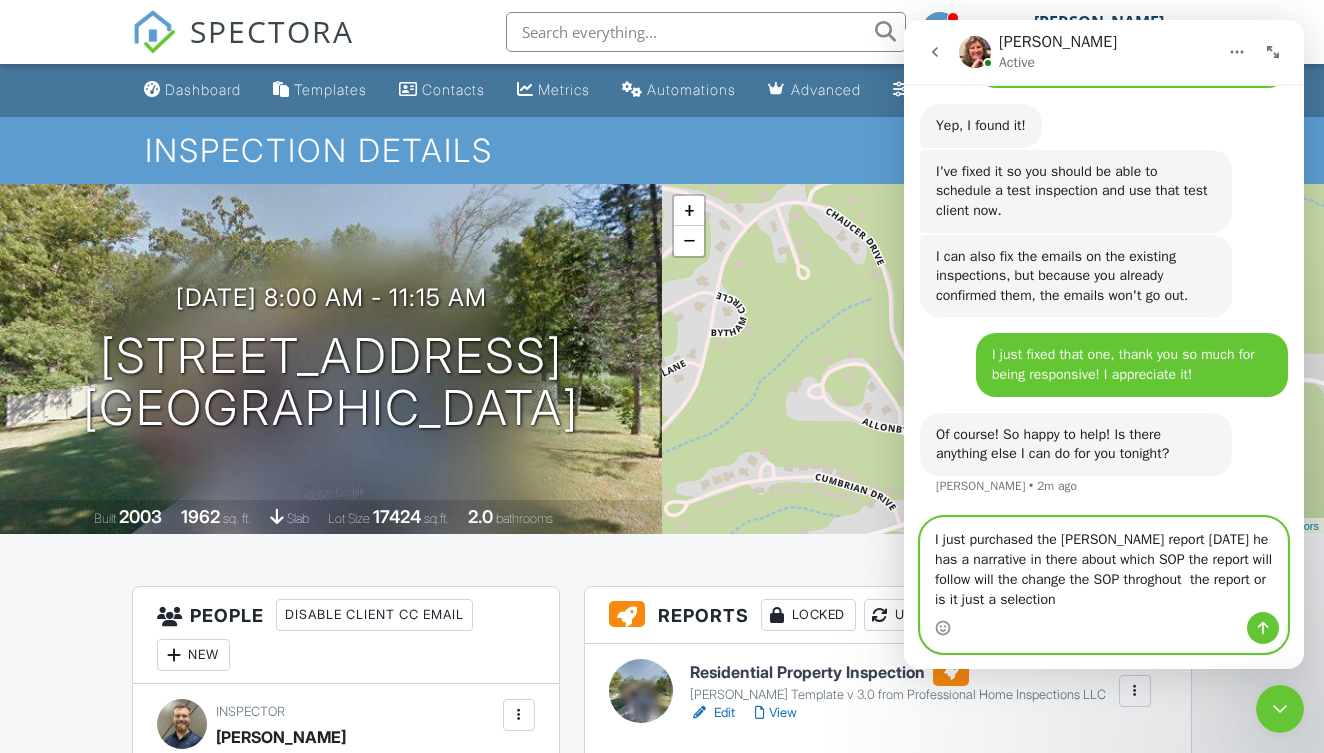 click on "I just purchased the [PERSON_NAME] report [DATE] he has a narrative in there about which SOP the report will follow will the change the SOP throghout  the report or is it just a selection" at bounding box center (1104, 565) 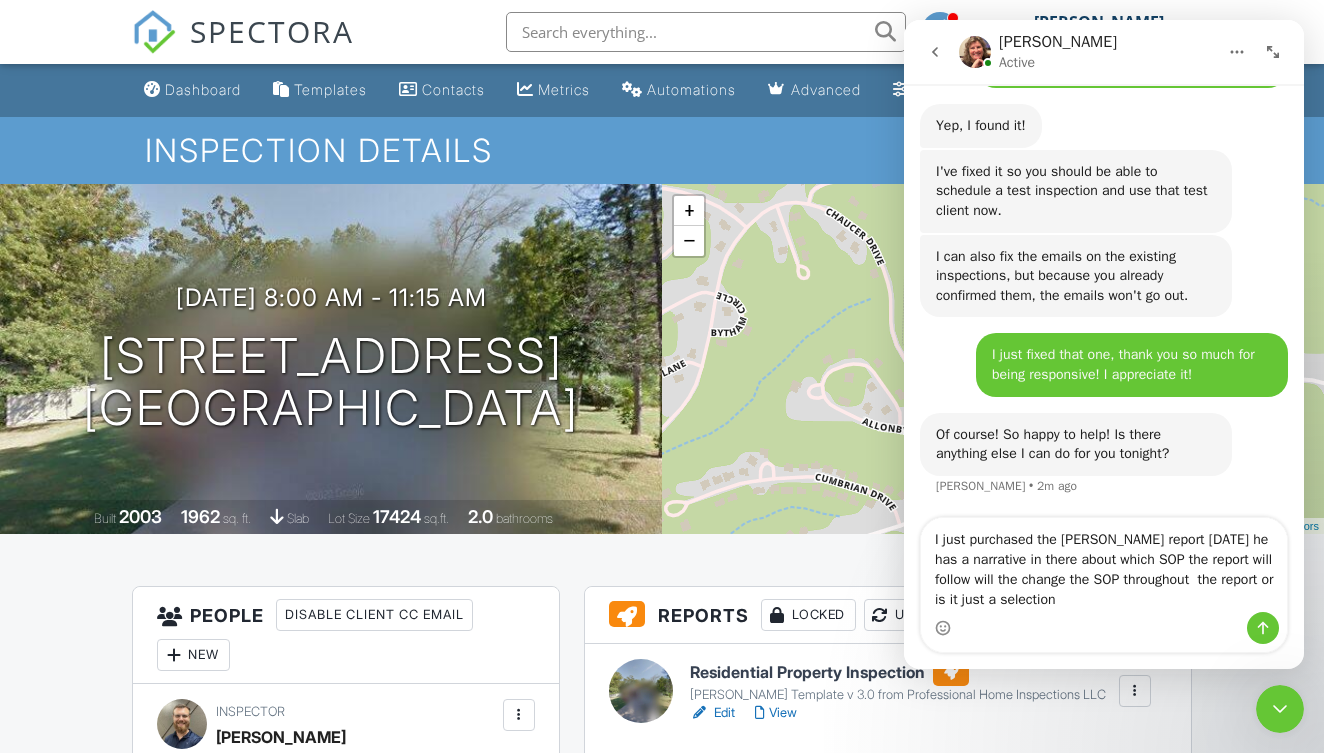 drag, startPoint x: 1187, startPoint y: 613, endPoint x: 1143, endPoint y: 646, distance: 55 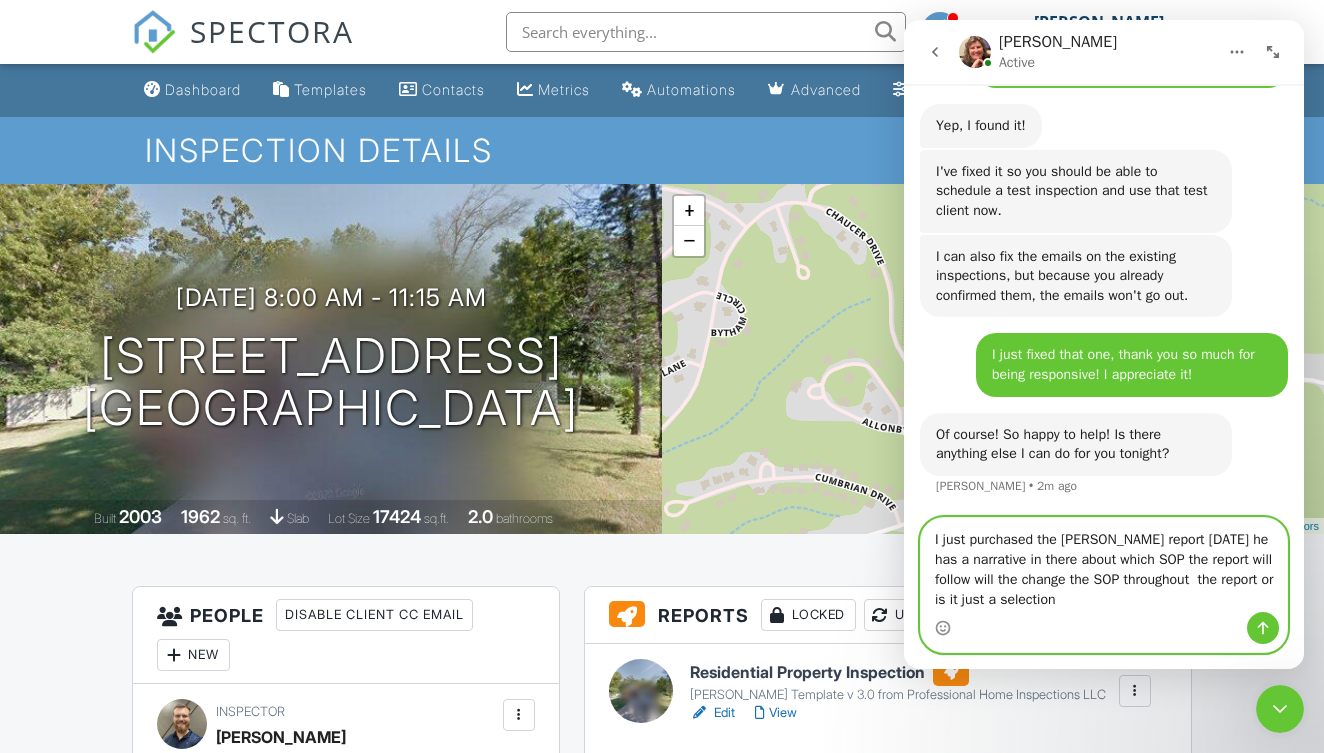 click on "I just purchased the [PERSON_NAME] report [DATE] he has a narrative in there about which SOP the report will follow will the change the SOP throughout  the report or is it just a selection" at bounding box center (1104, 565) 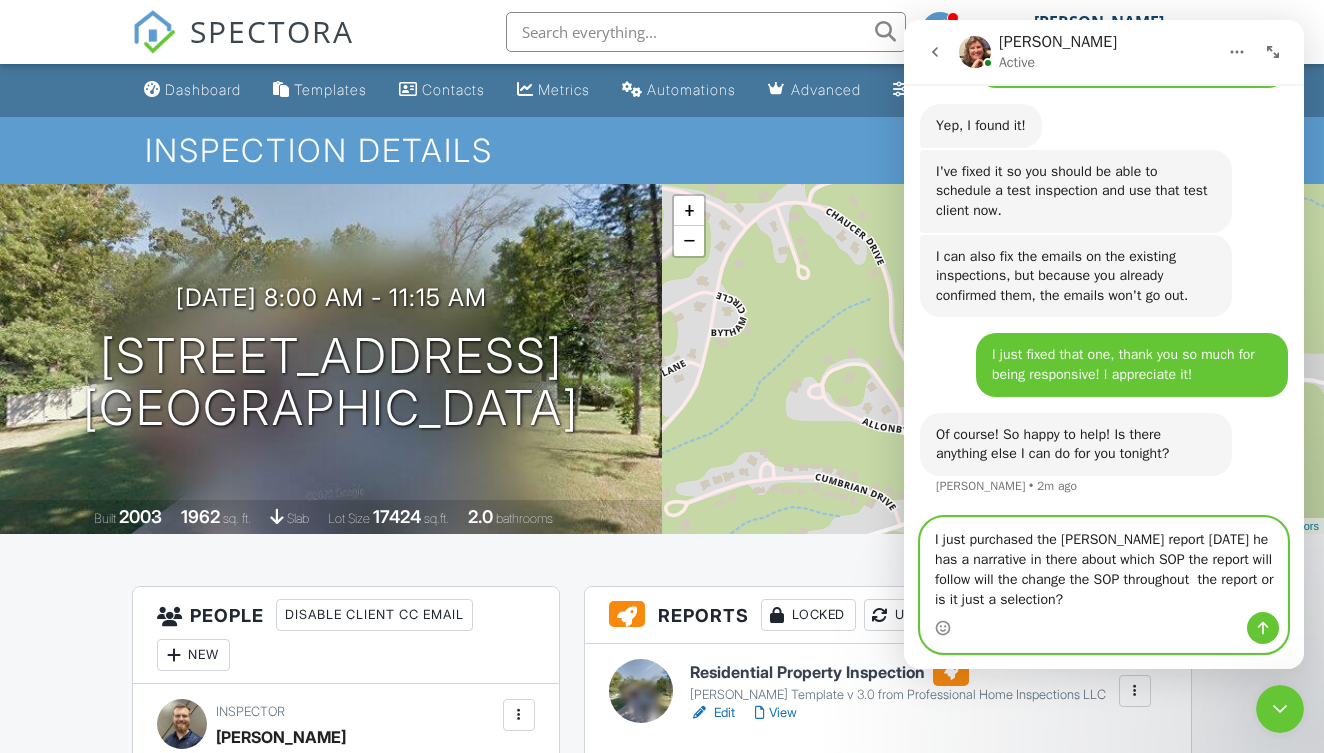 type on "I just purchased the [PERSON_NAME] report [DATE] he has a narrative in there about which SOP the report will follow will the change the SOP throughout  the report or is it just a selection?" 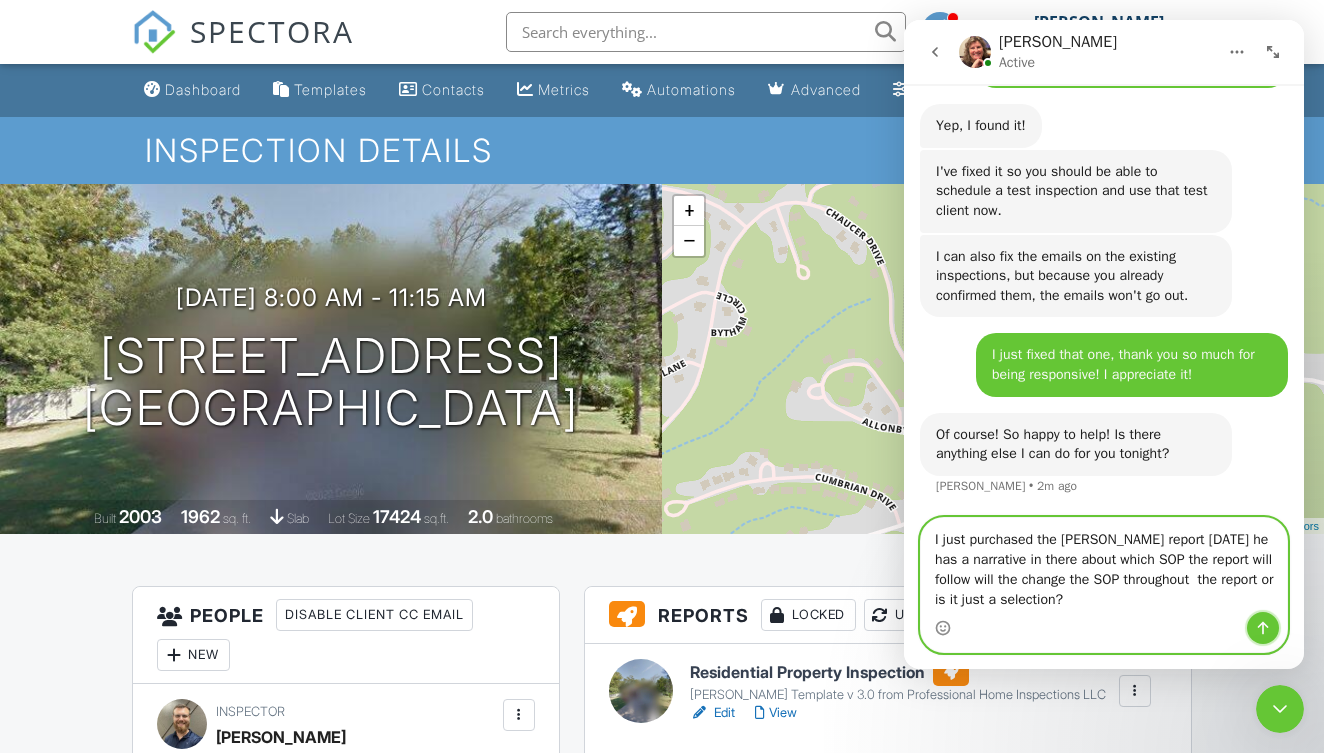 click 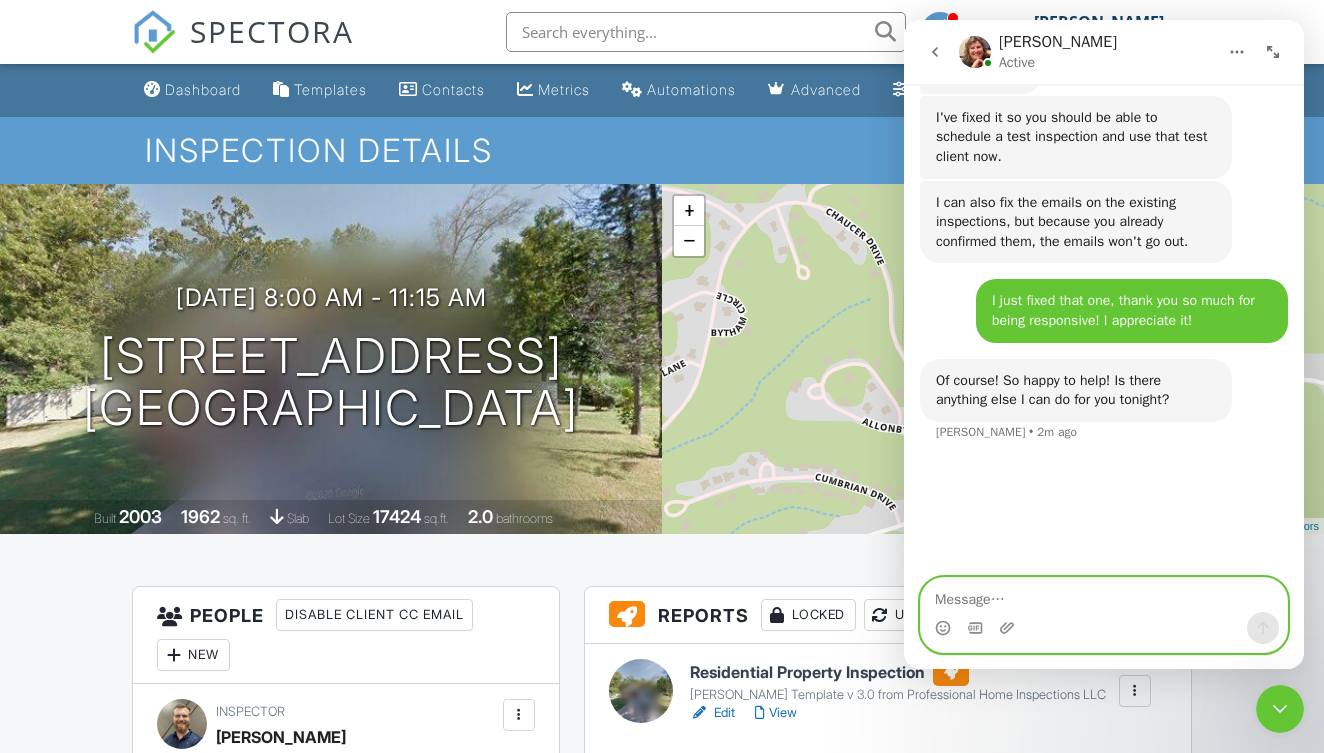 scroll, scrollTop: 7898, scrollLeft: 0, axis: vertical 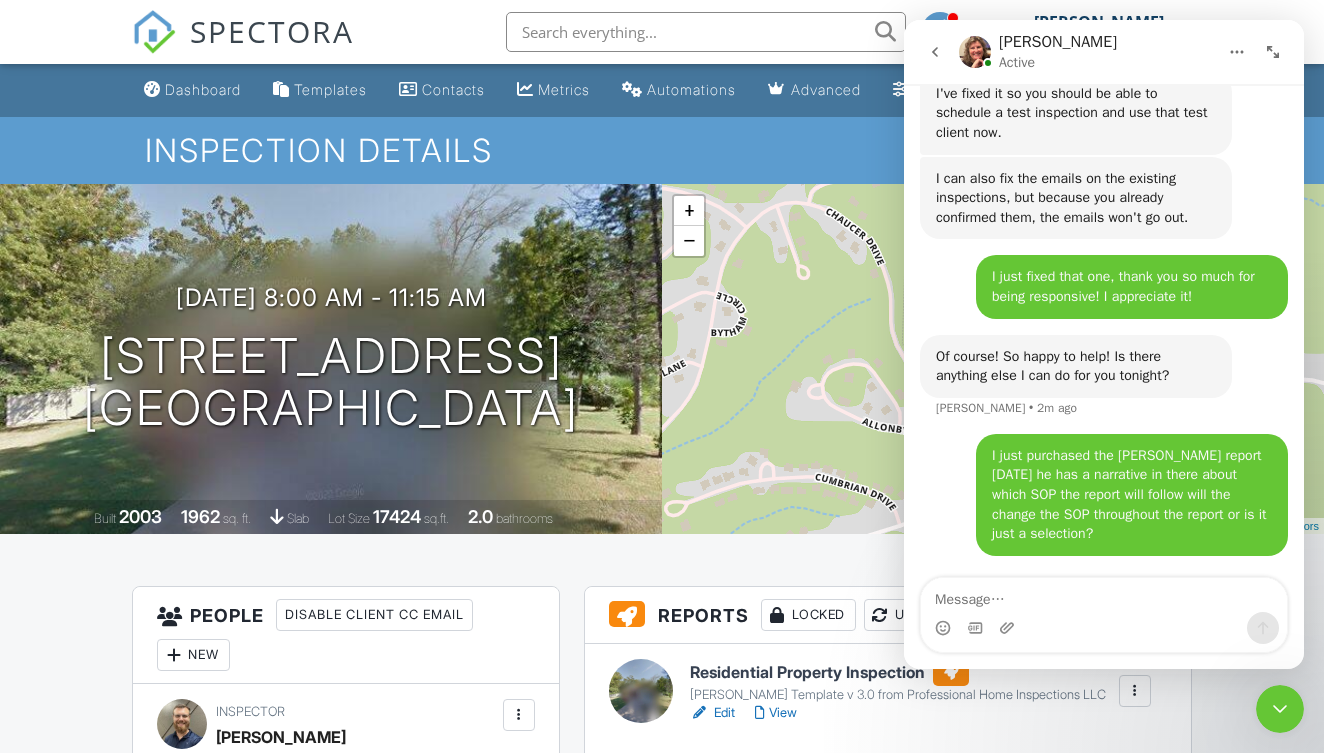click at bounding box center (1104, 628) 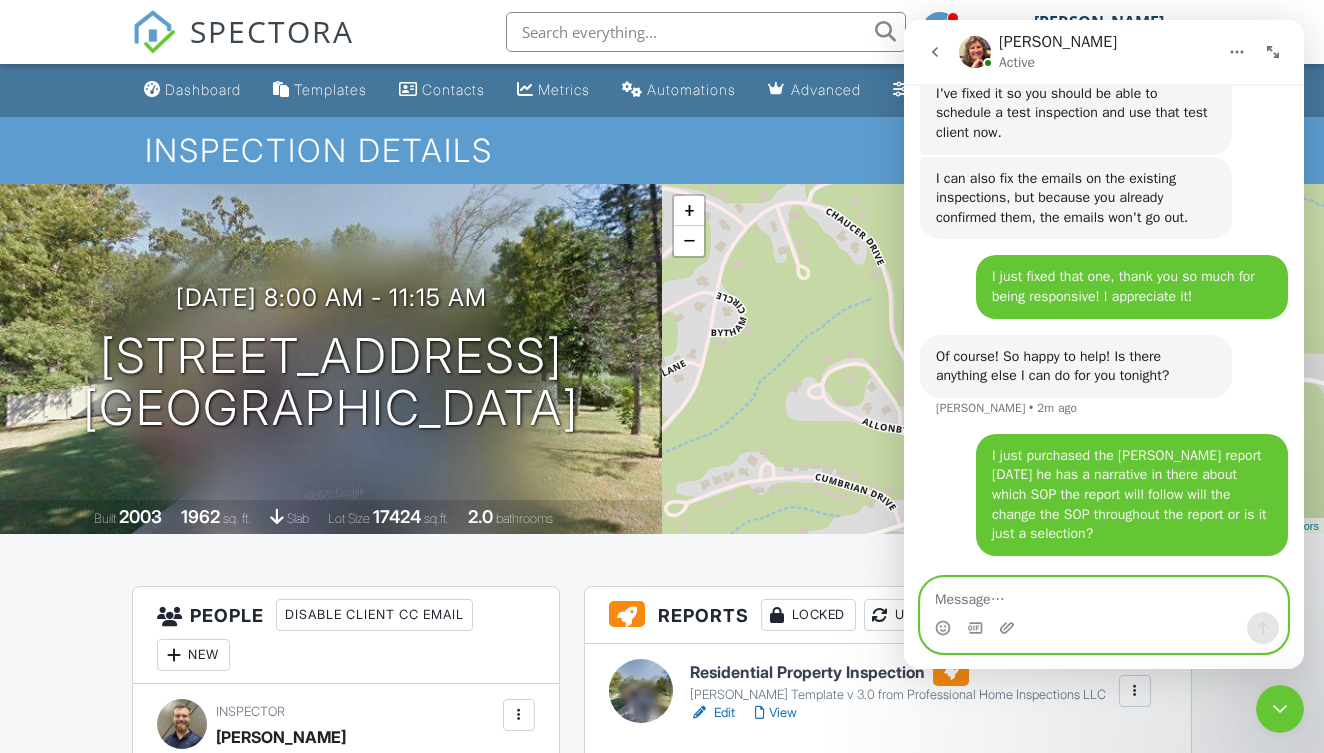 click at bounding box center (1104, 595) 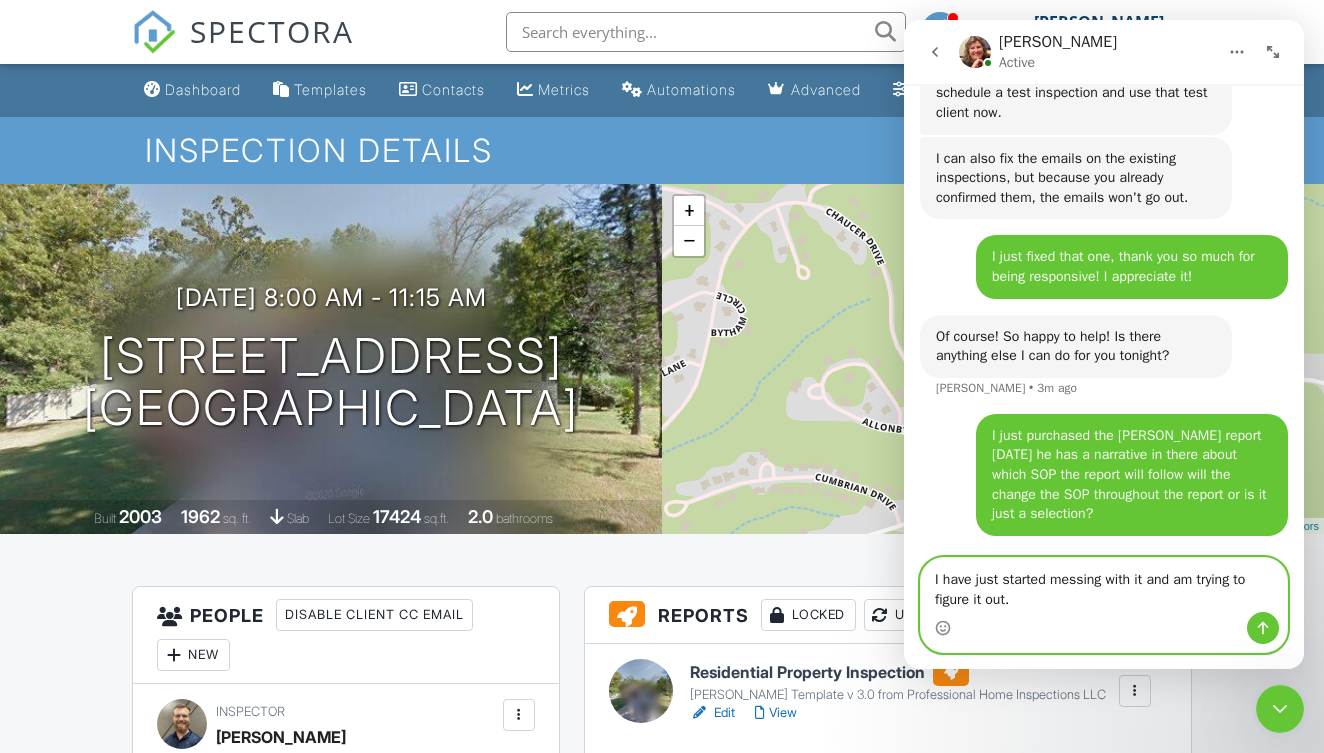 scroll, scrollTop: 7995, scrollLeft: 0, axis: vertical 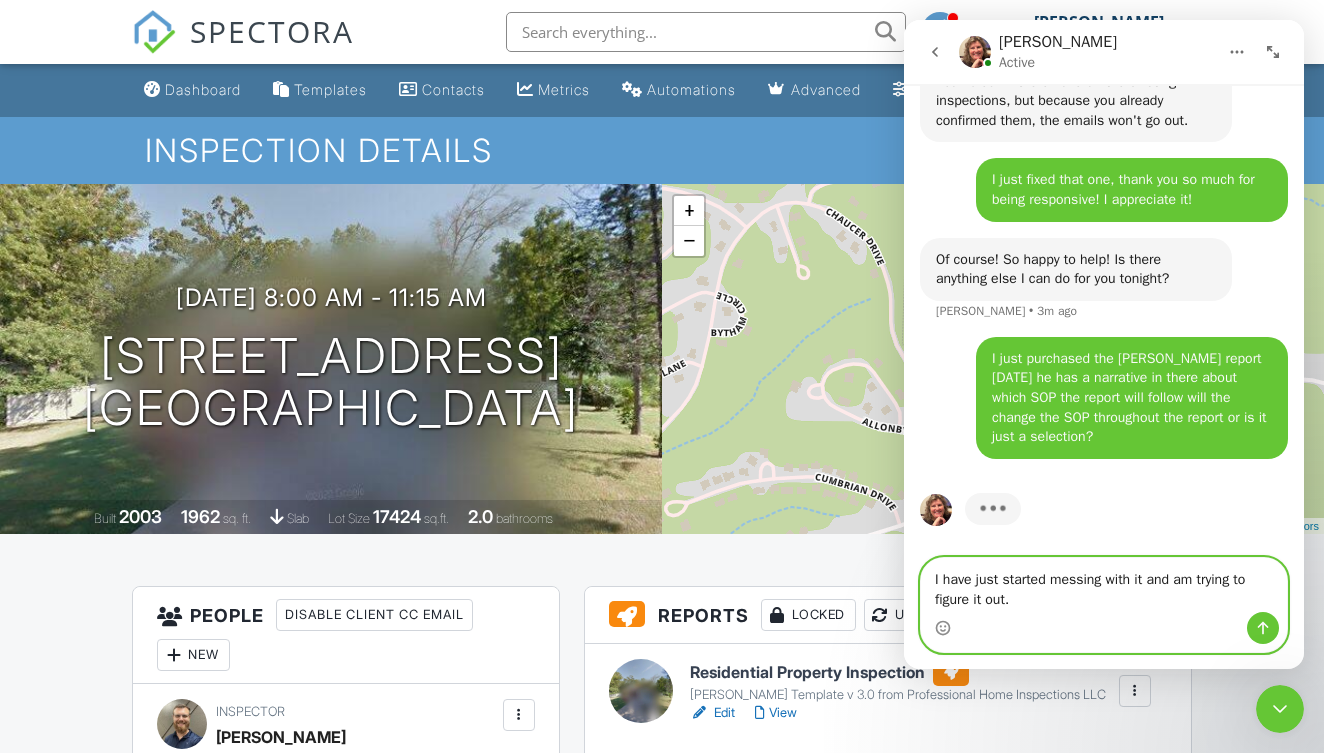 type on "I have just started messing with it and am trying to figure it out." 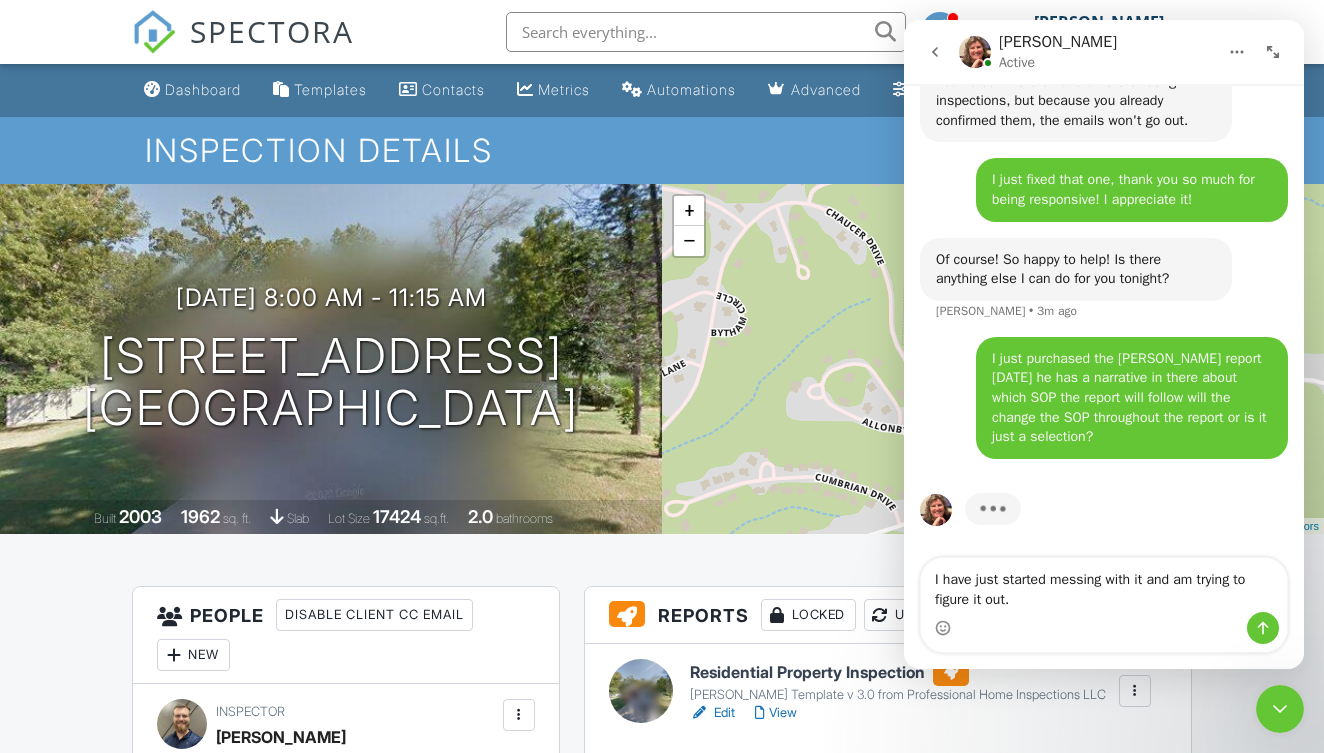 click at bounding box center [1263, 628] 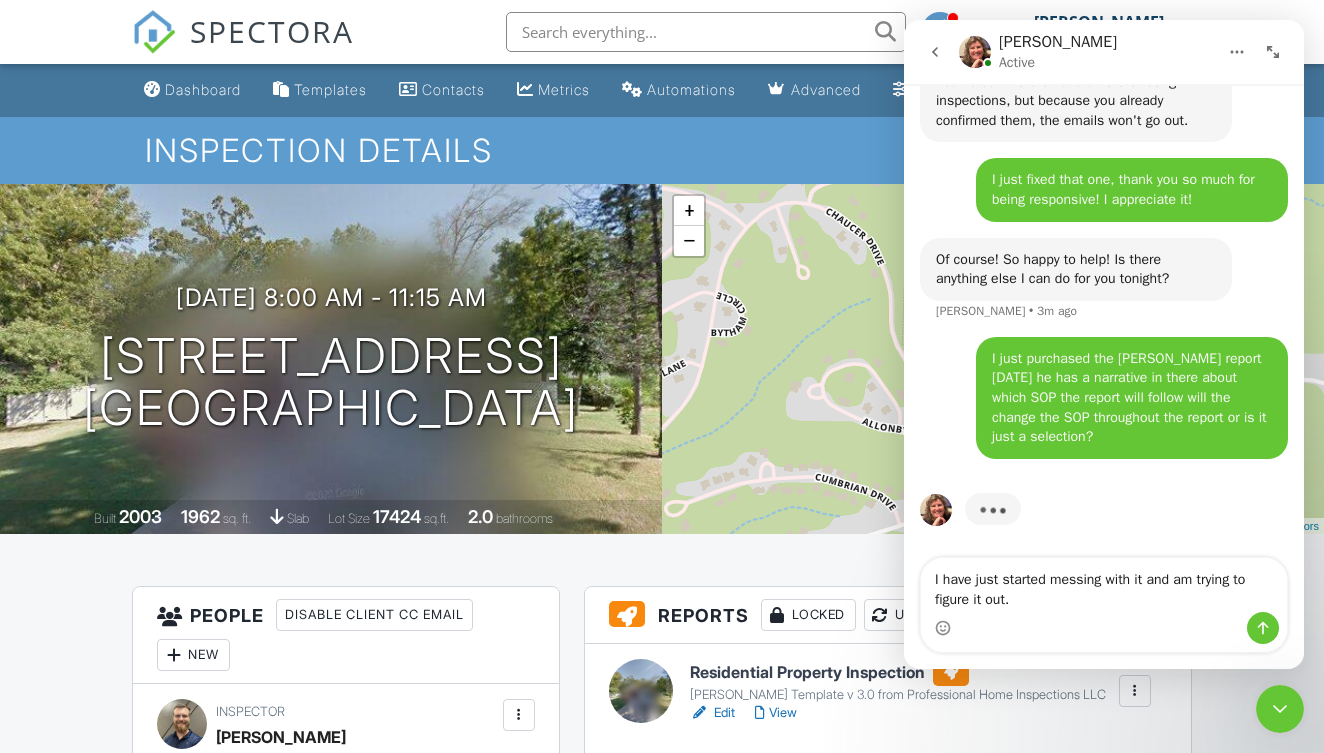 click at bounding box center [1263, 628] 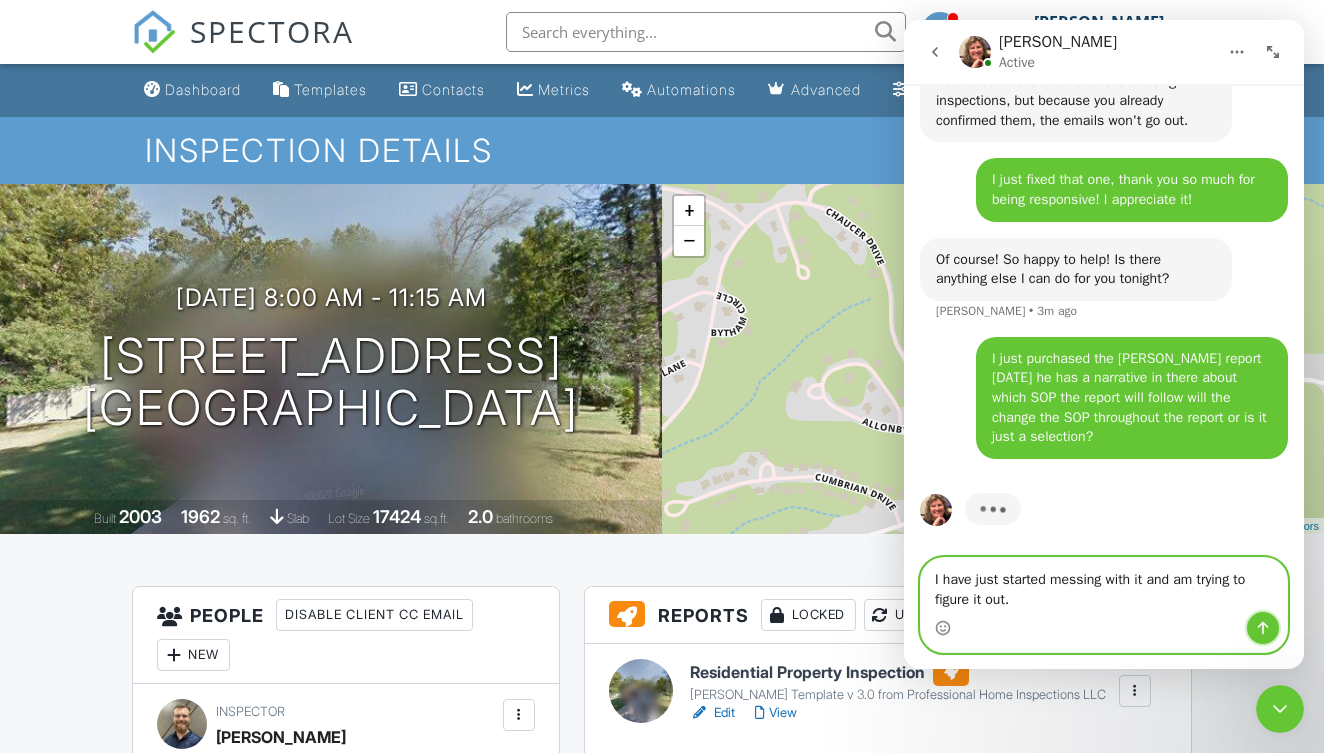 click 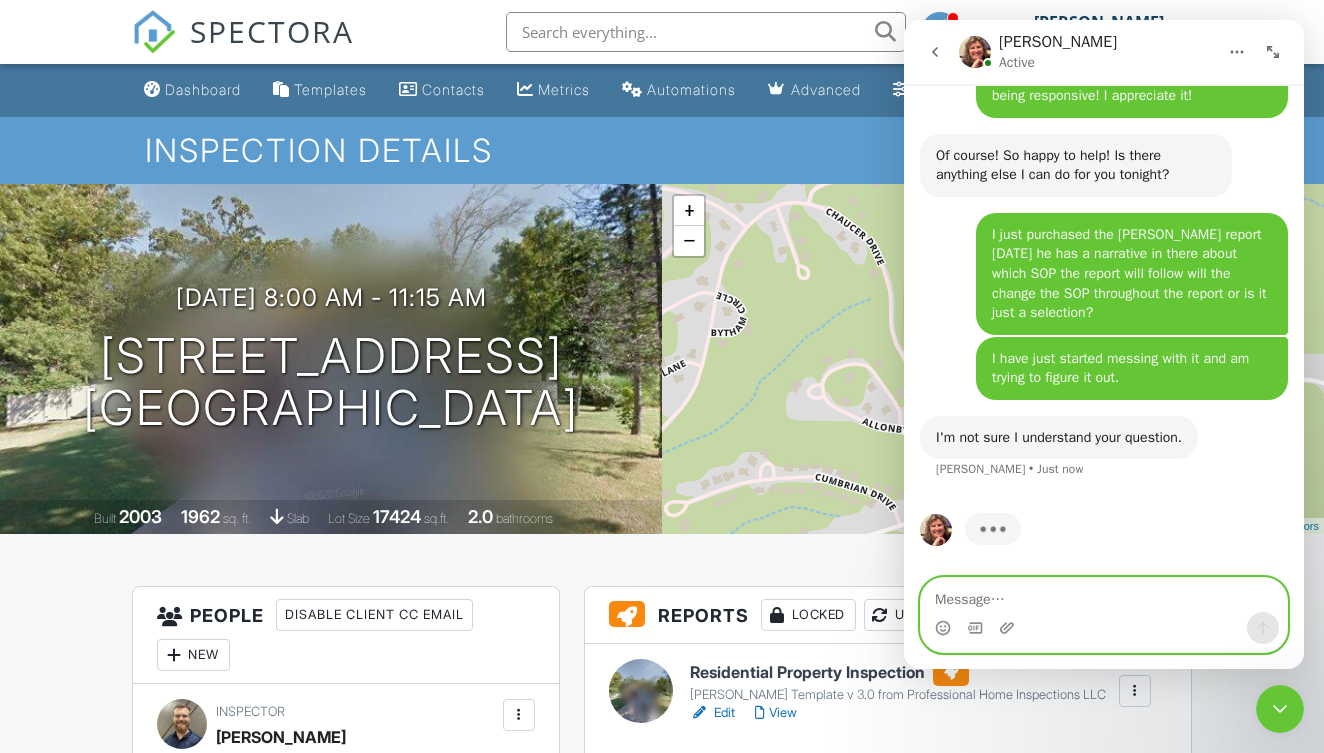scroll, scrollTop: 8098, scrollLeft: 0, axis: vertical 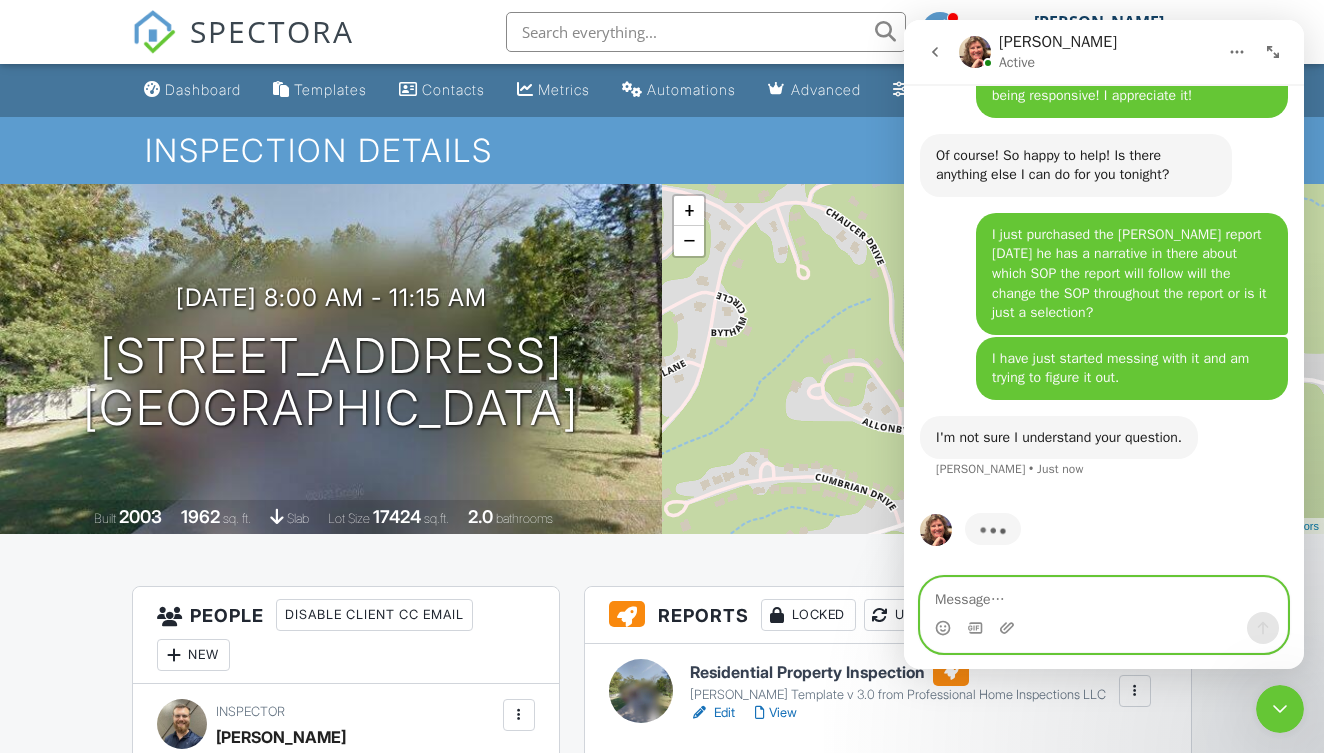 click at bounding box center [1104, 595] 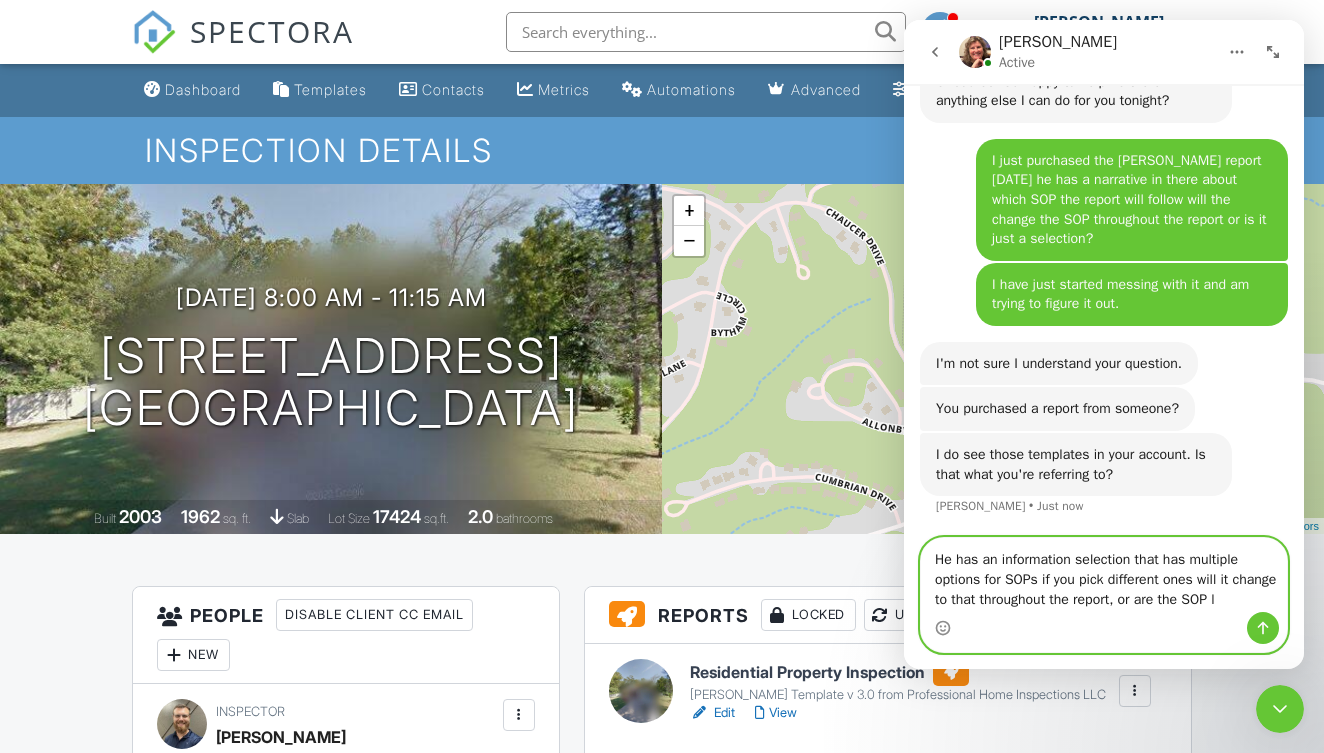 scroll, scrollTop: 8190, scrollLeft: 0, axis: vertical 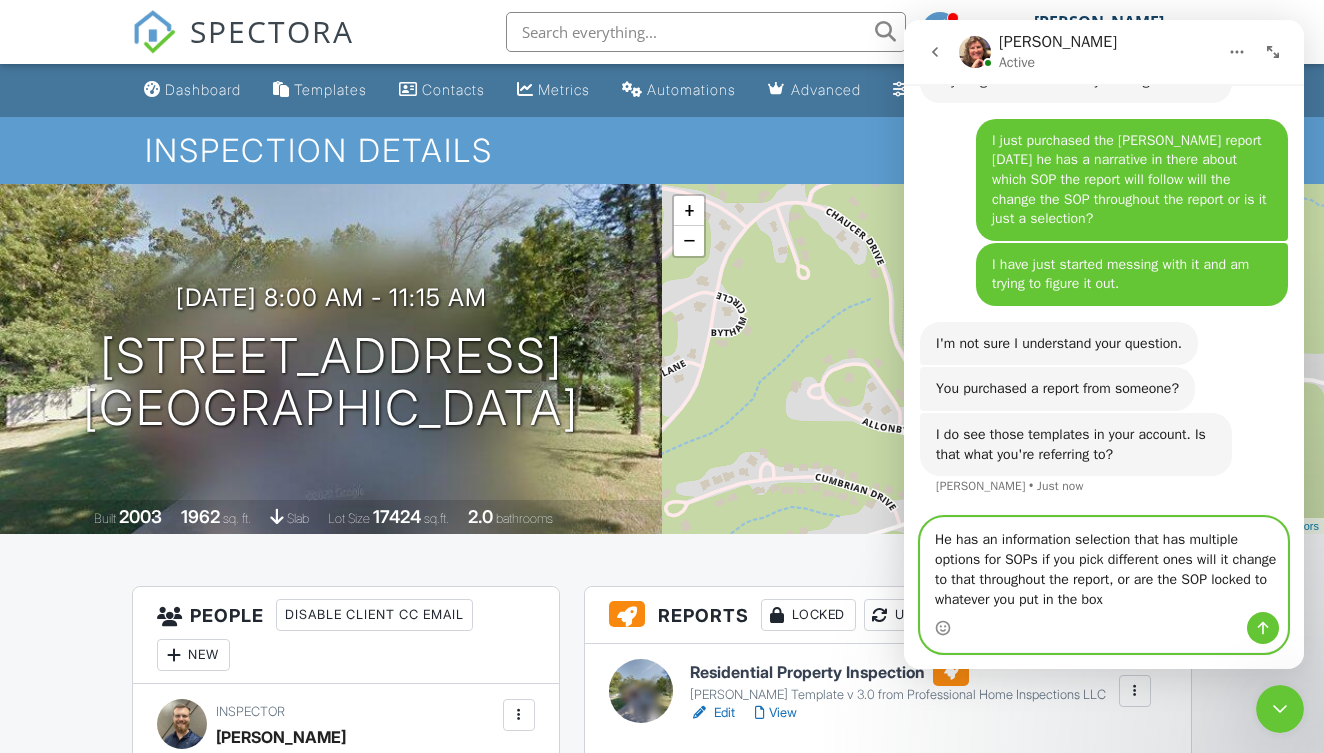 type on "He has an information selection that has multiple options for SOPs if you pick different ones will it change to that throughout the report, or are the SOP locked to whatever you put in the box" 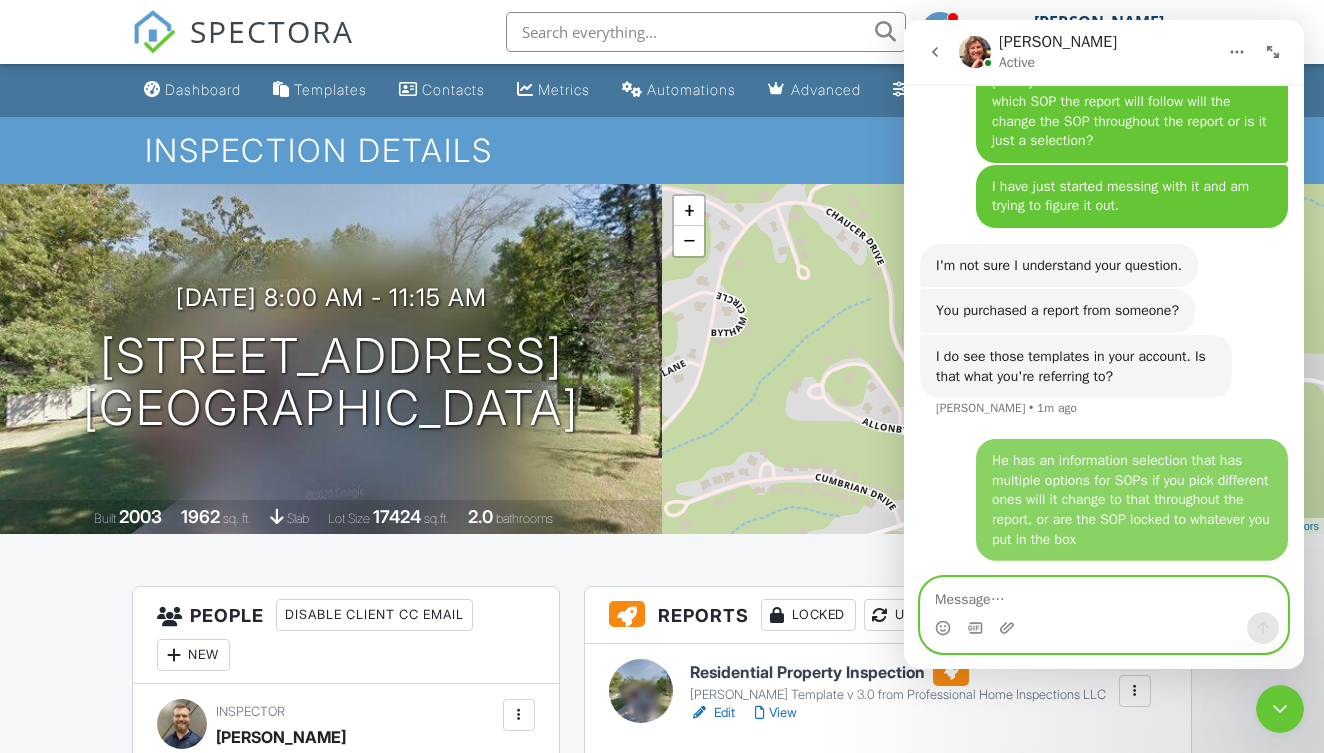 scroll, scrollTop: 8265, scrollLeft: 0, axis: vertical 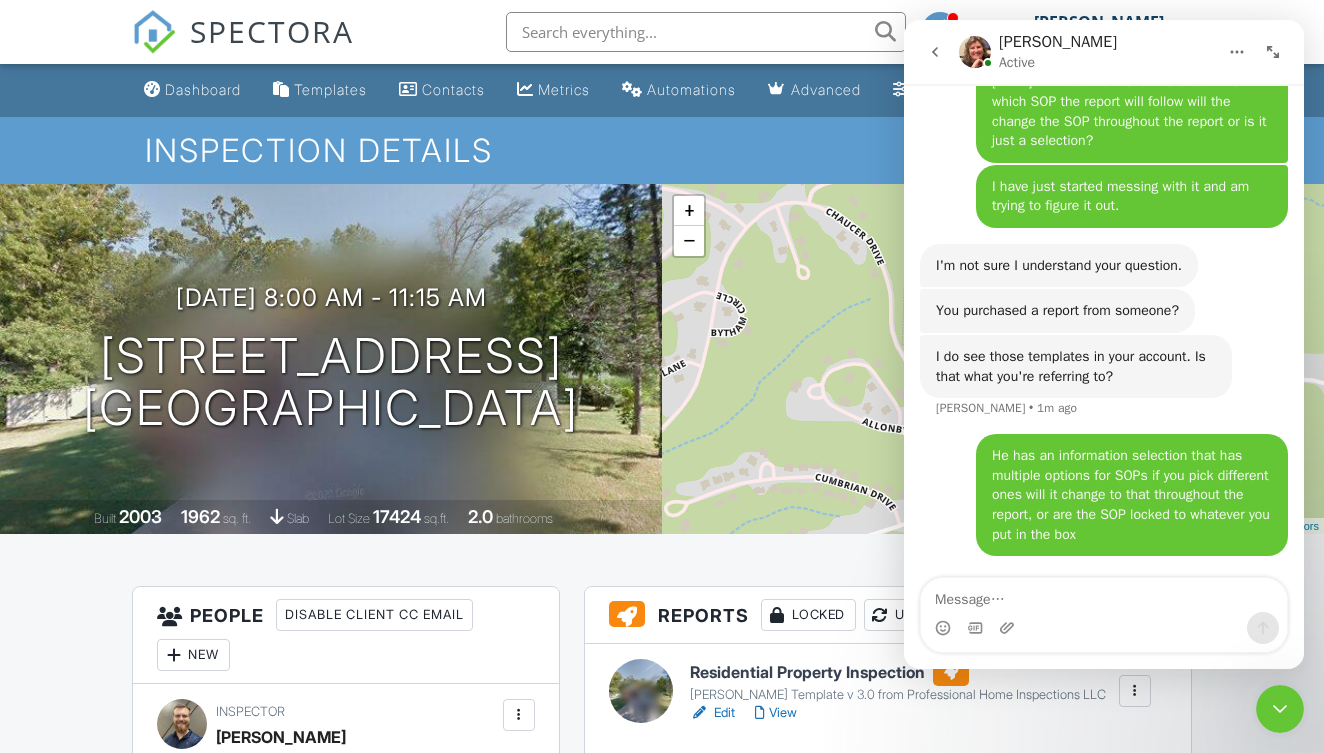 click at bounding box center (1104, 628) 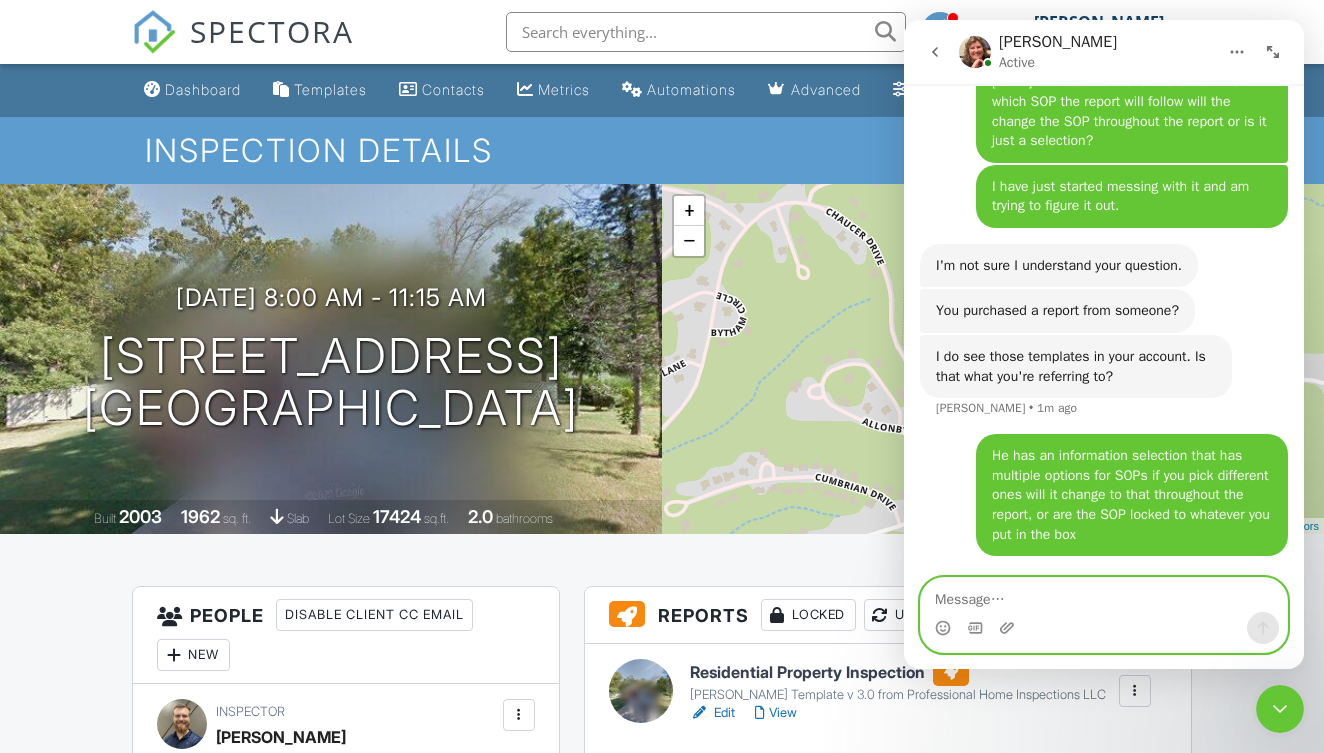 click at bounding box center [1104, 595] 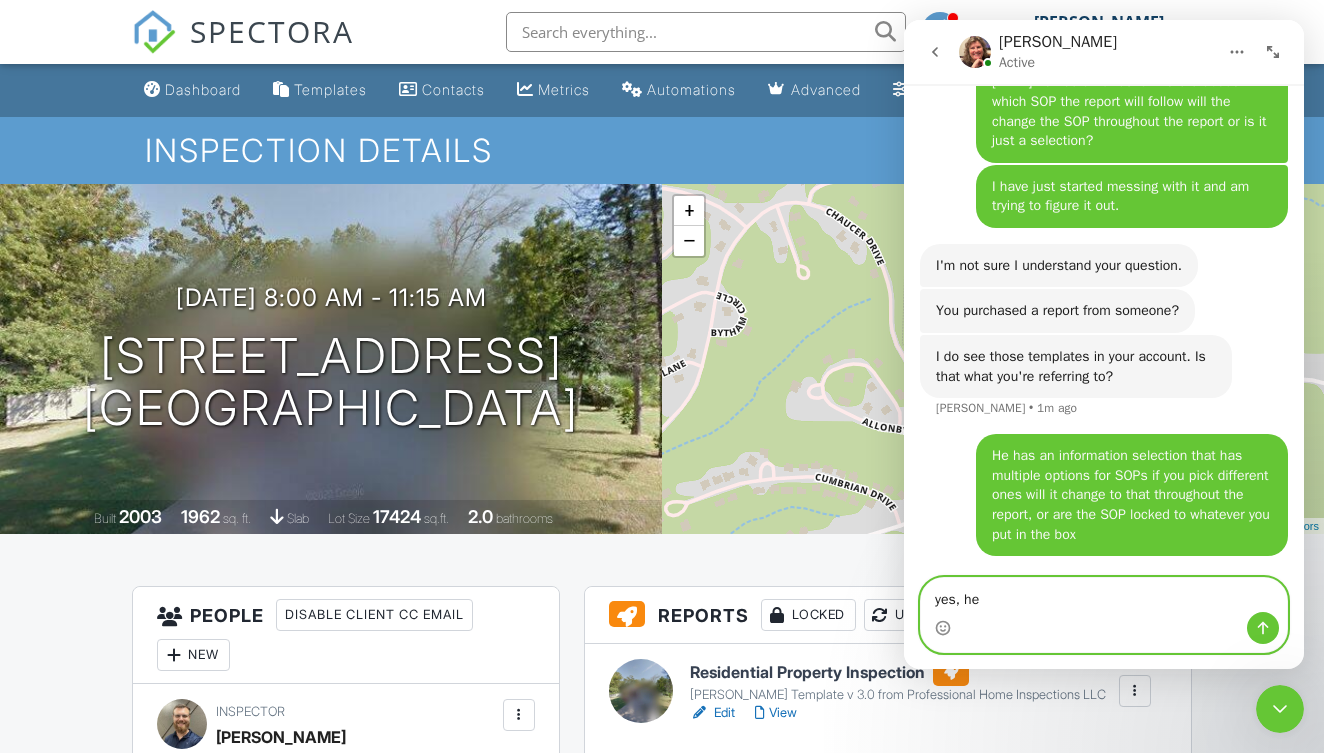 scroll, scrollTop: 8342, scrollLeft: 0, axis: vertical 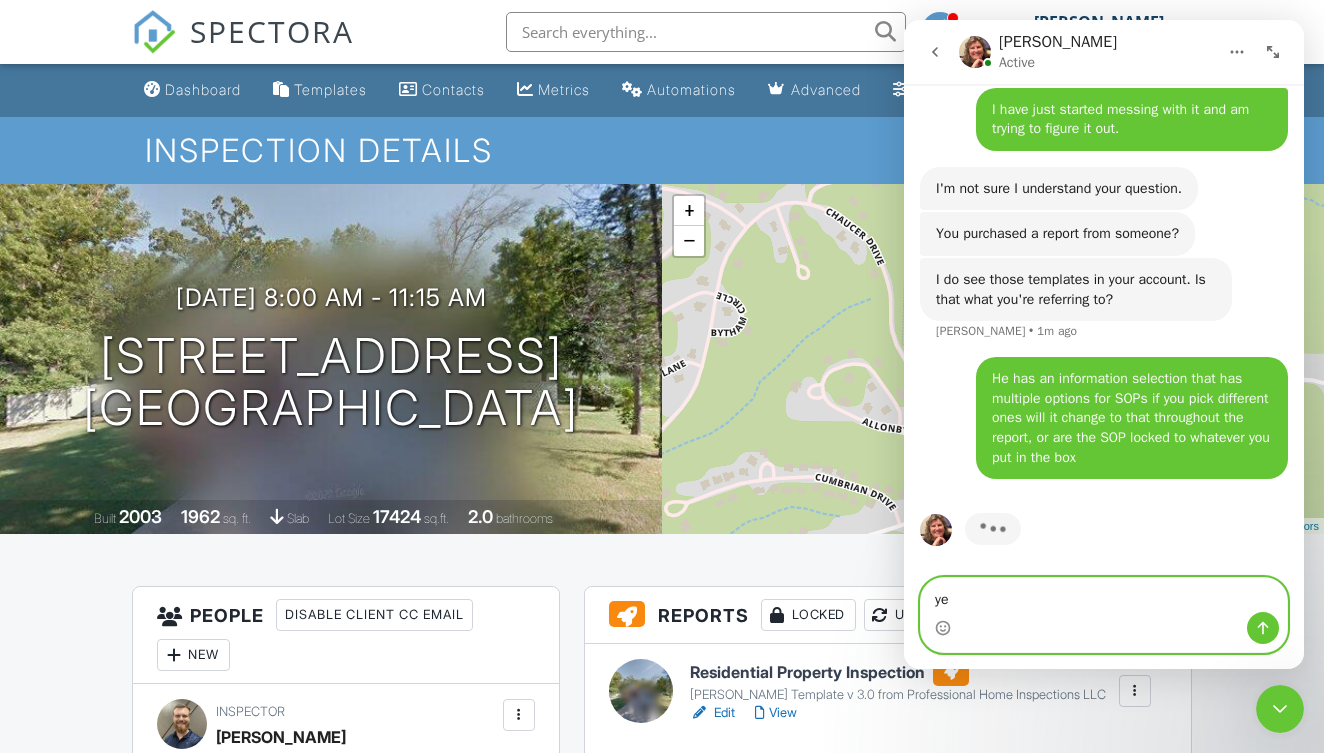 type on "y" 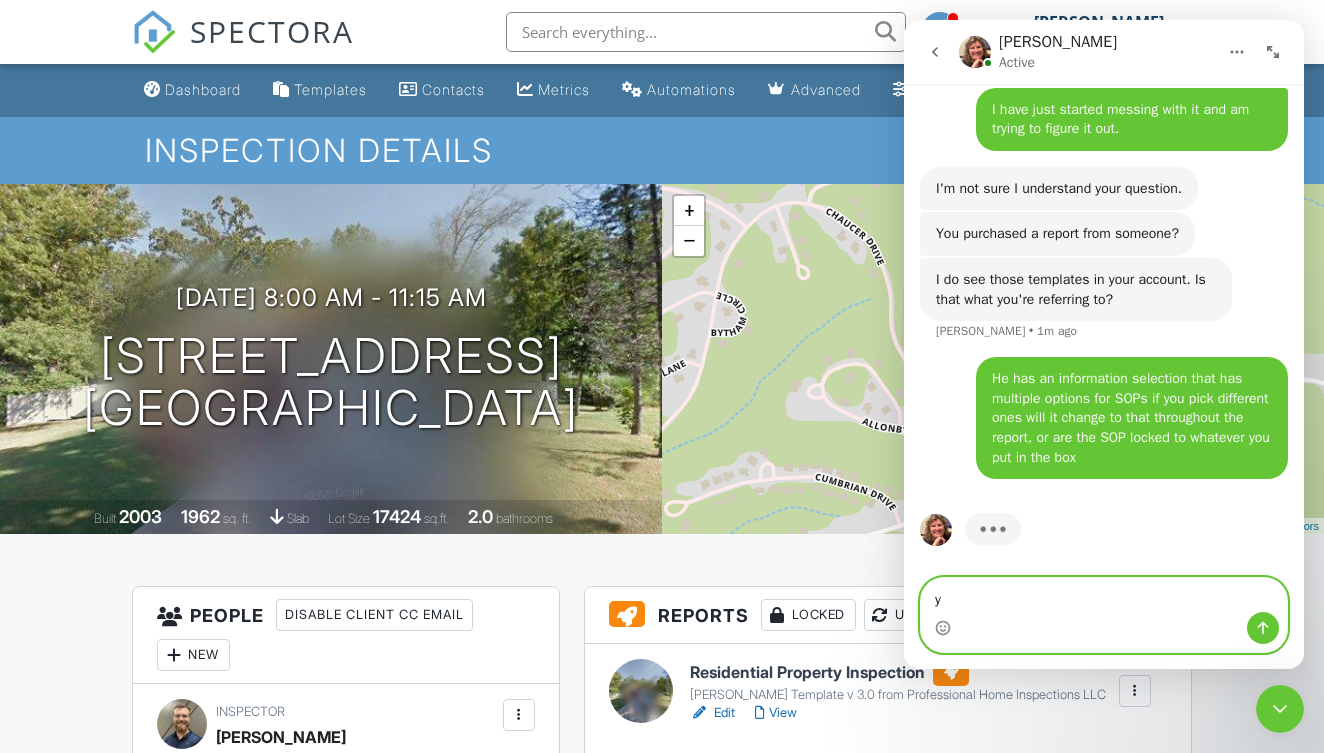 type 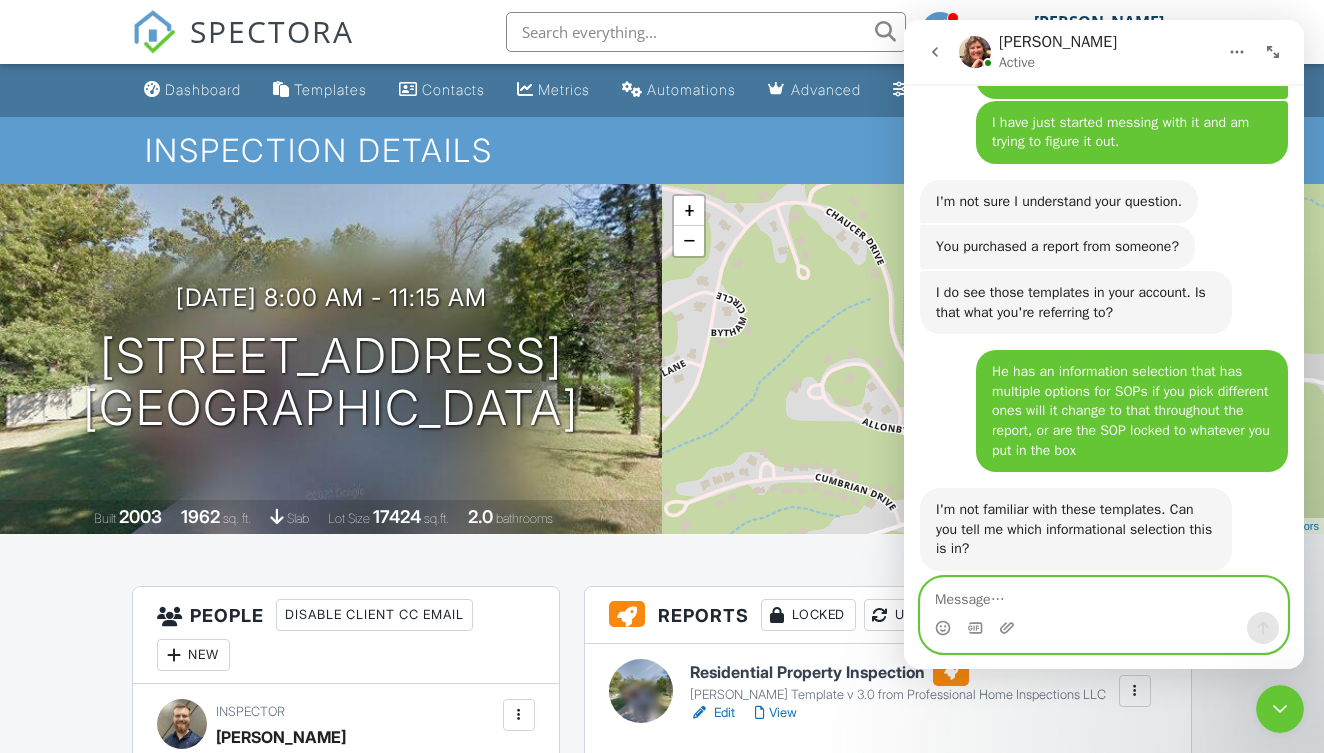 scroll, scrollTop: 8362, scrollLeft: 0, axis: vertical 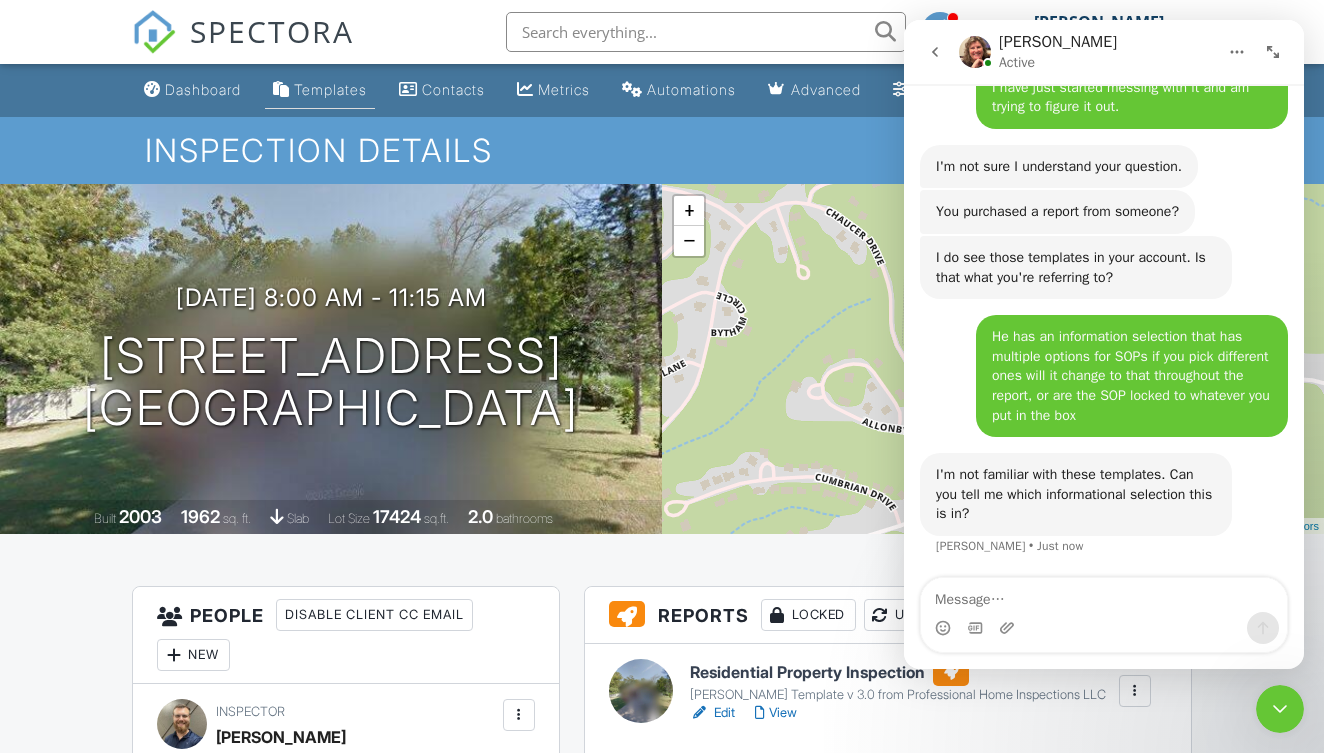 click on "Templates" at bounding box center [330, 89] 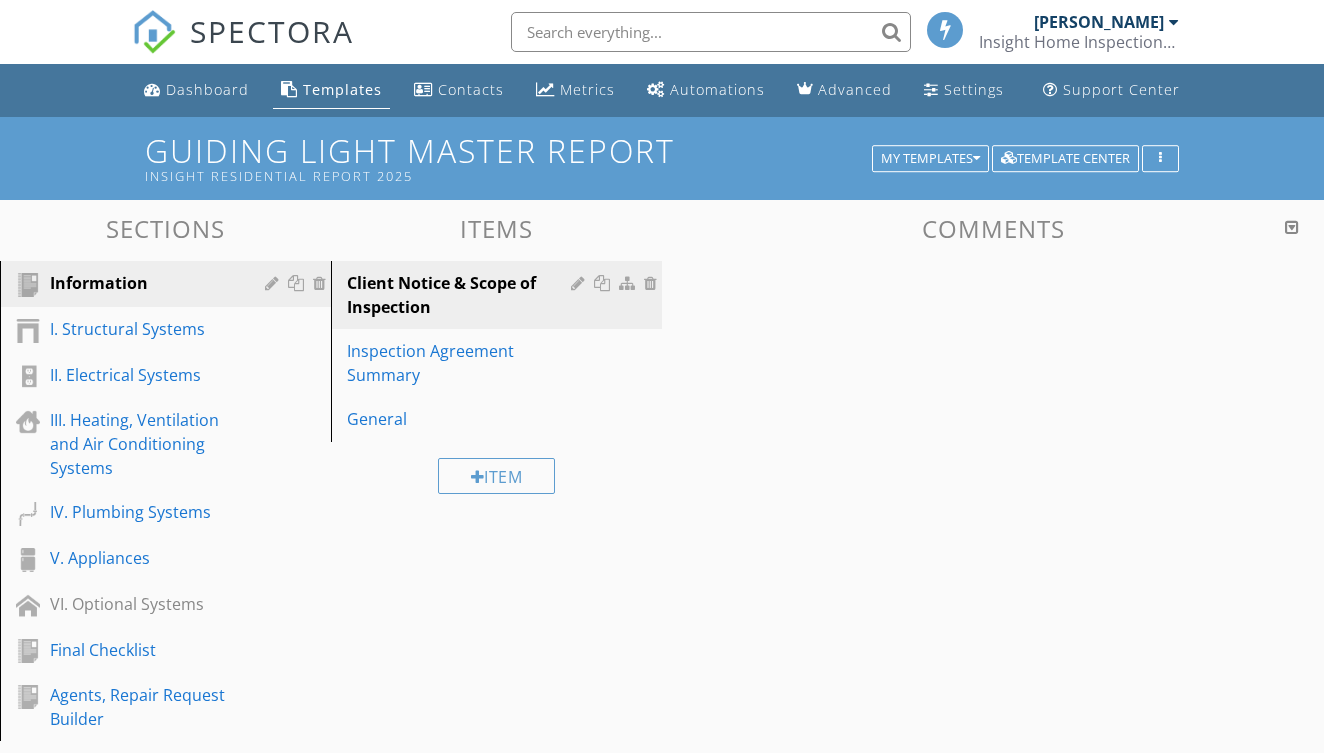scroll, scrollTop: 0, scrollLeft: 0, axis: both 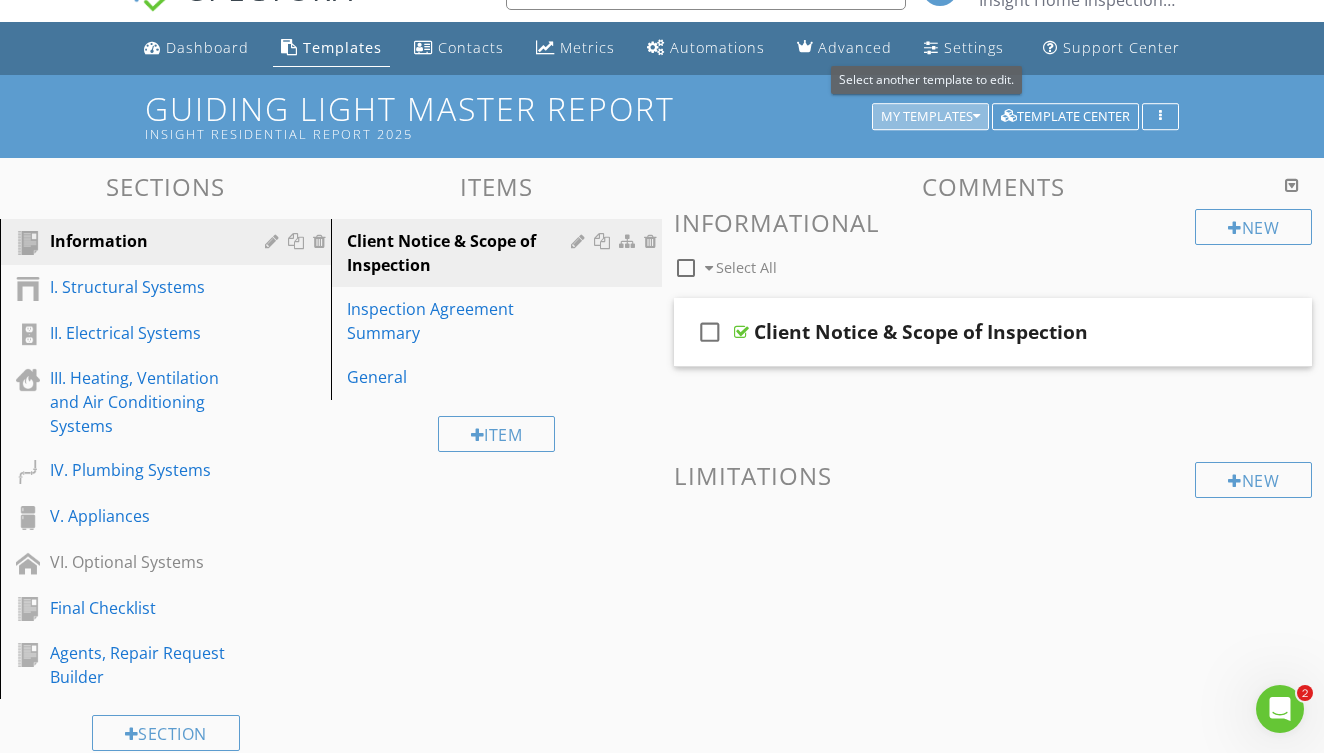 click at bounding box center [976, 117] 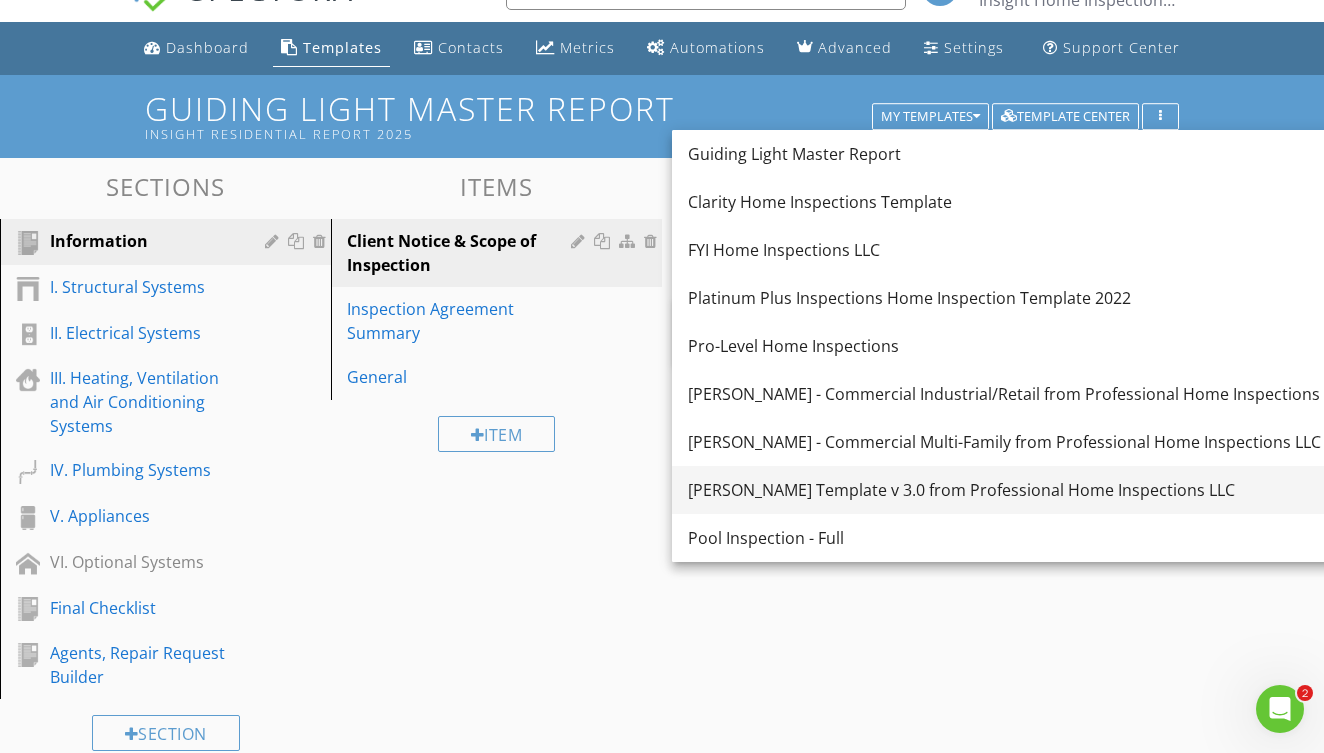 click on "[PERSON_NAME] Template v 3.0 from Professional Home Inspections LLC" at bounding box center [1019, 490] 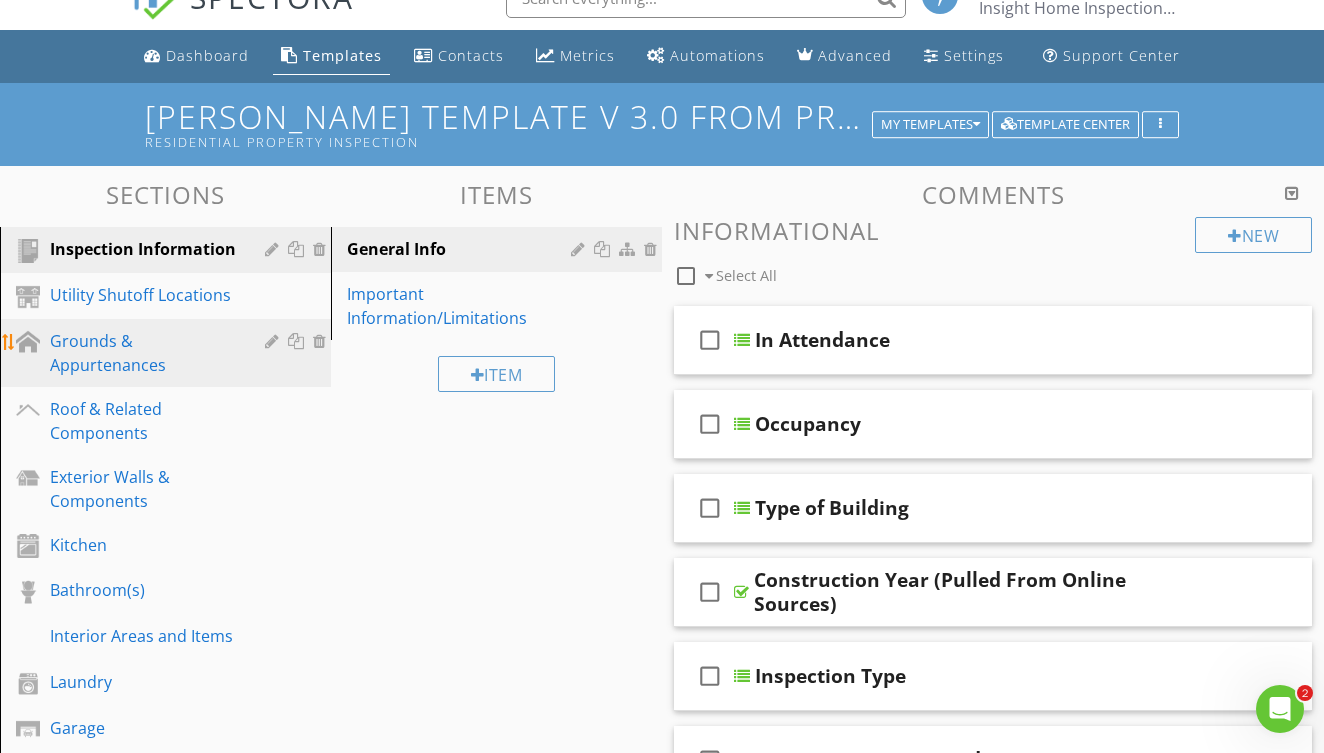 scroll, scrollTop: 30, scrollLeft: 0, axis: vertical 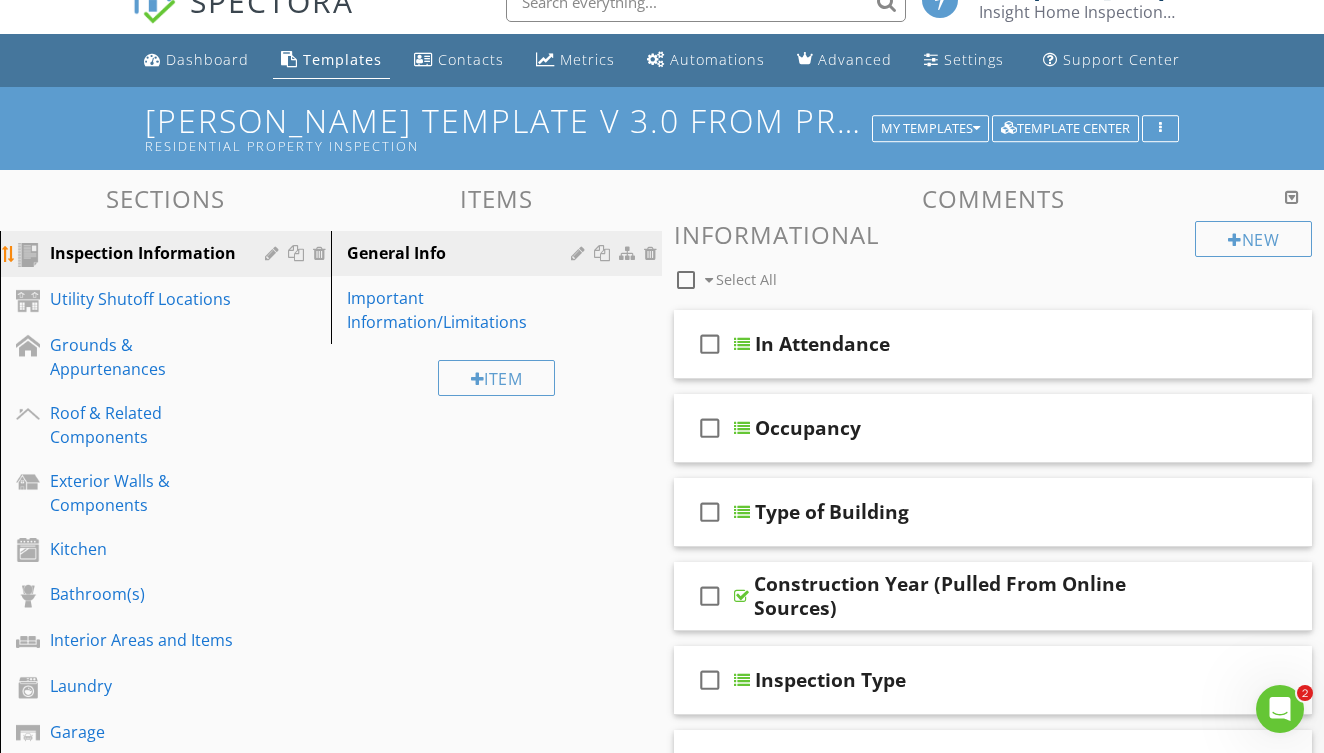 click on "Inspection Information" at bounding box center (143, 253) 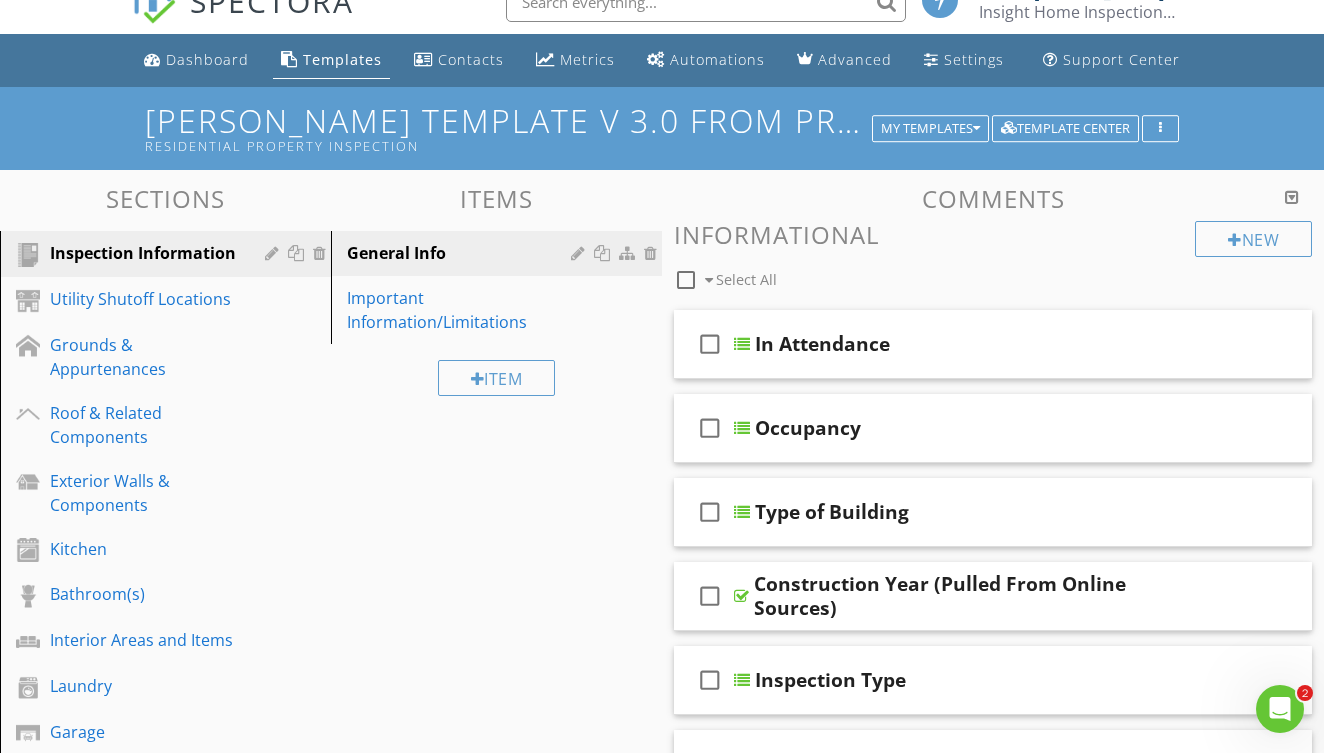 click 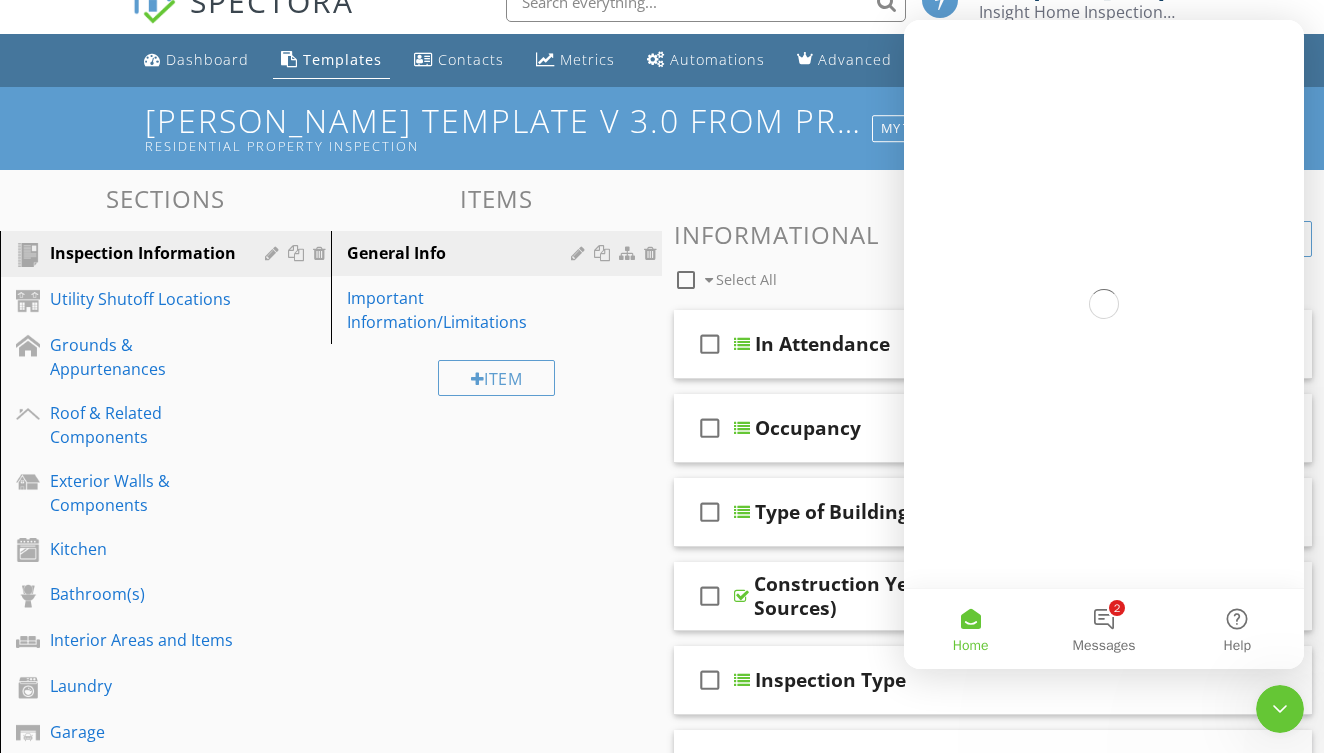 scroll, scrollTop: 0, scrollLeft: 0, axis: both 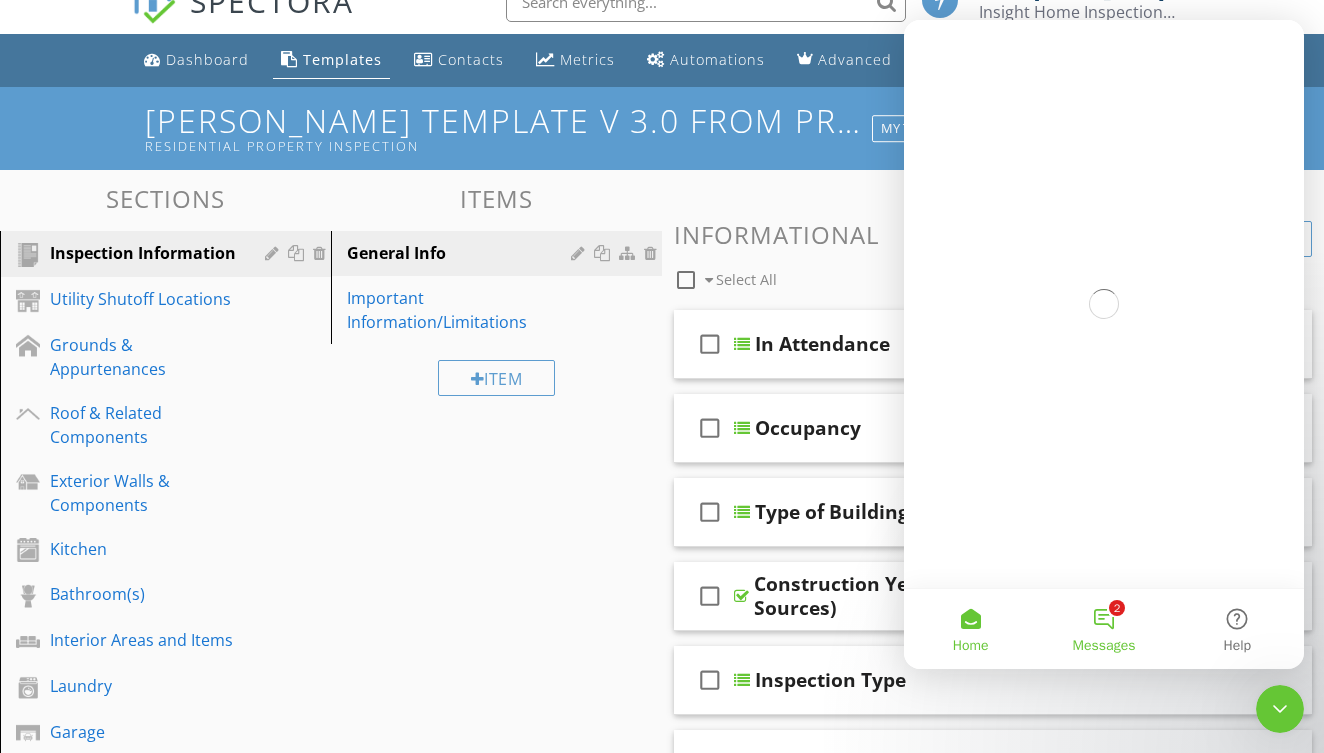 click on "2 Messages" at bounding box center (1103, 629) 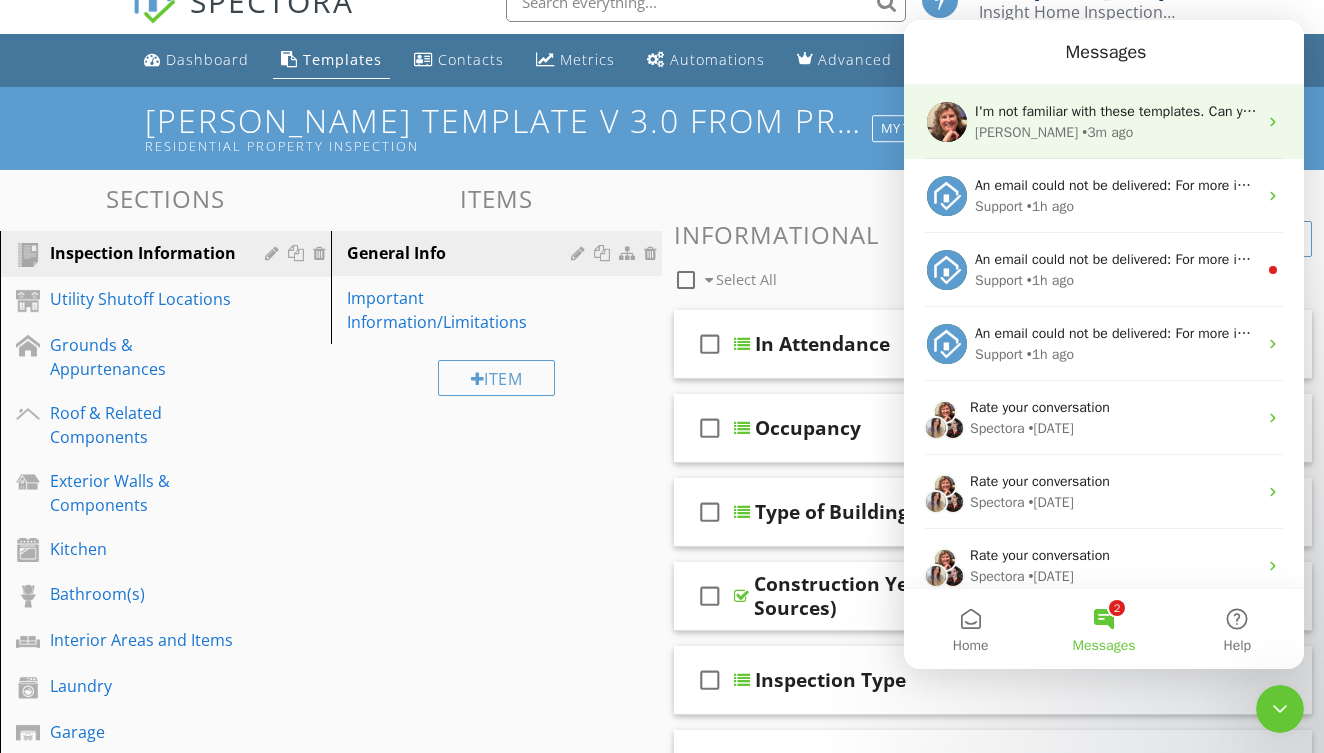 click on "I'm not familiar with these templates. Can you tell me which informational selection this is in?" at bounding box center (1262, 111) 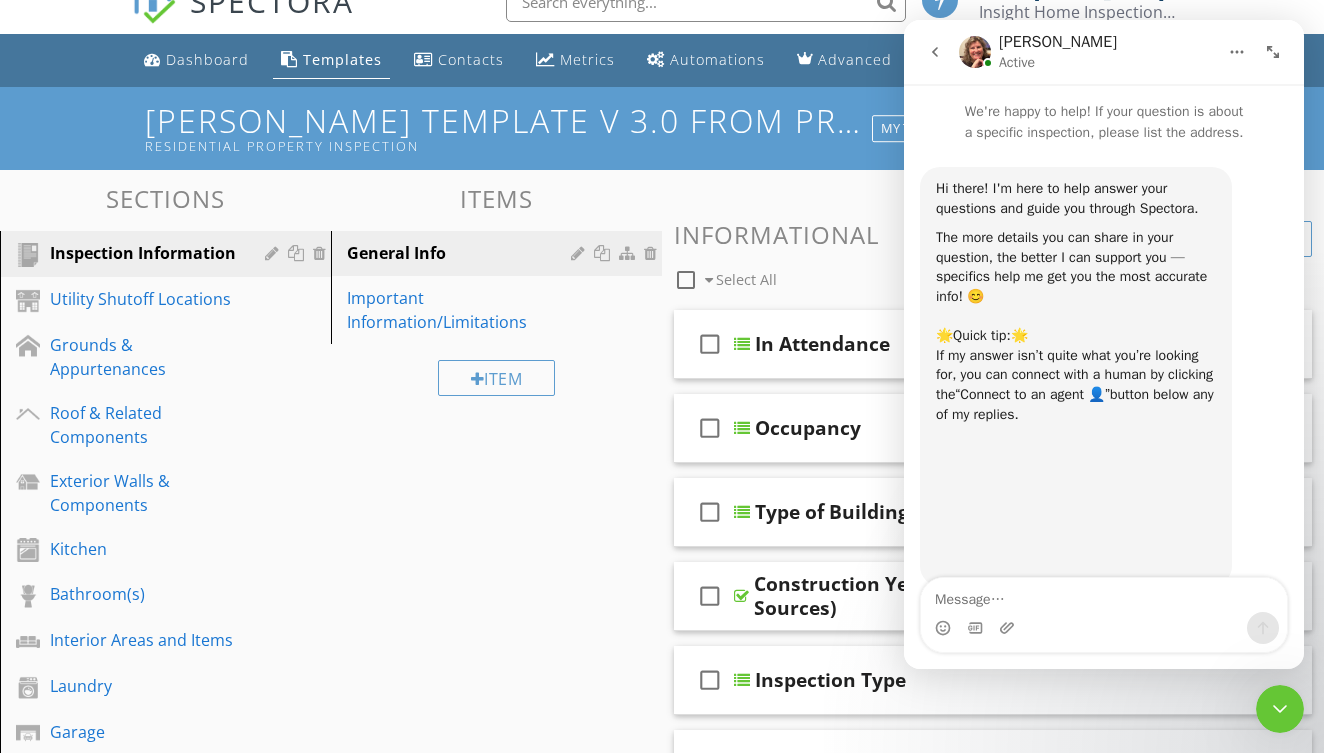 scroll, scrollTop: 0, scrollLeft: 0, axis: both 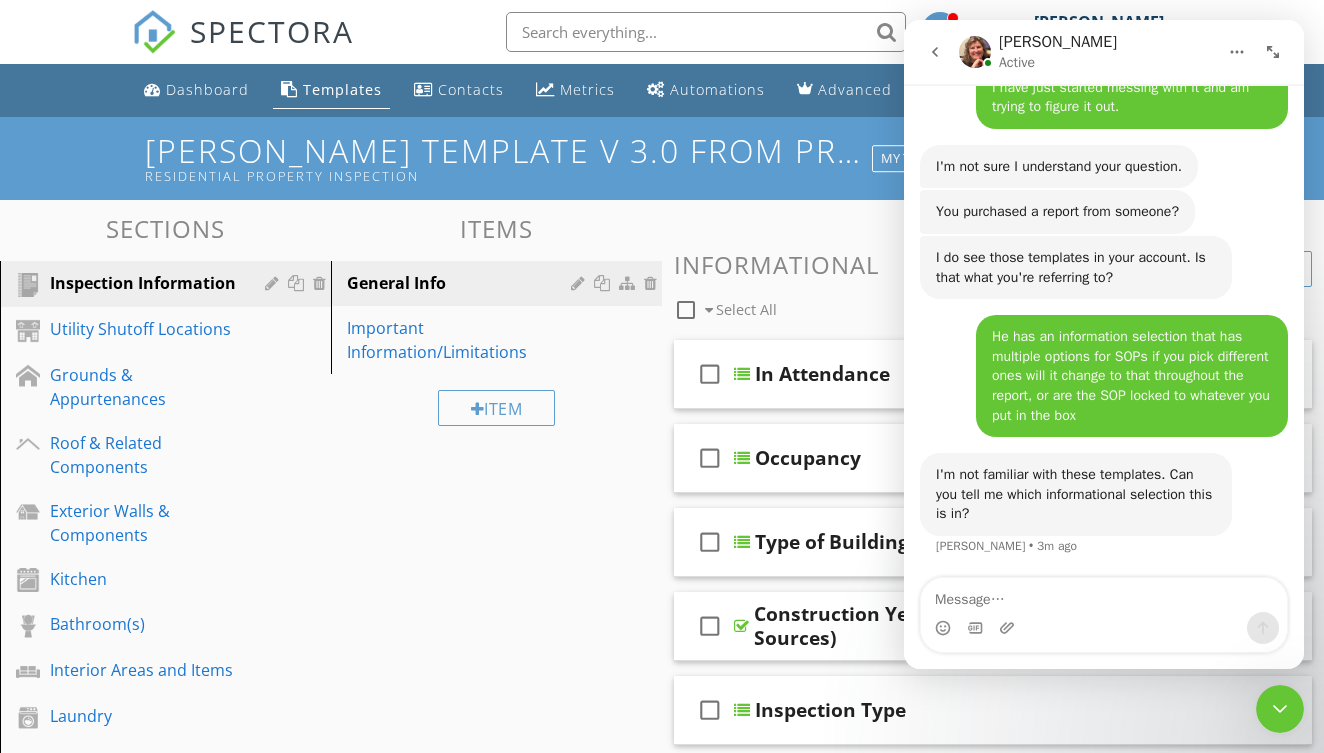 click at bounding box center (1009, 628) 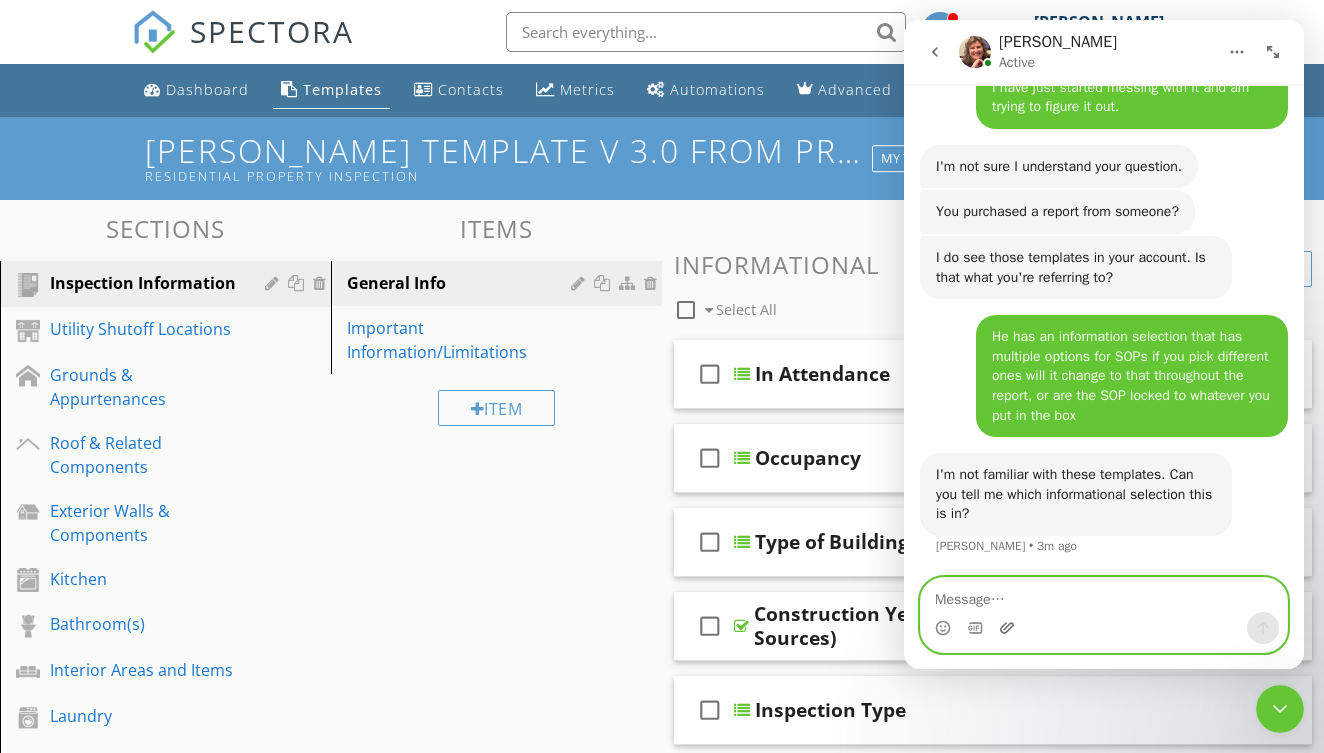 click 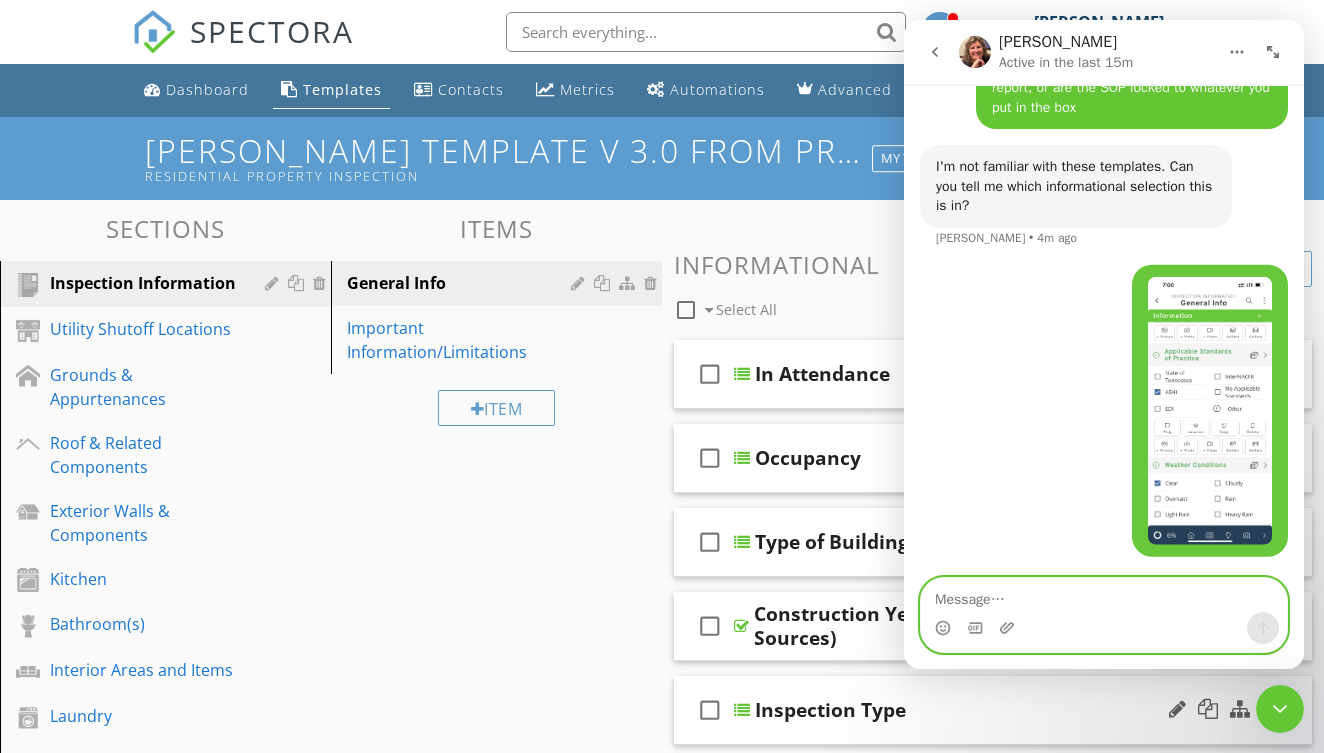 scroll, scrollTop: 8670, scrollLeft: 0, axis: vertical 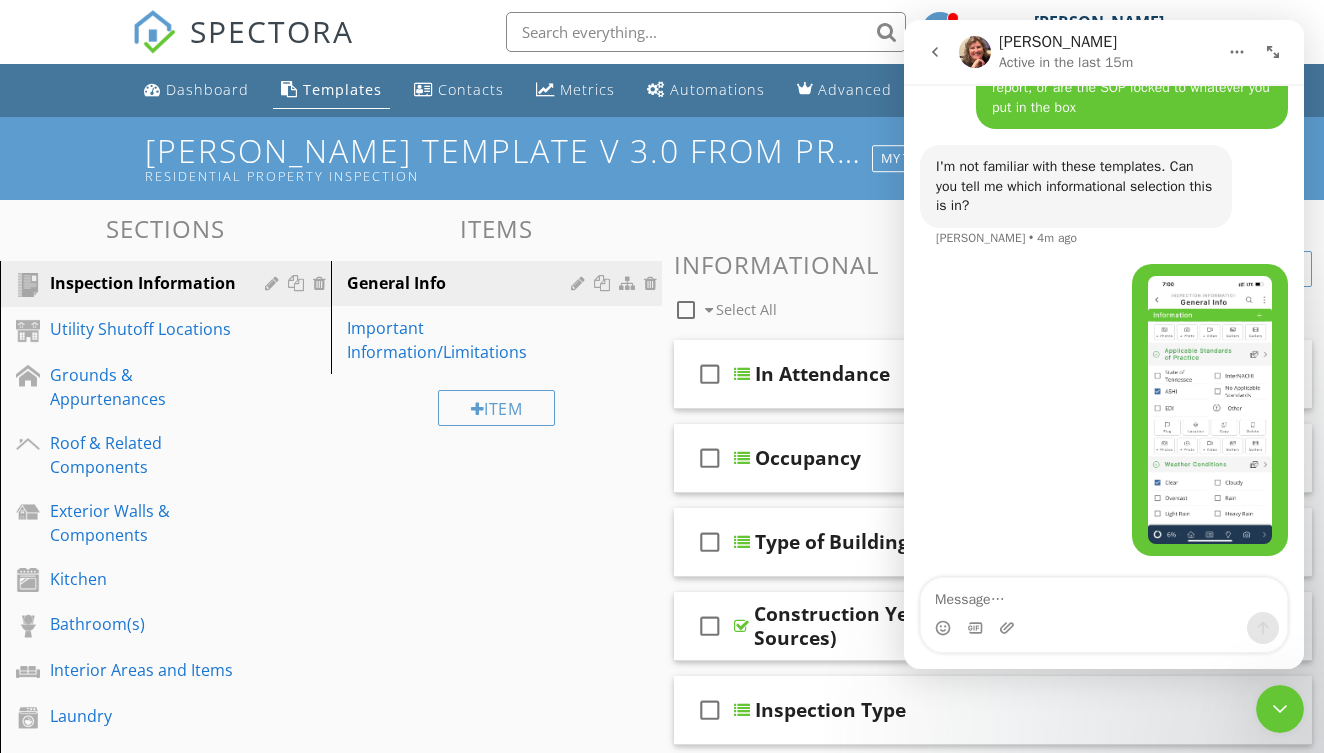 click at bounding box center [1210, 410] 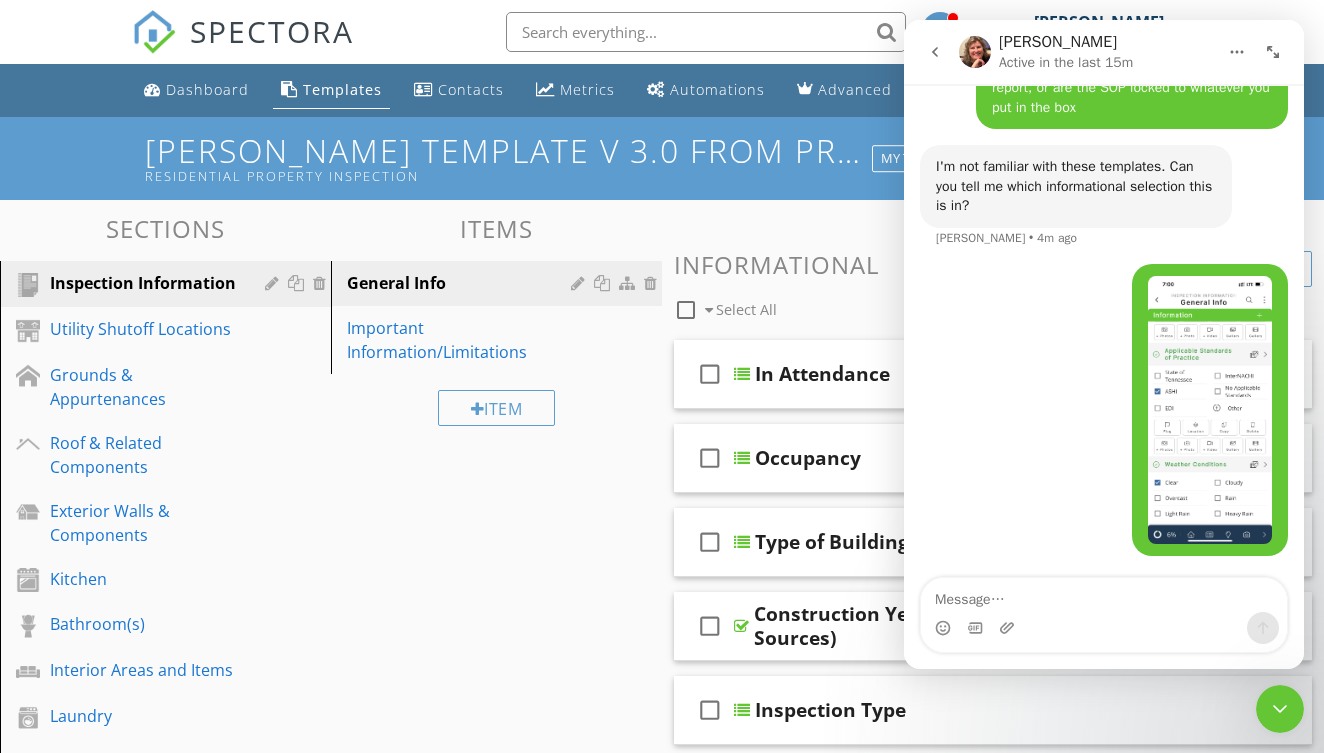 scroll, scrollTop: 0, scrollLeft: 0, axis: both 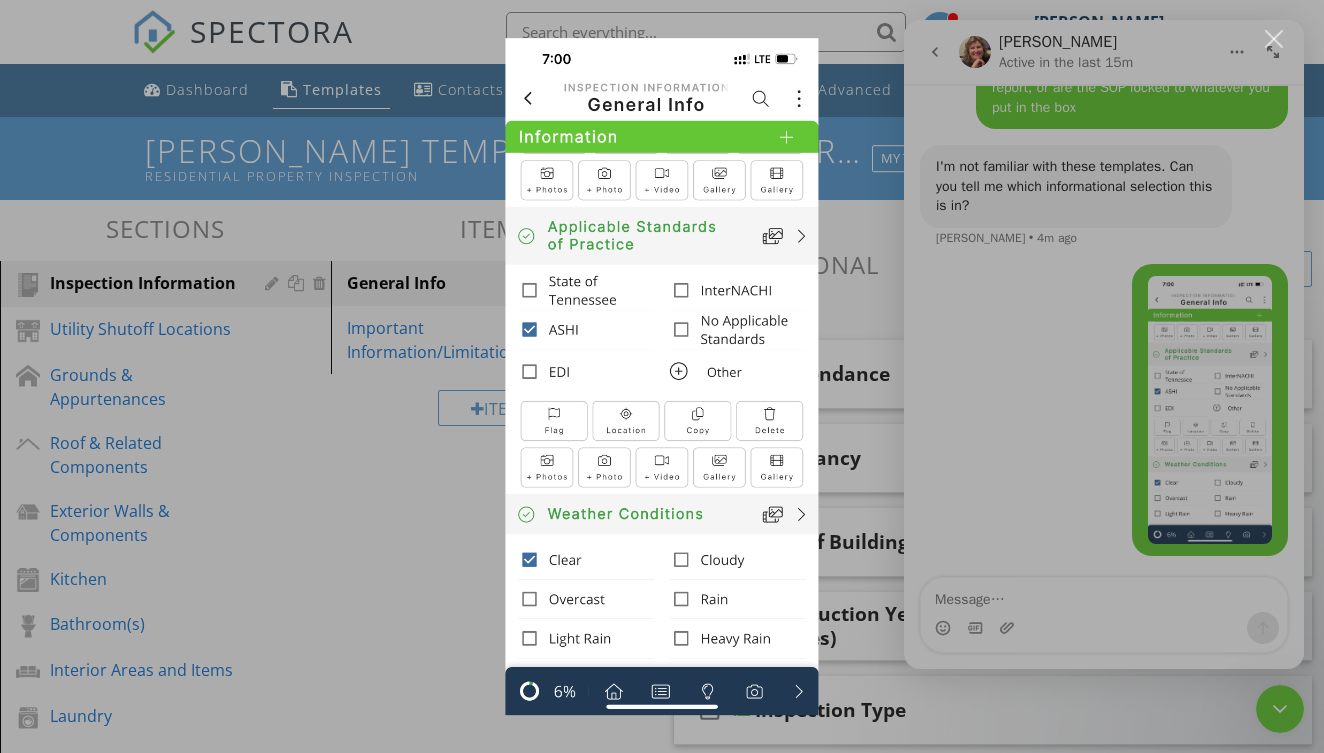 click at bounding box center (662, 376) 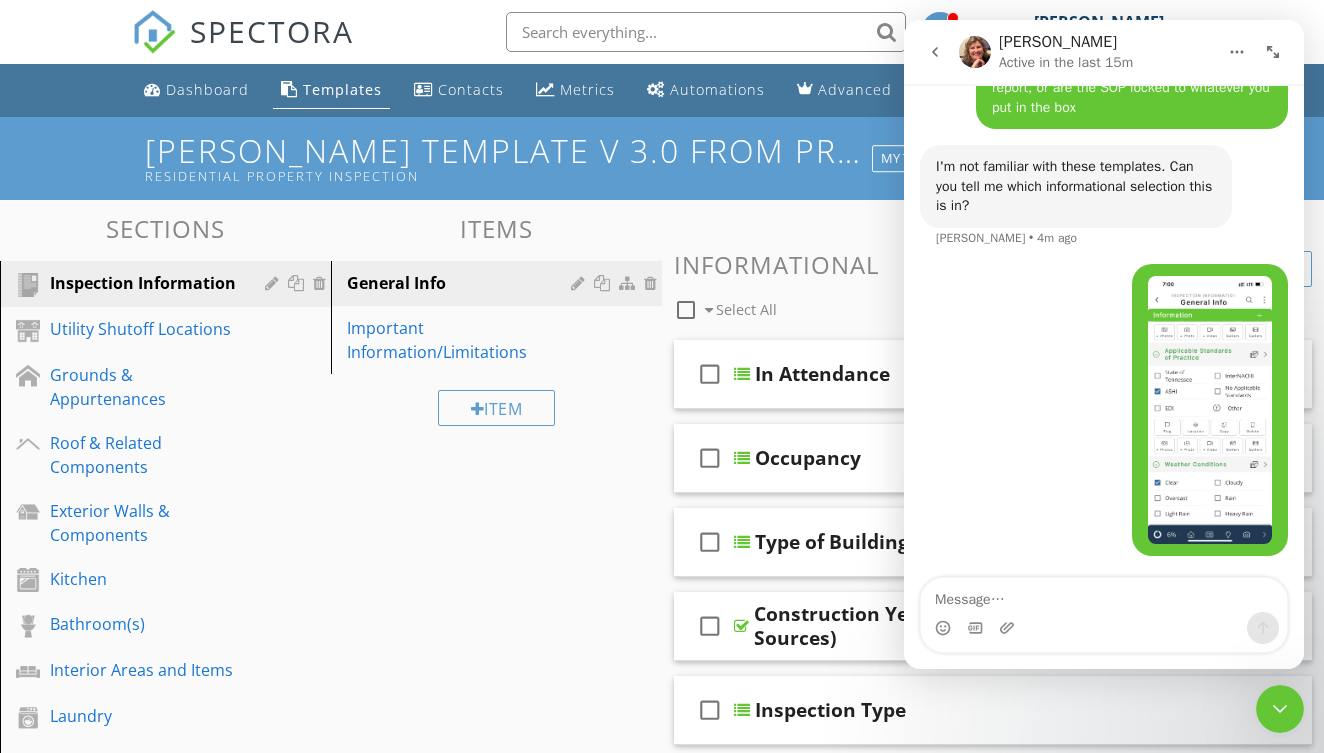 click on "Sections
Inspection Information           Utility Shutoff Locations           Grounds & Appurtenances           Roof & Related Components           Exterior Walls & Components           Kitchen           Bathroom(s)           Interior Areas and Items           Laundry           Garage           Heating & Cooling Components           Water Heater           Plumbing           Electrical           Attic, Roof Structure, & Ventilation           Foundation Area           Foundation - Slab on Grade           Foundation - Manufactured Home           Detached Structure           Water, Moisture, & Condensation (WMC)           Cracking, Settlement, & Movement (CSM)           Thermal Imaging           Environmental Information           Final Checklist
Section
Attachments
Attachment
Items
General Info           Important Information/Limitations
Comments" at bounding box center [662, 1013] 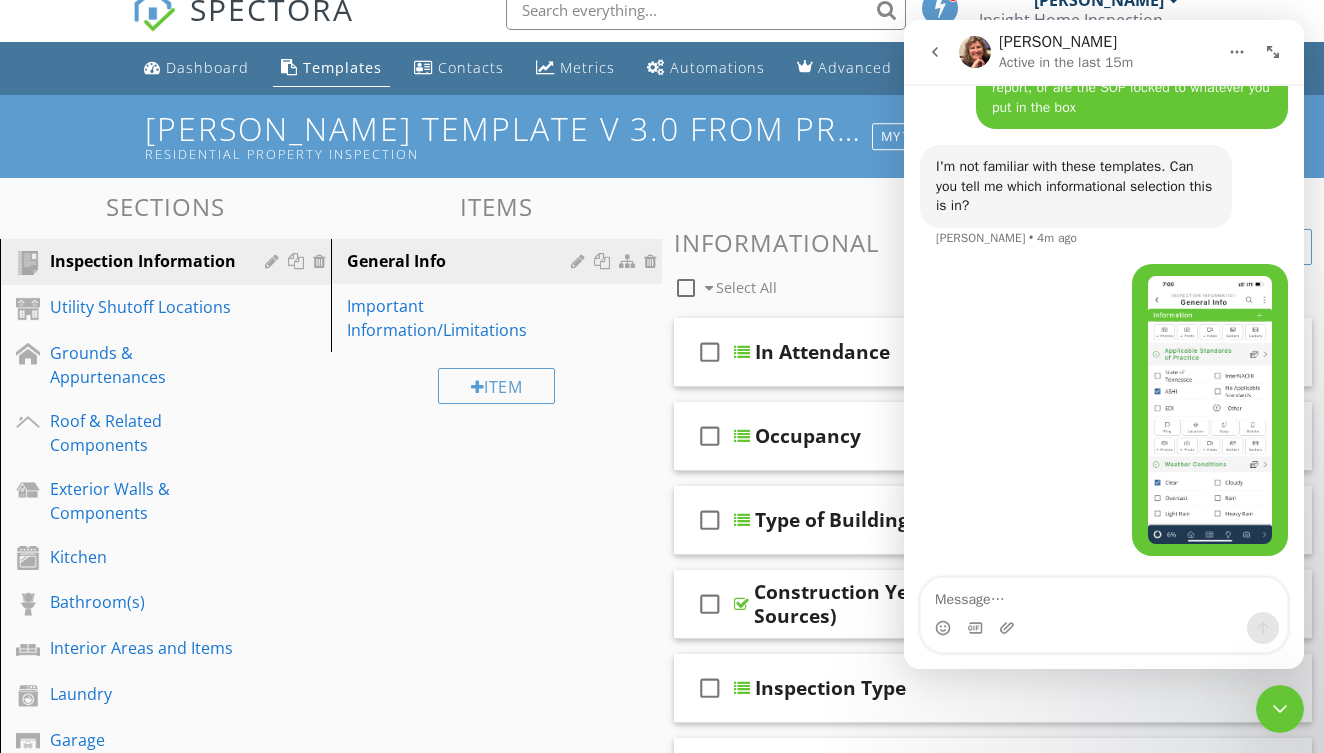 scroll, scrollTop: 0, scrollLeft: 0, axis: both 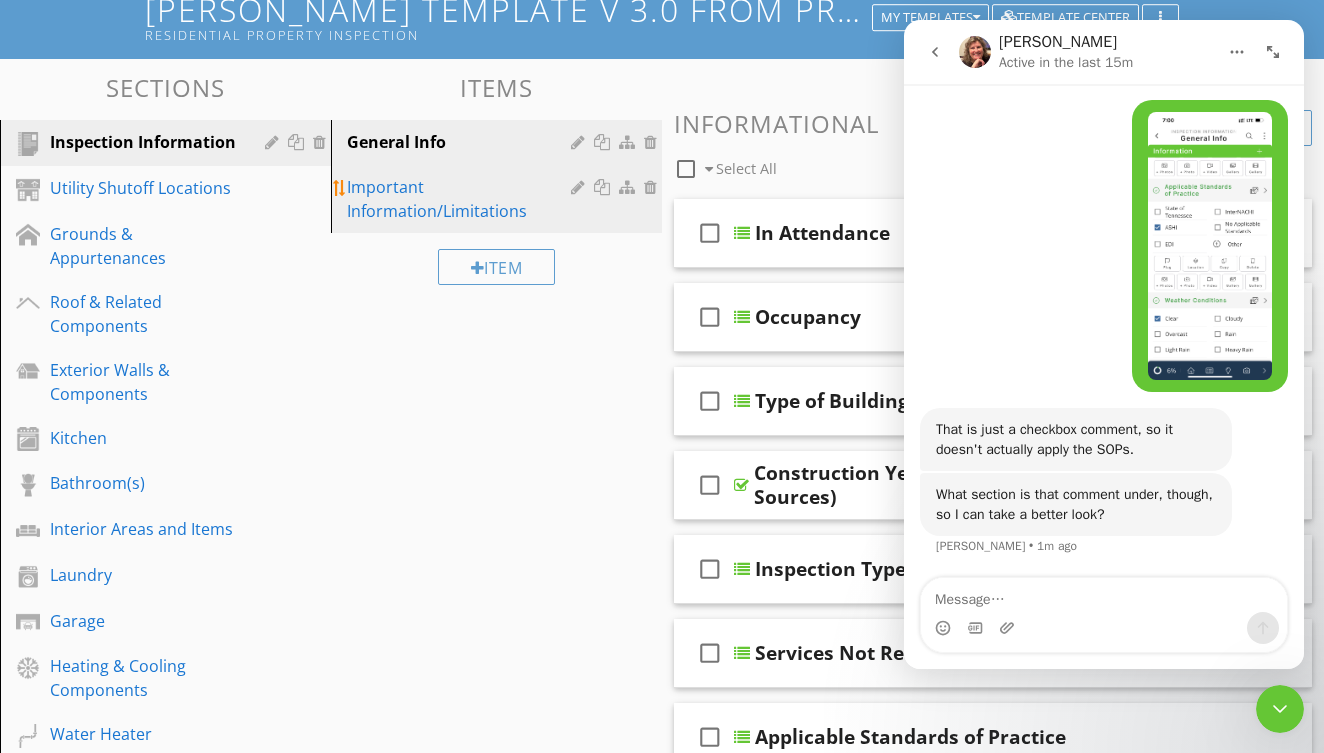 click on "Important Information/Limitations" at bounding box center (462, 199) 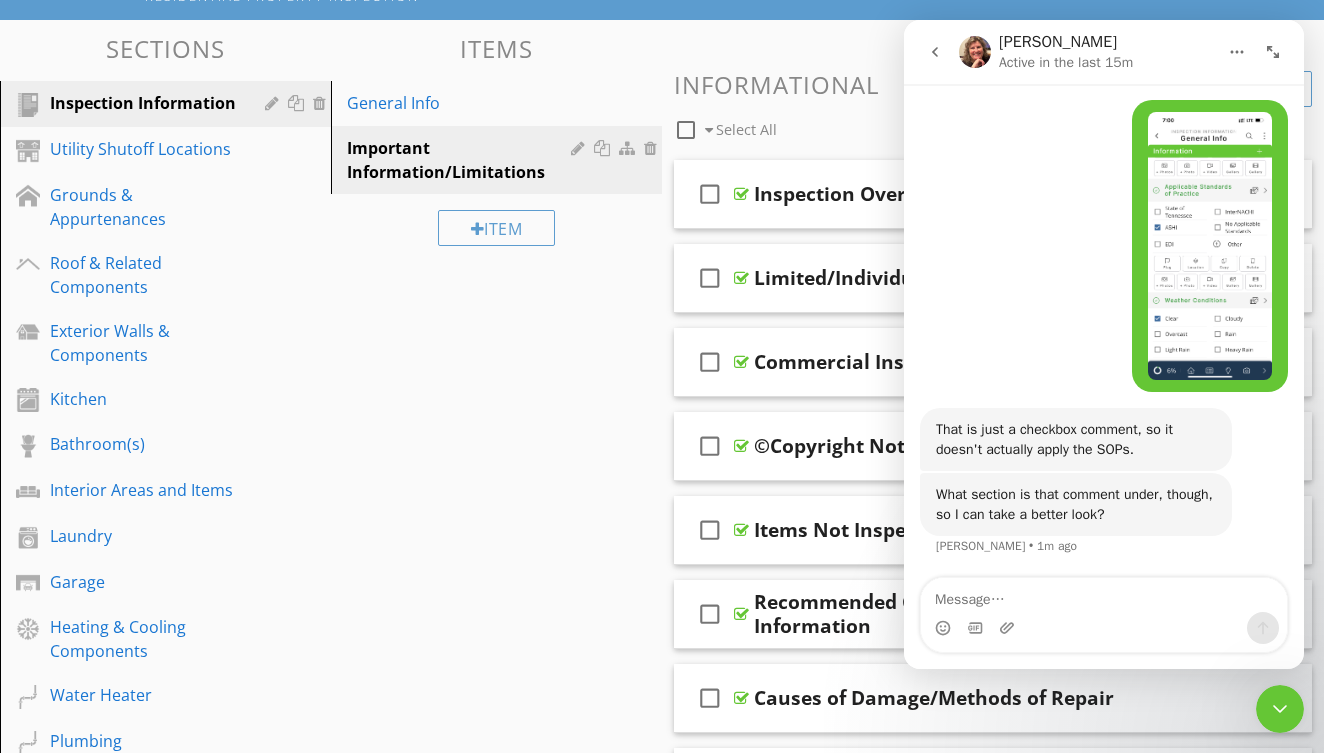 scroll, scrollTop: 184, scrollLeft: 0, axis: vertical 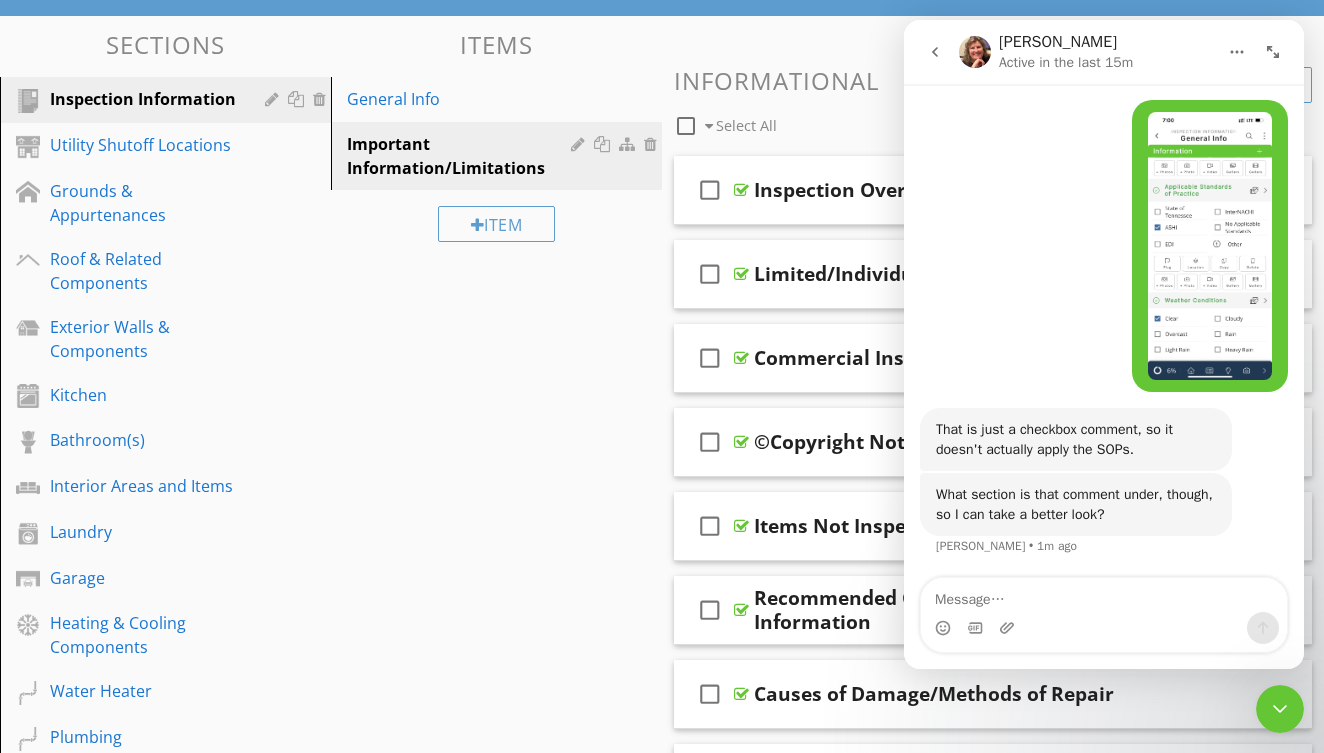 click 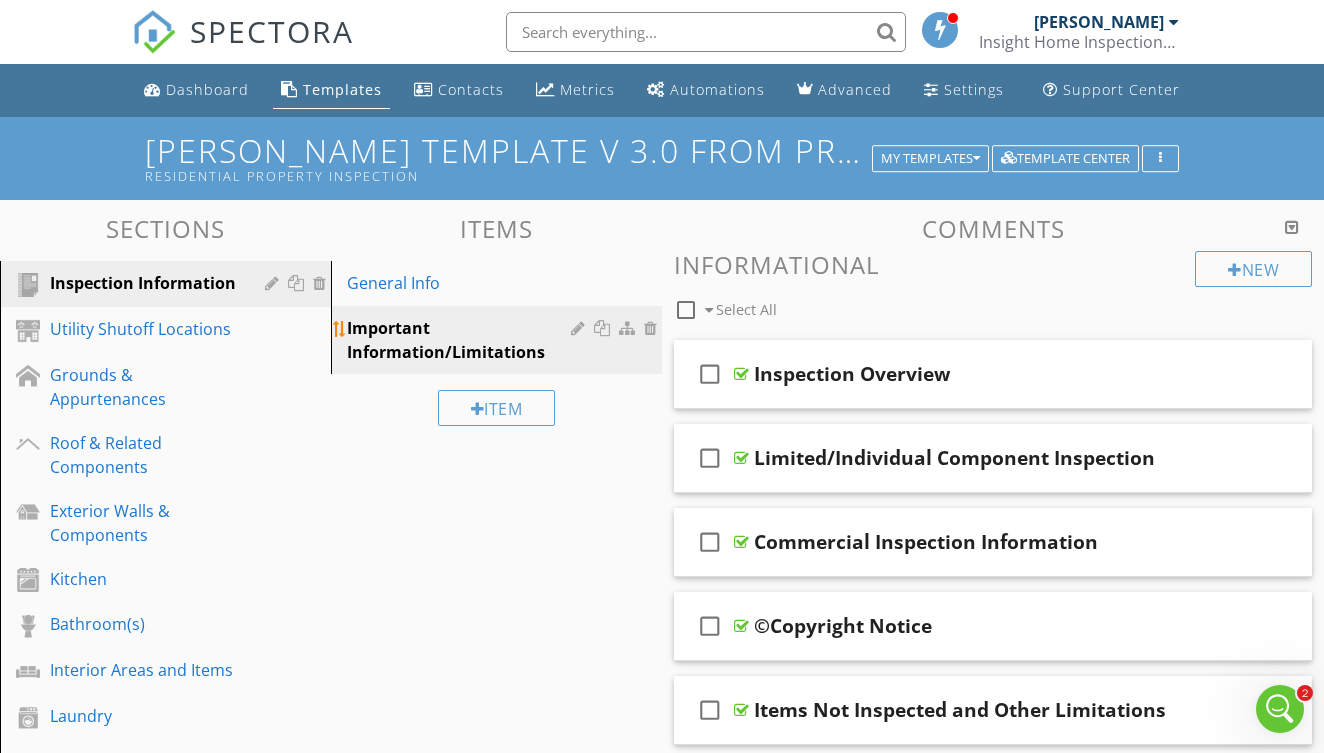 scroll, scrollTop: 0, scrollLeft: 0, axis: both 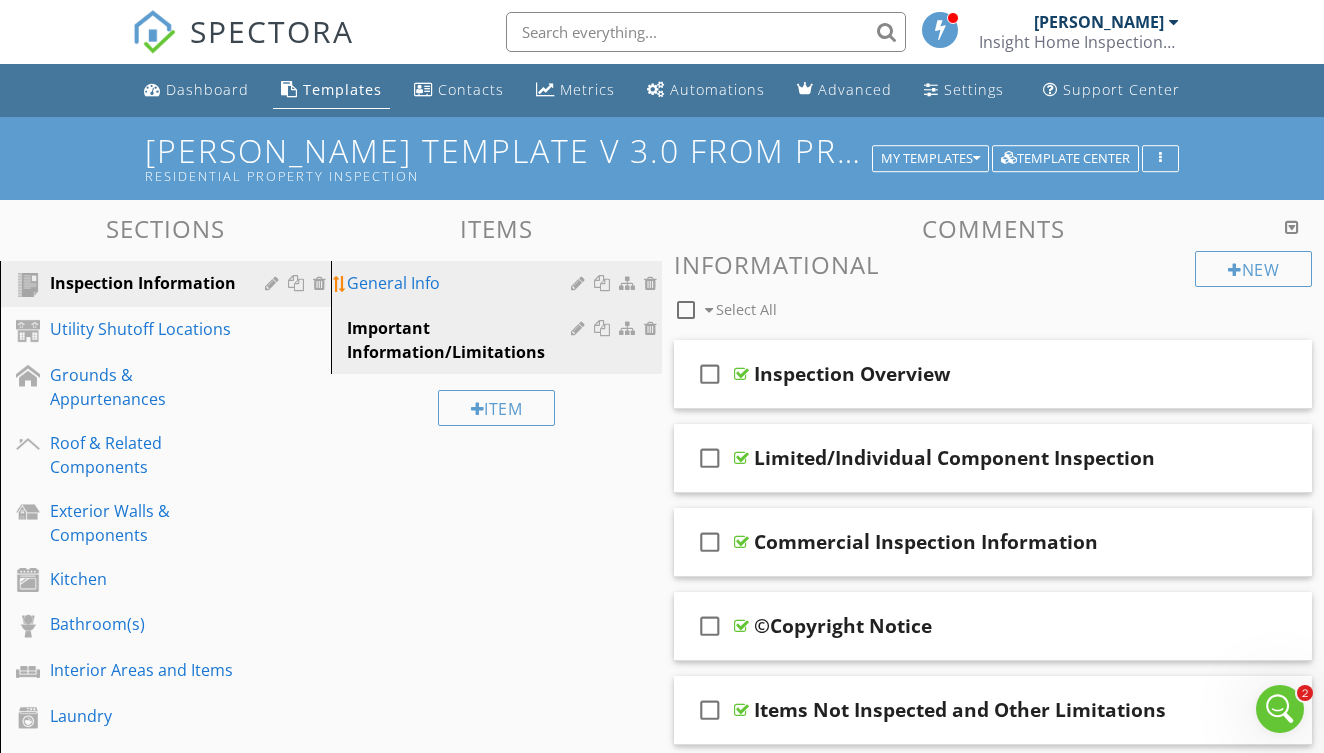 click on "General Info" at bounding box center [499, 283] 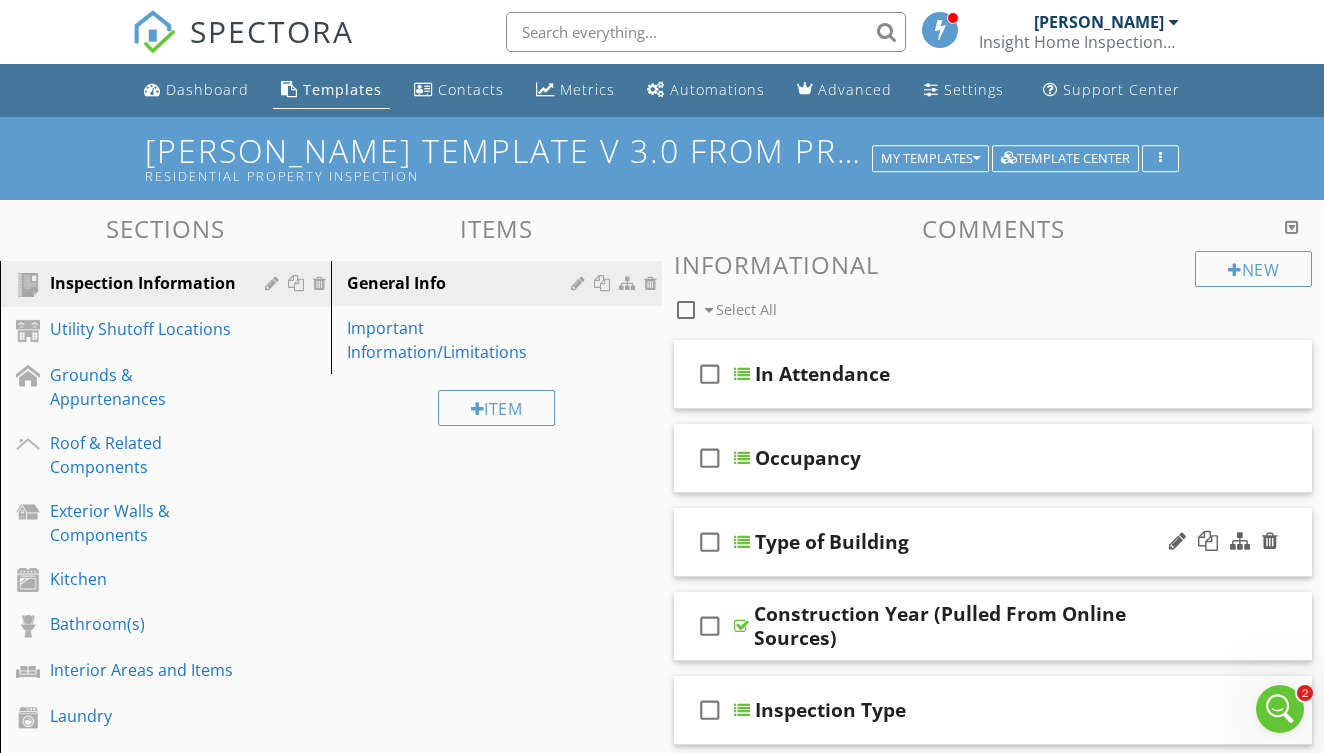 scroll, scrollTop: 0, scrollLeft: 0, axis: both 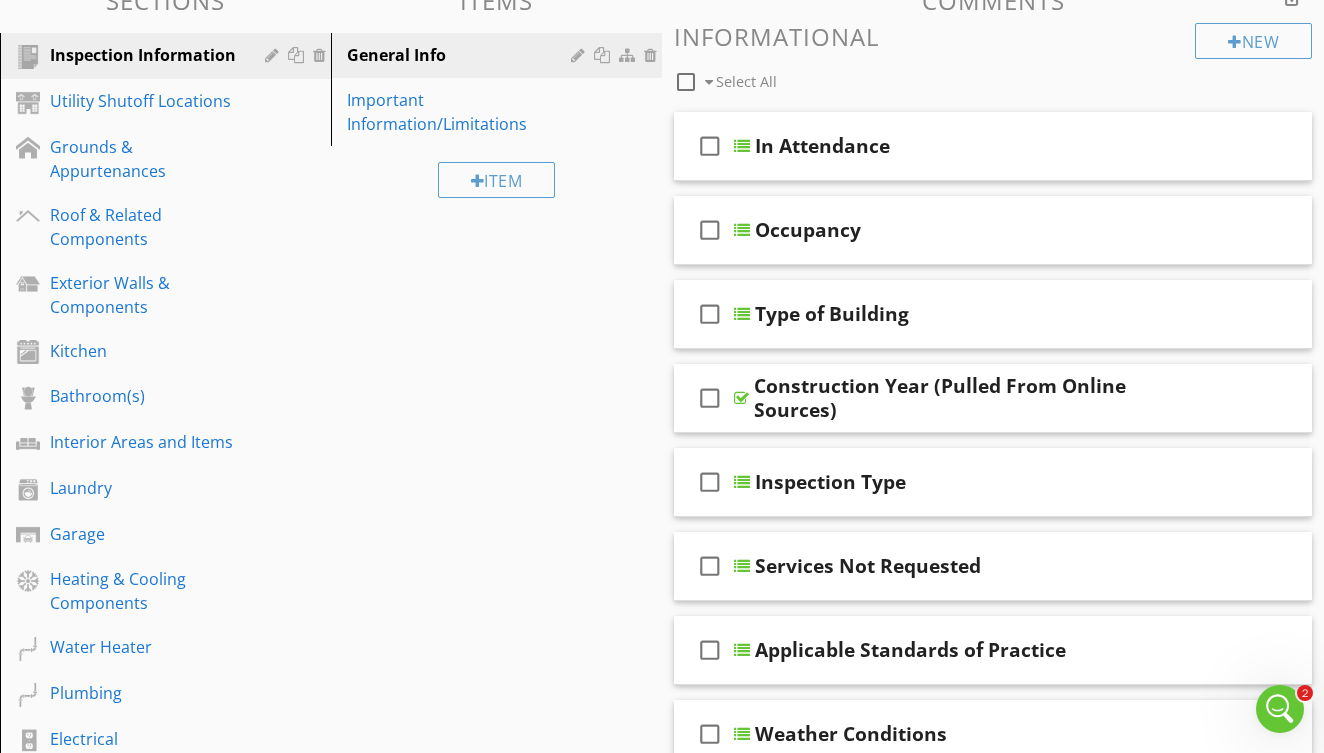 click at bounding box center [1280, 709] 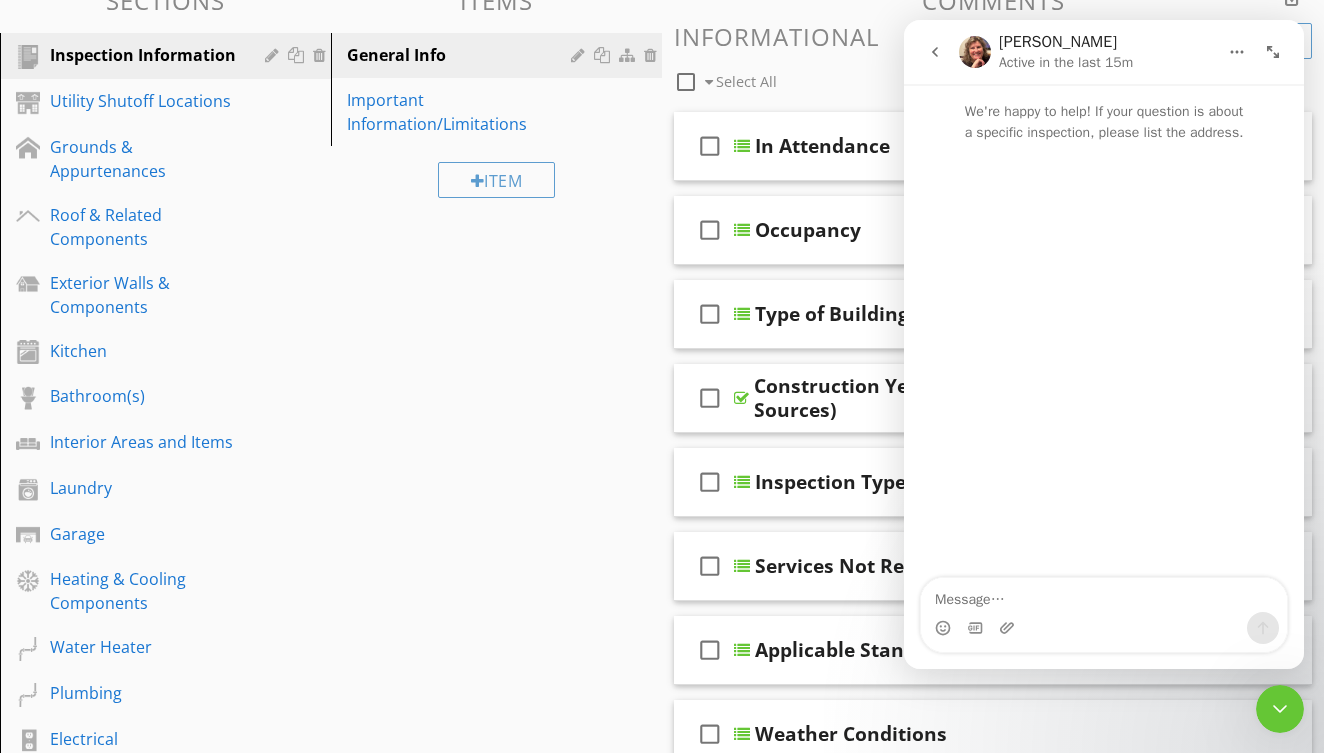 scroll, scrollTop: 72, scrollLeft: 0, axis: vertical 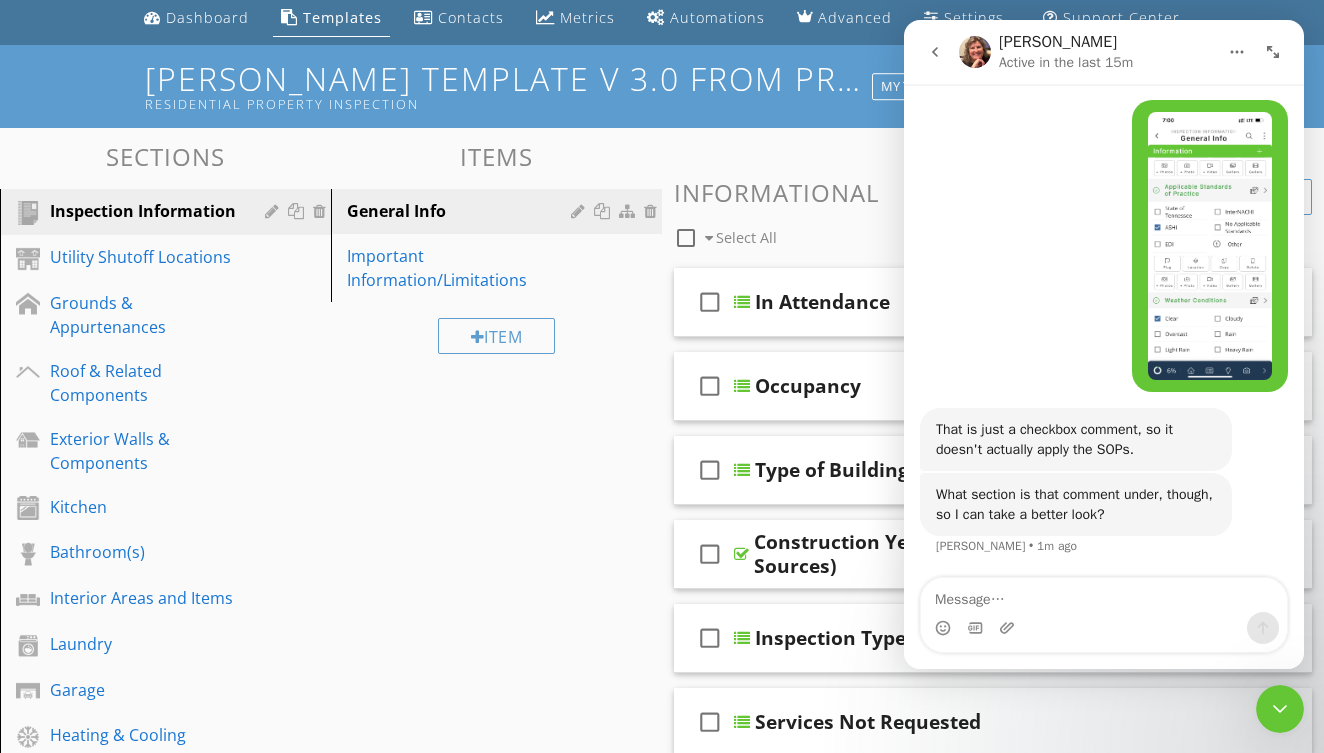 click at bounding box center (1104, 595) 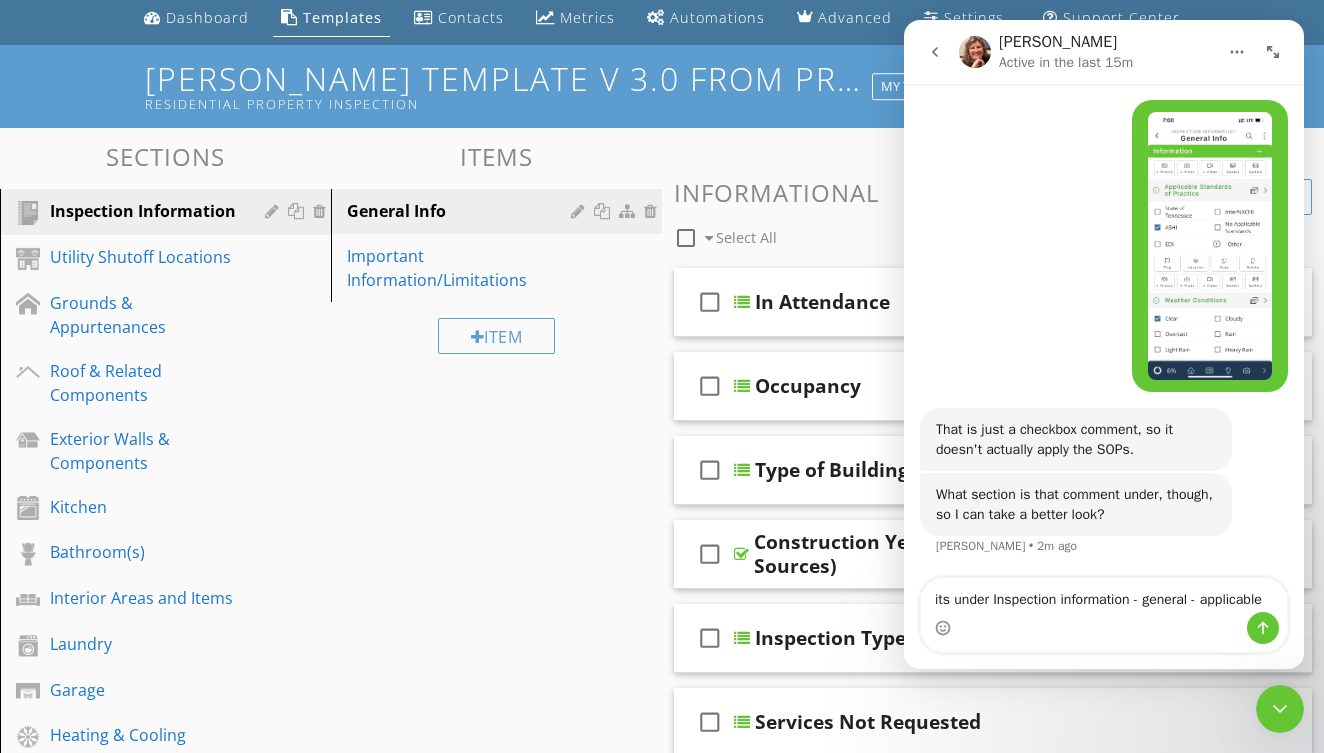 scroll, scrollTop: 8832, scrollLeft: 0, axis: vertical 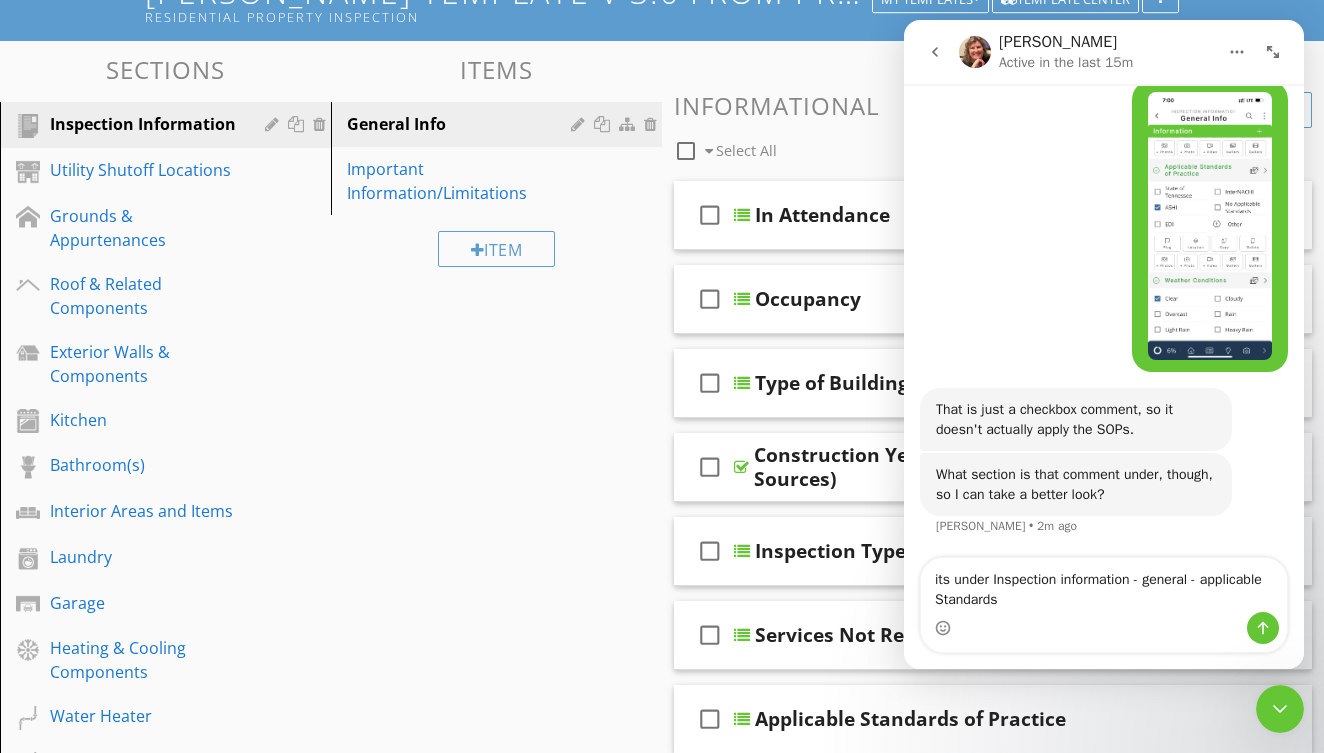 type on "its under Inspection information - general - applicable Standards" 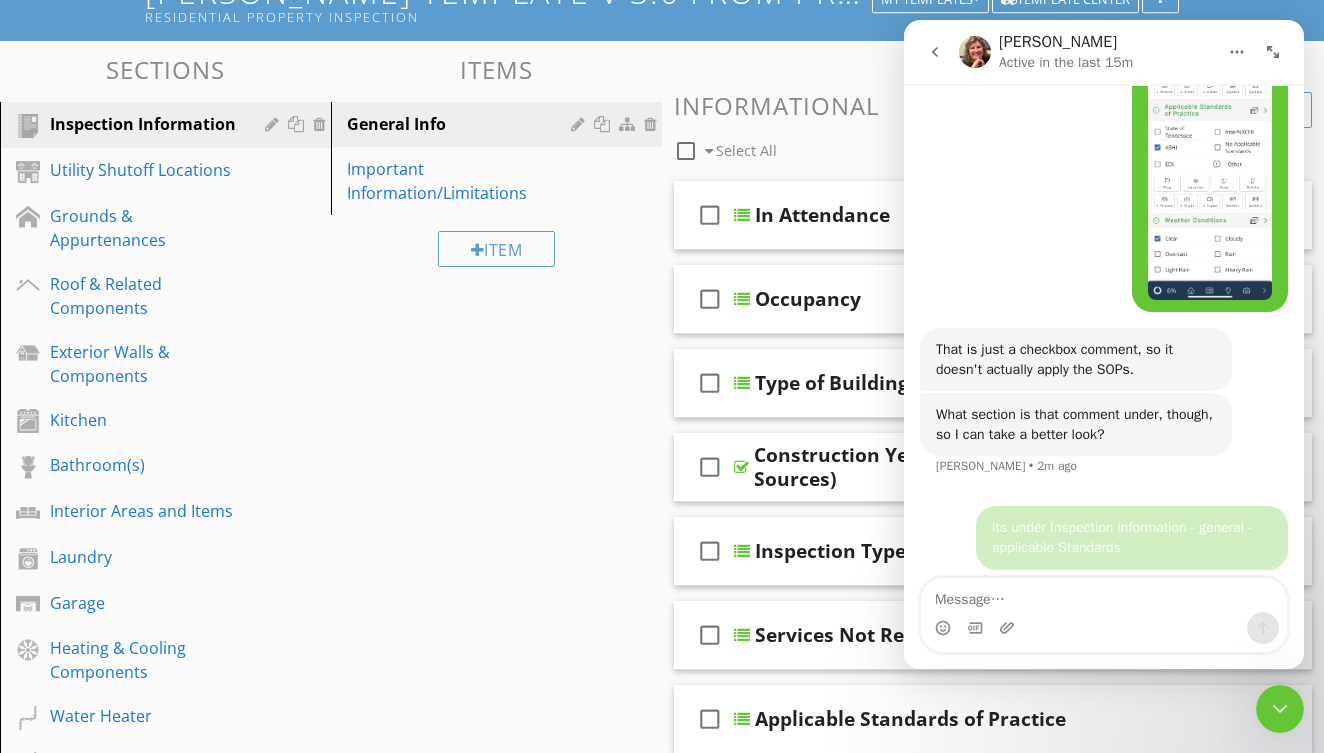 scroll, scrollTop: 10, scrollLeft: 0, axis: vertical 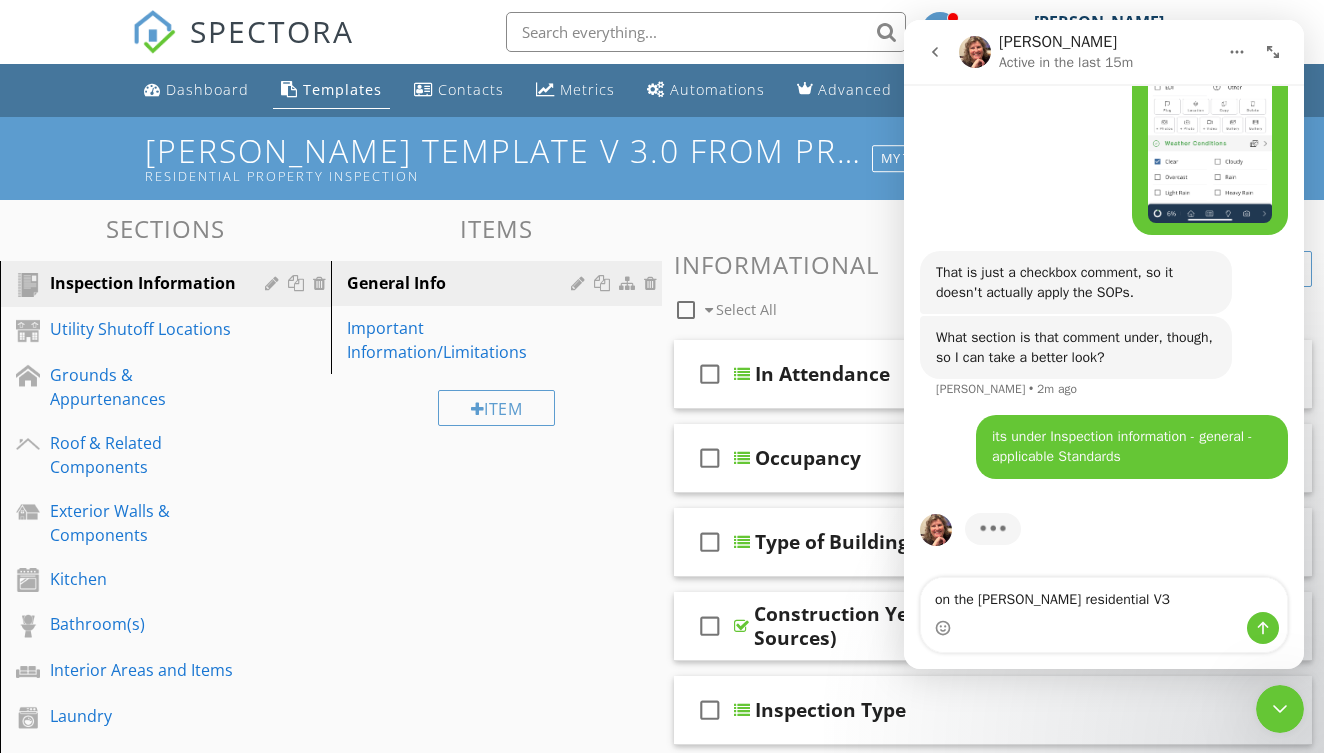 type on "on the KC Bartley residential V3" 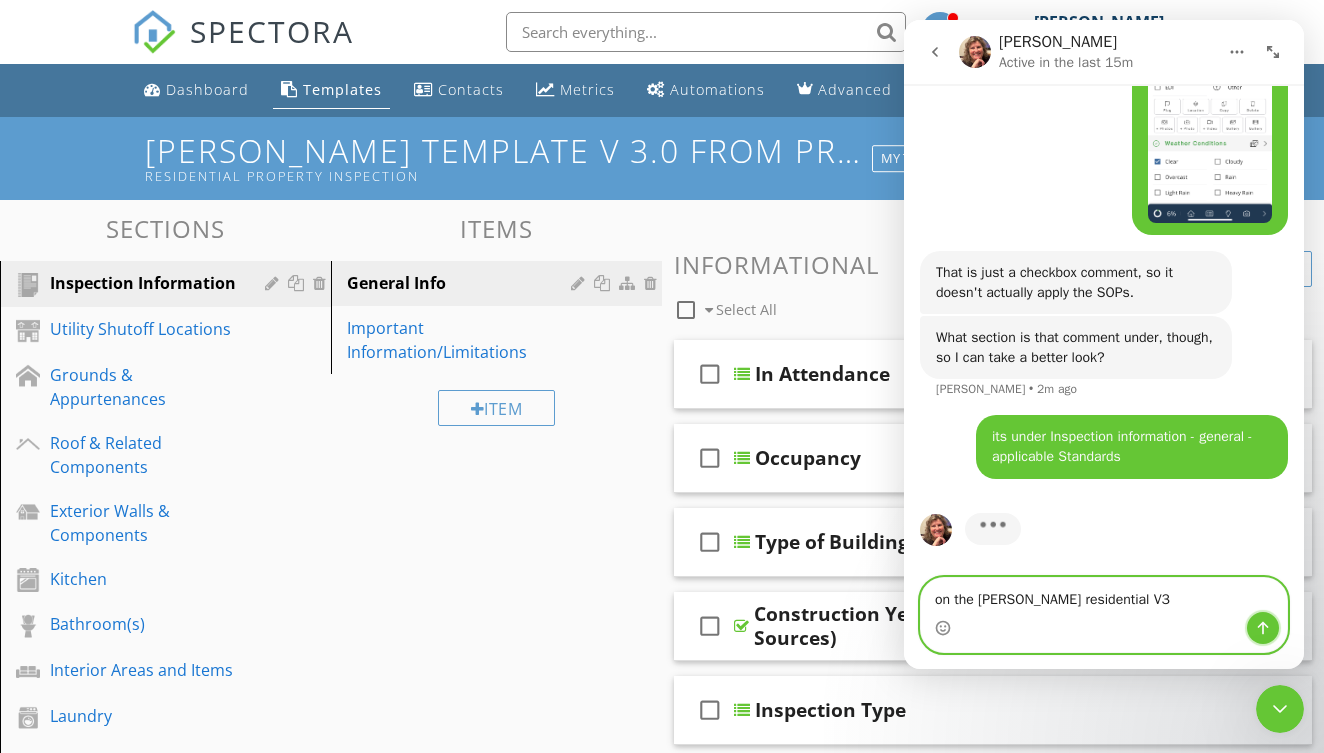 click 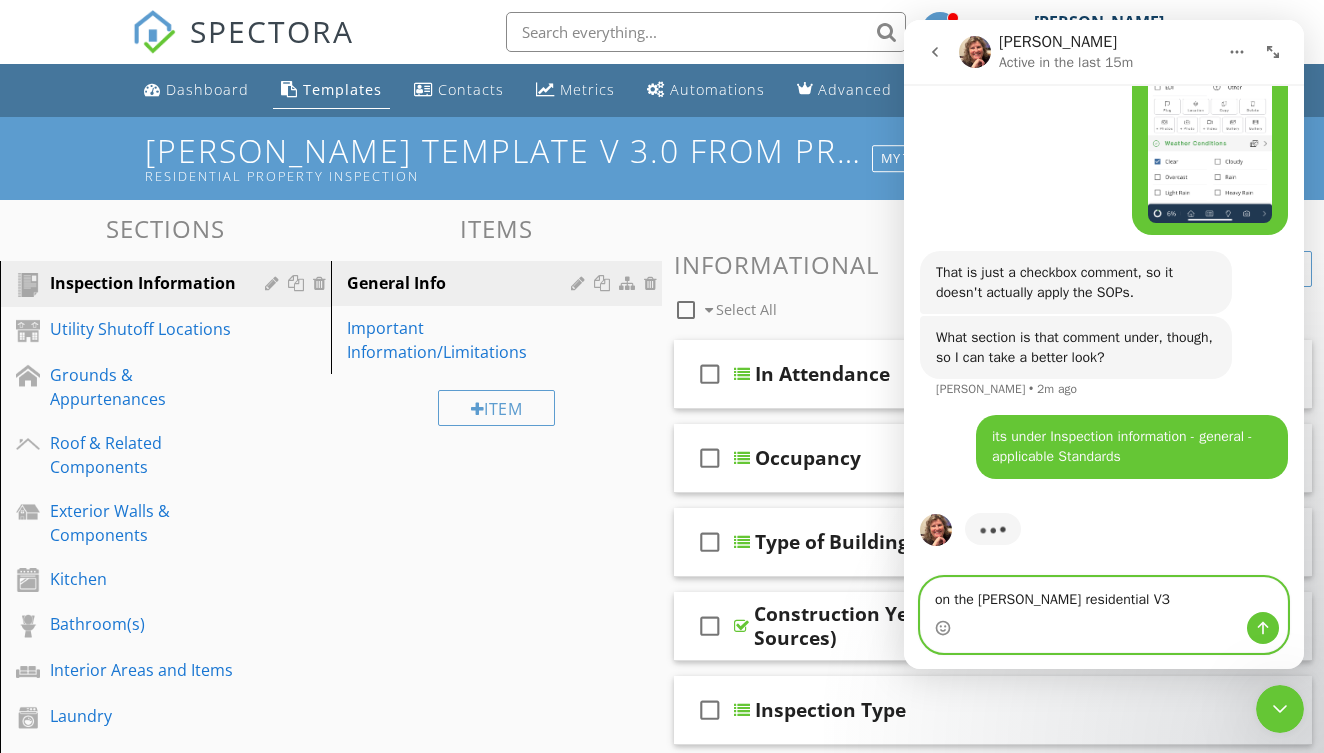 type 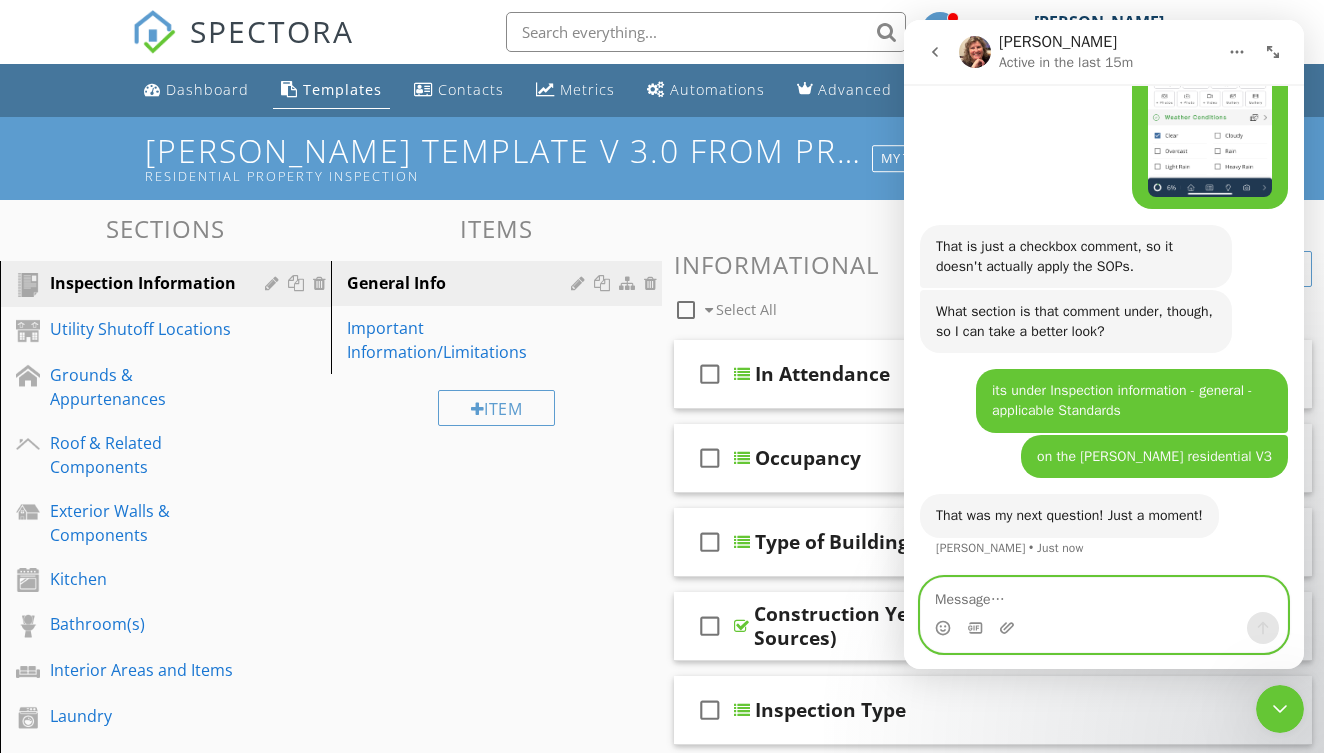 scroll, scrollTop: 9013, scrollLeft: 0, axis: vertical 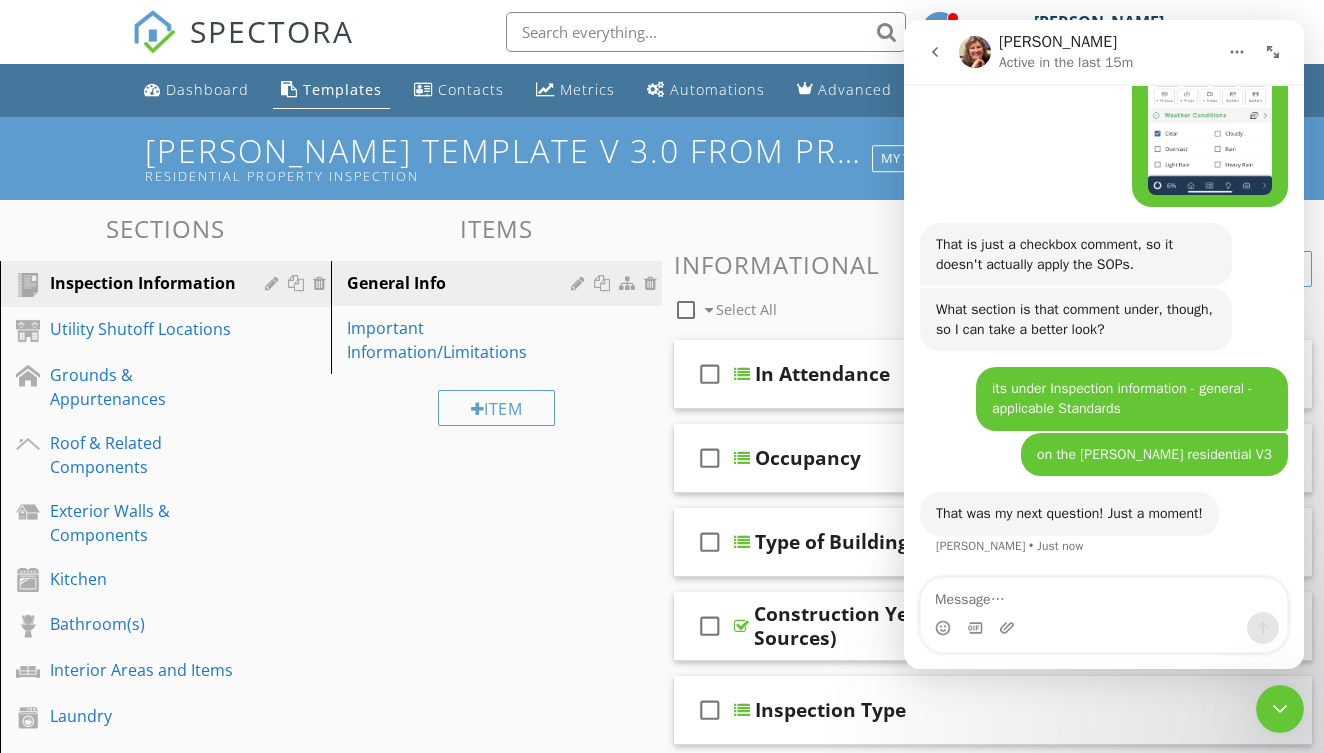 click on "Comments" at bounding box center (993, 228) 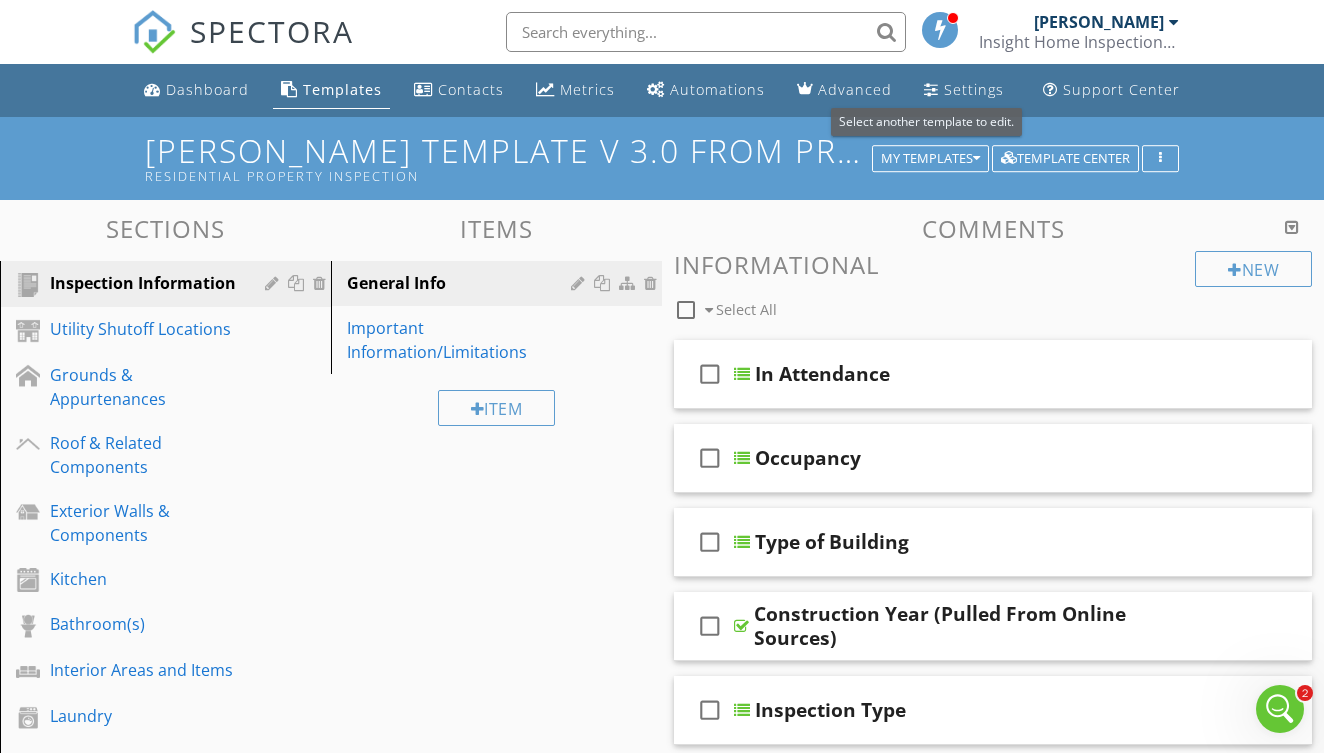 click on "KC Bartley Template v 3.0 from Professional Home Inspections LLC
Residential Property Inspection" at bounding box center (662, 158) 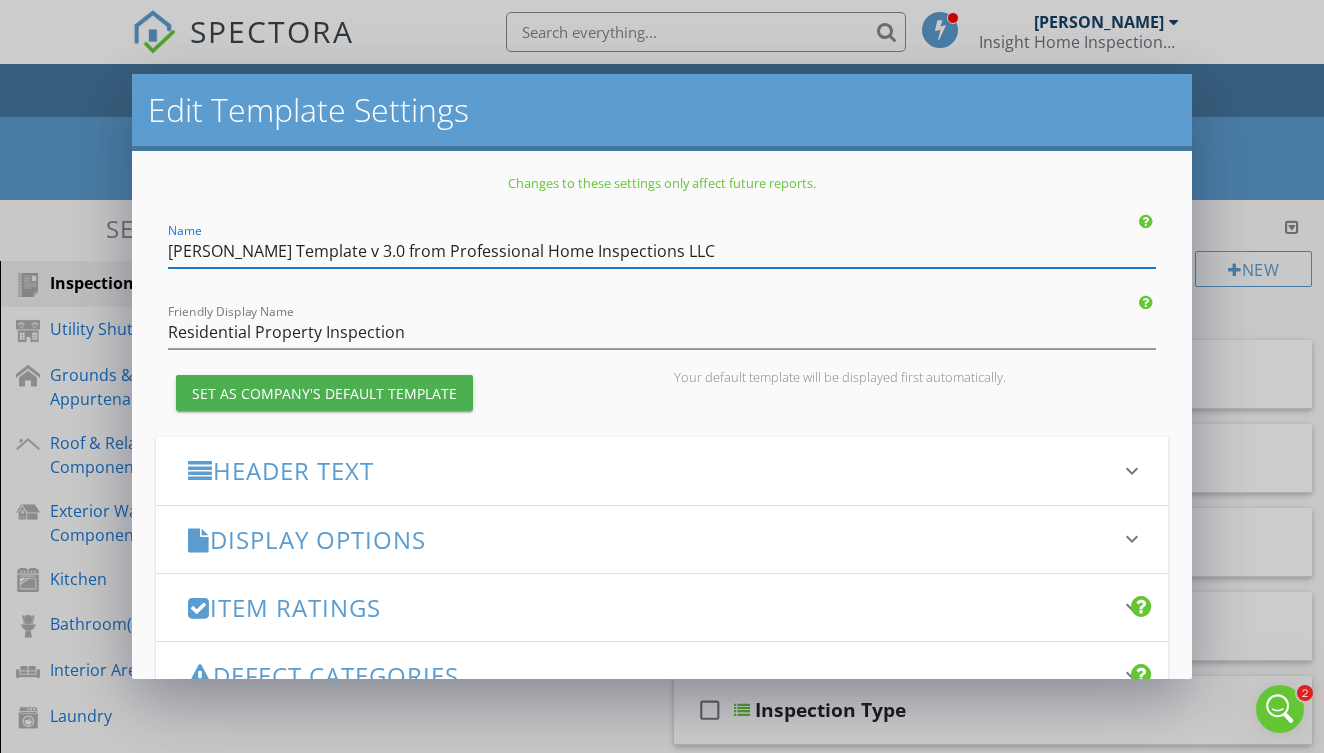 click on "Edit Template Settings   Changes to these settings only affect future reports.     Name KC Bartley Template v 3.0 from Professional Home Inspections LLC     Friendly Display Name Residential Property Inspection
Set as Company's Default Template
Your default template will be displayed first
automatically.
Header Text
keyboard_arrow_down   Full Report Header Text     Summary Header Text
Display Options
keyboard_arrow_down     check_box_outline_blank Display Category Counts Summary
What does this look like?
check_box_outline_blank Display 'Items Inspected' Count
With
vs
without
check_box Display Inspector Signature   Configure Signature
Where does this display?
check_box Display Standards of Practice
Set per-section by clicking the 'pencil' icon next to each
section." at bounding box center [662, 376] 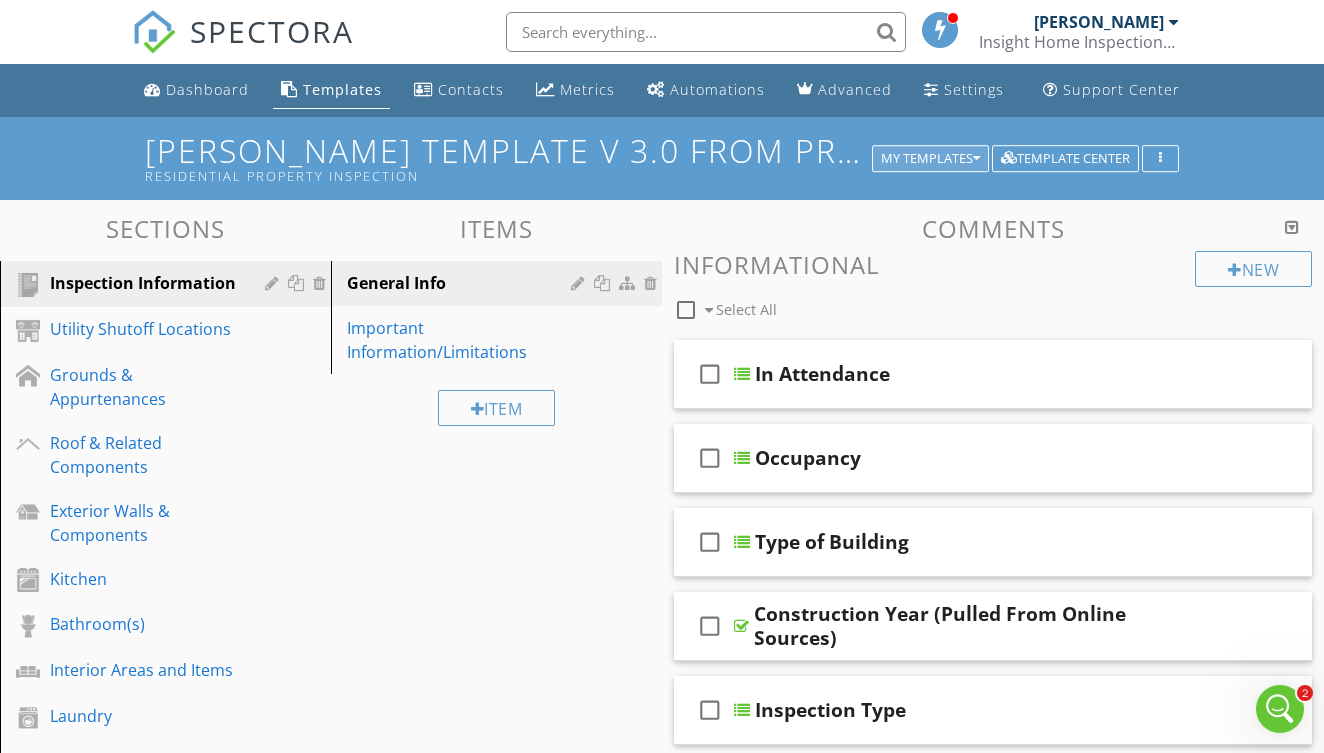 click on "My Templates" at bounding box center [930, 159] 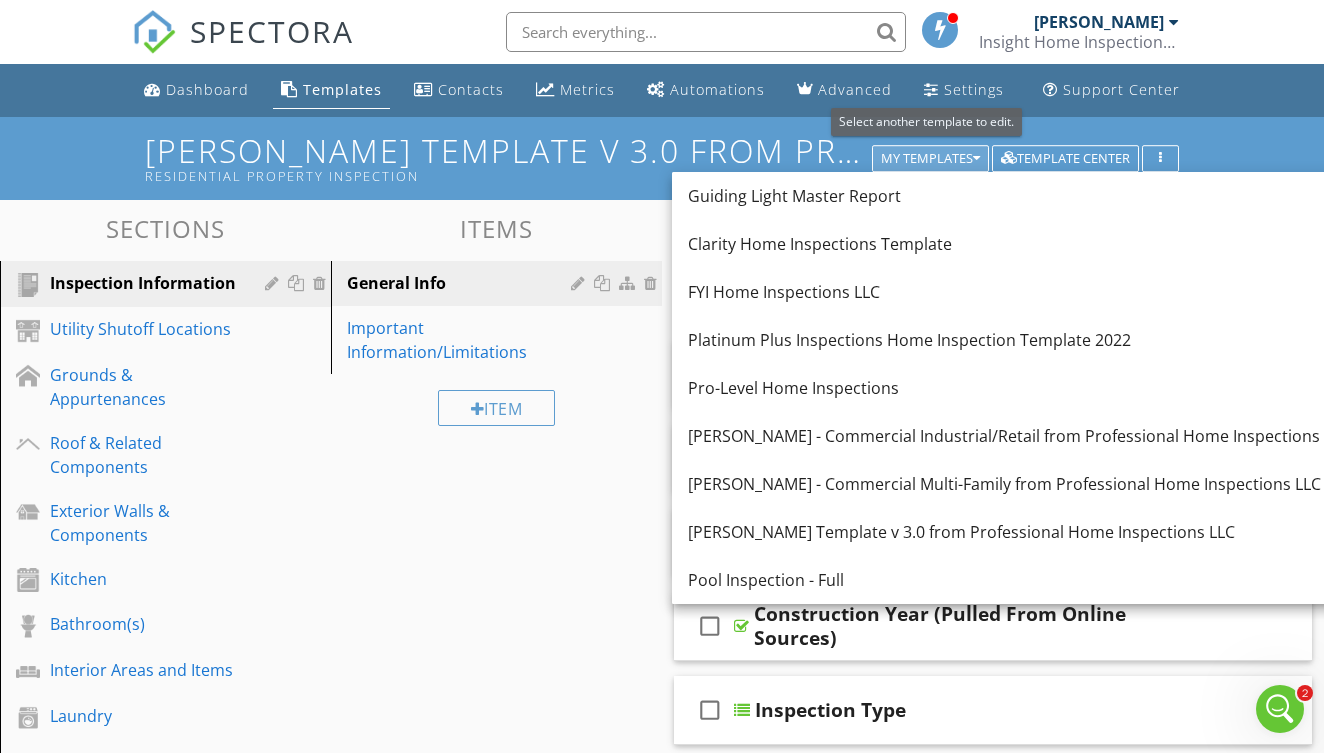 click on "My Templates" at bounding box center [930, 159] 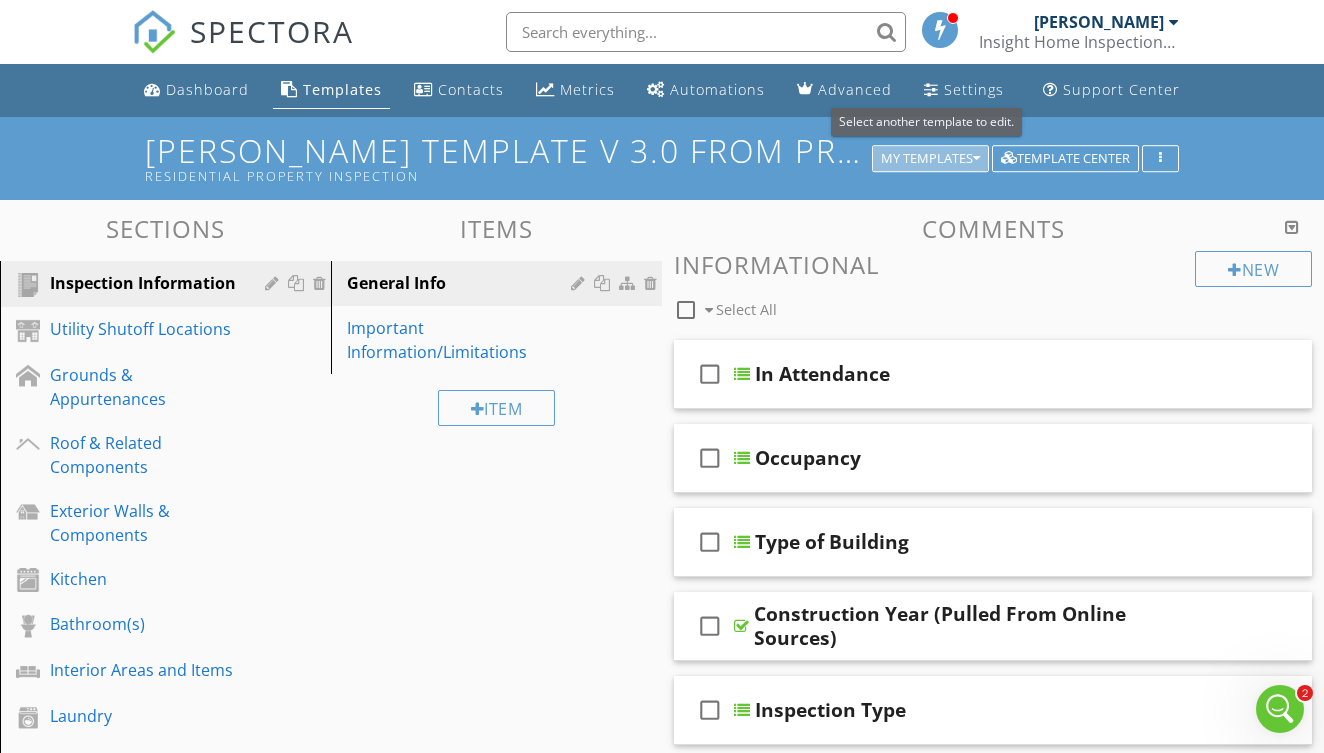 click on "My Templates" at bounding box center [930, 159] 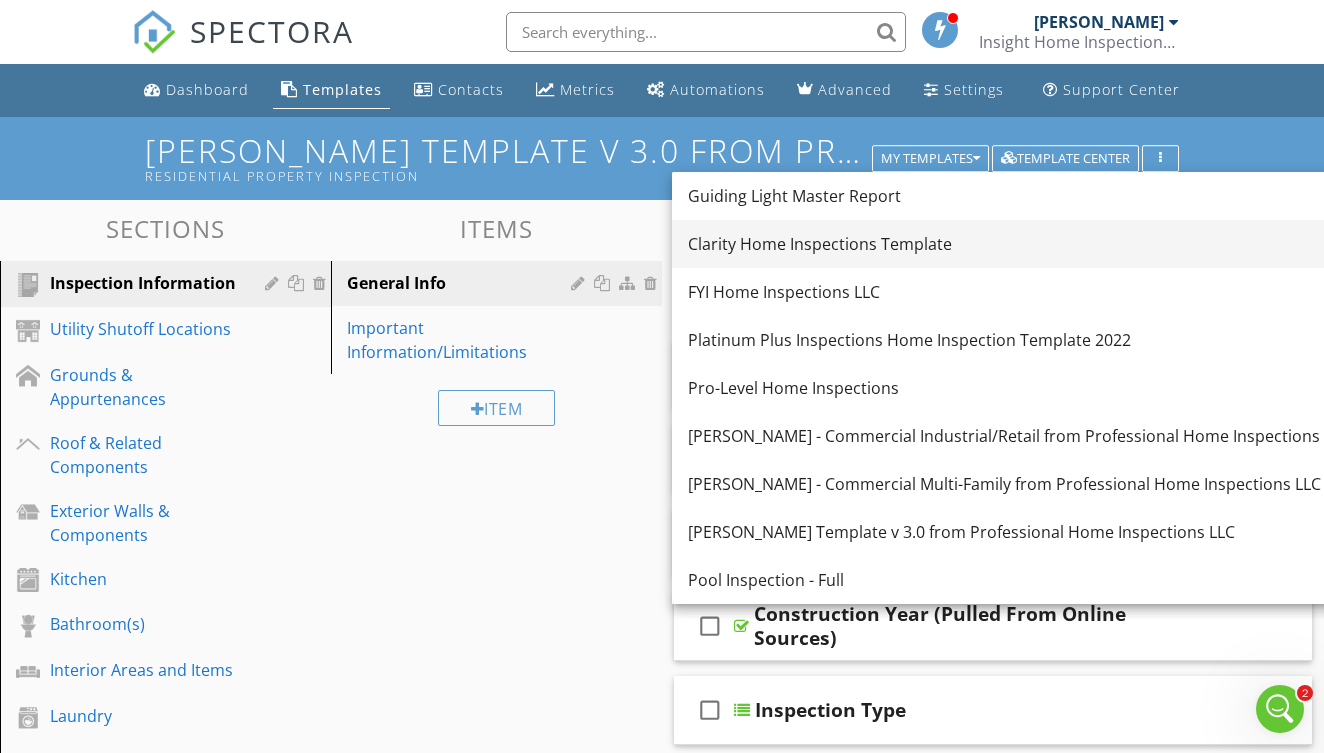 click on "Clarity Home Inspections Template" at bounding box center [1019, 244] 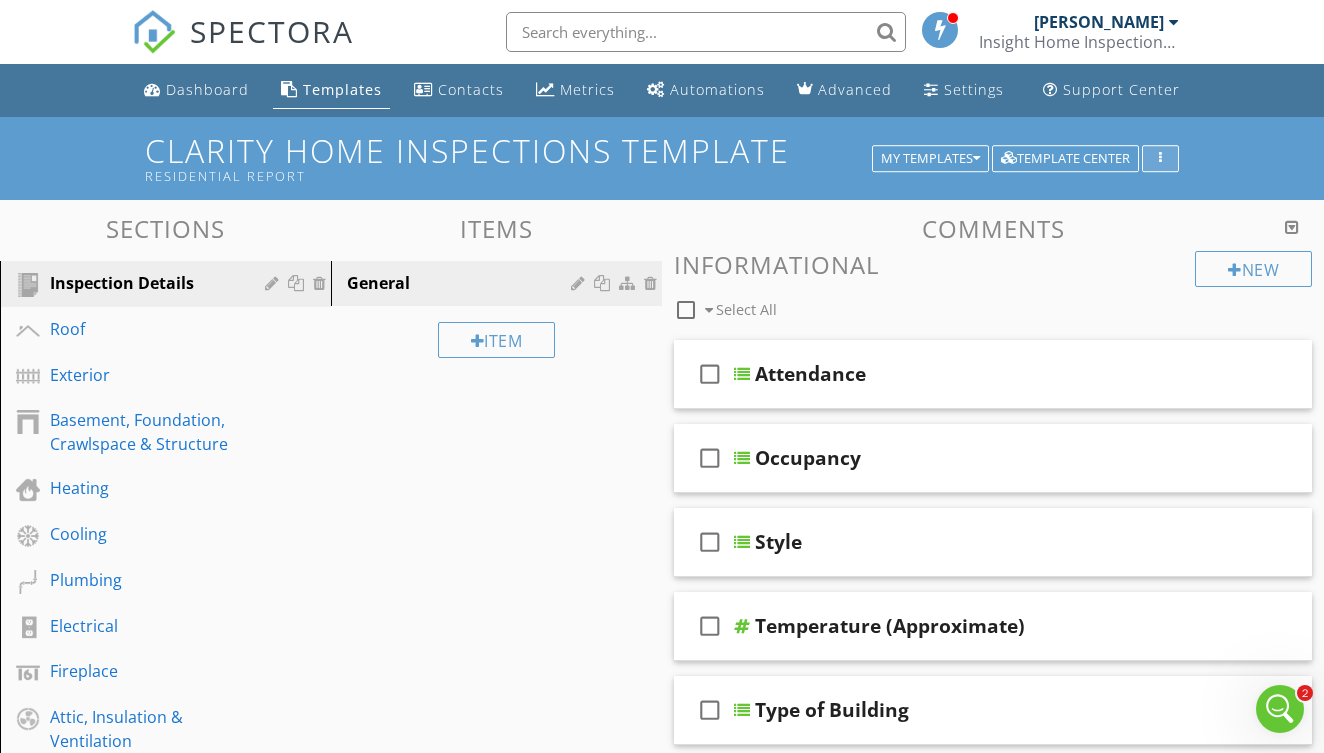 click at bounding box center [1160, 159] 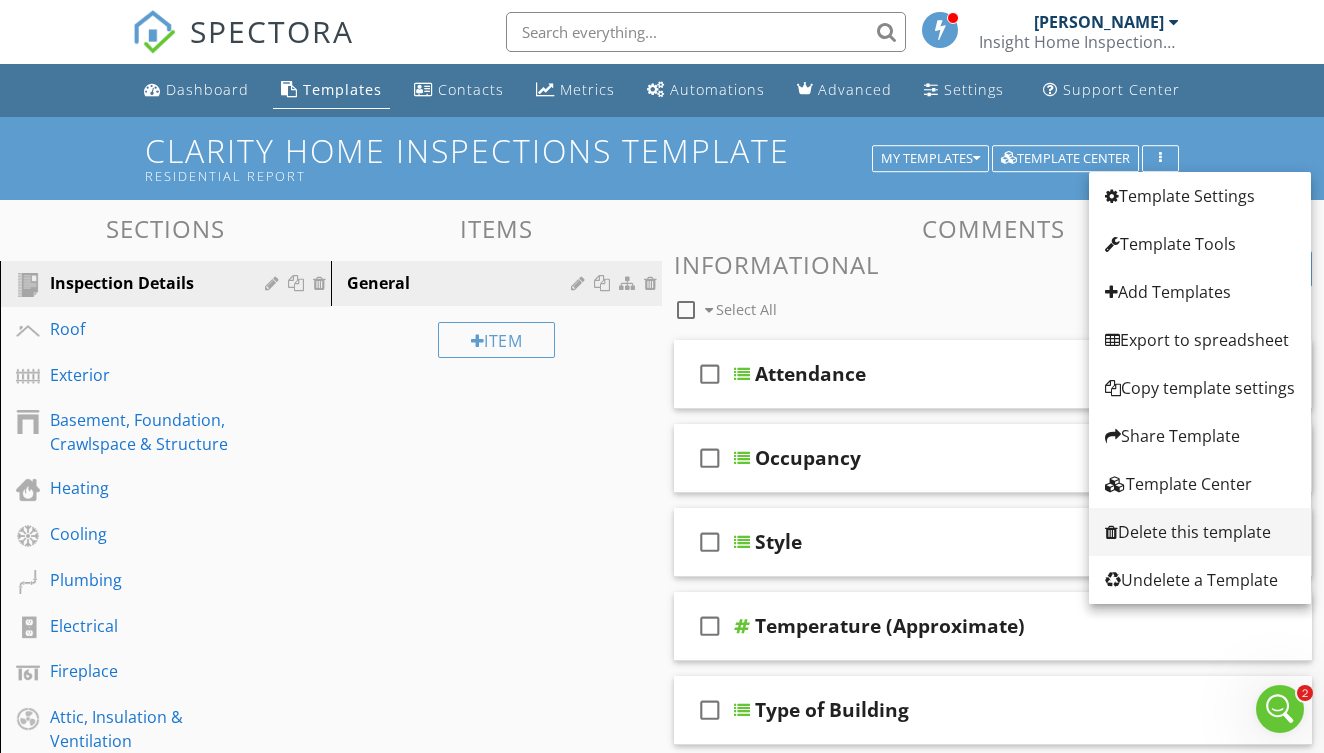 click on "Delete this template" at bounding box center [1200, 532] 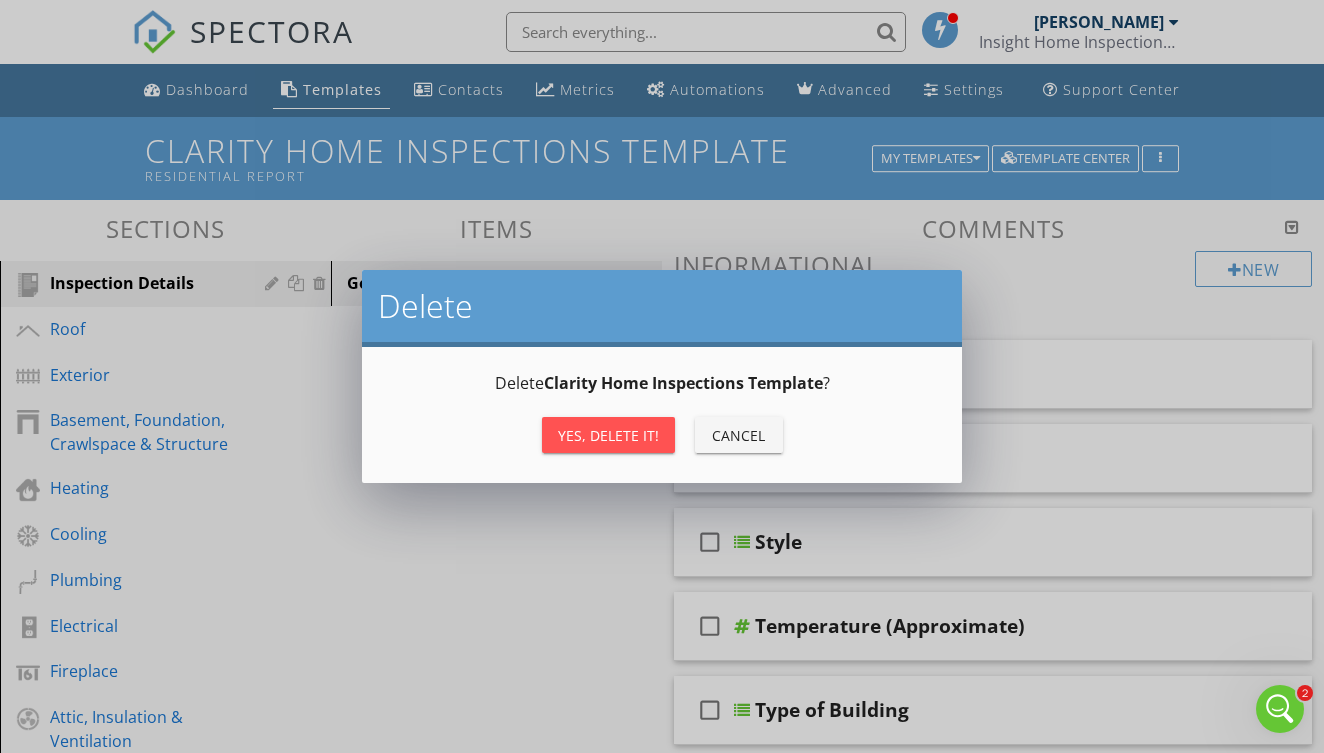click on "Yes, Delete it!" at bounding box center [608, 435] 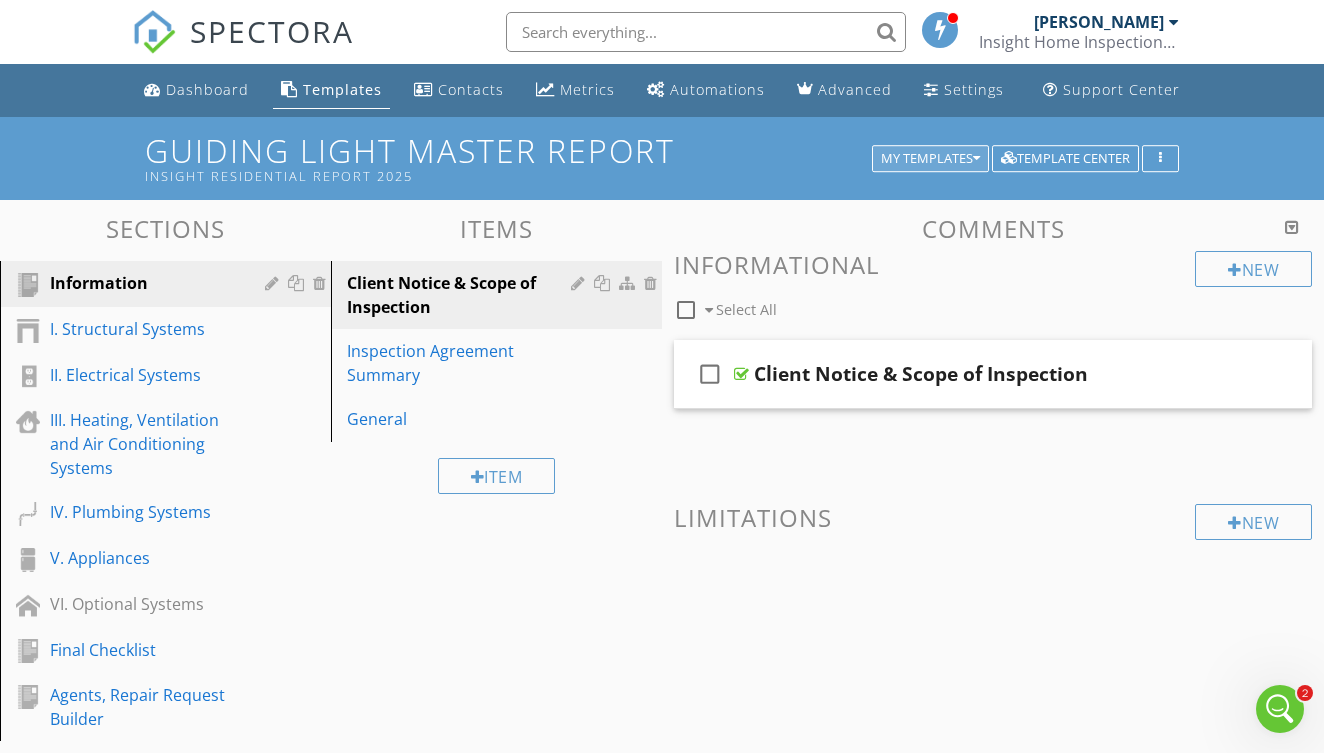 click on "My Templates" at bounding box center (930, 159) 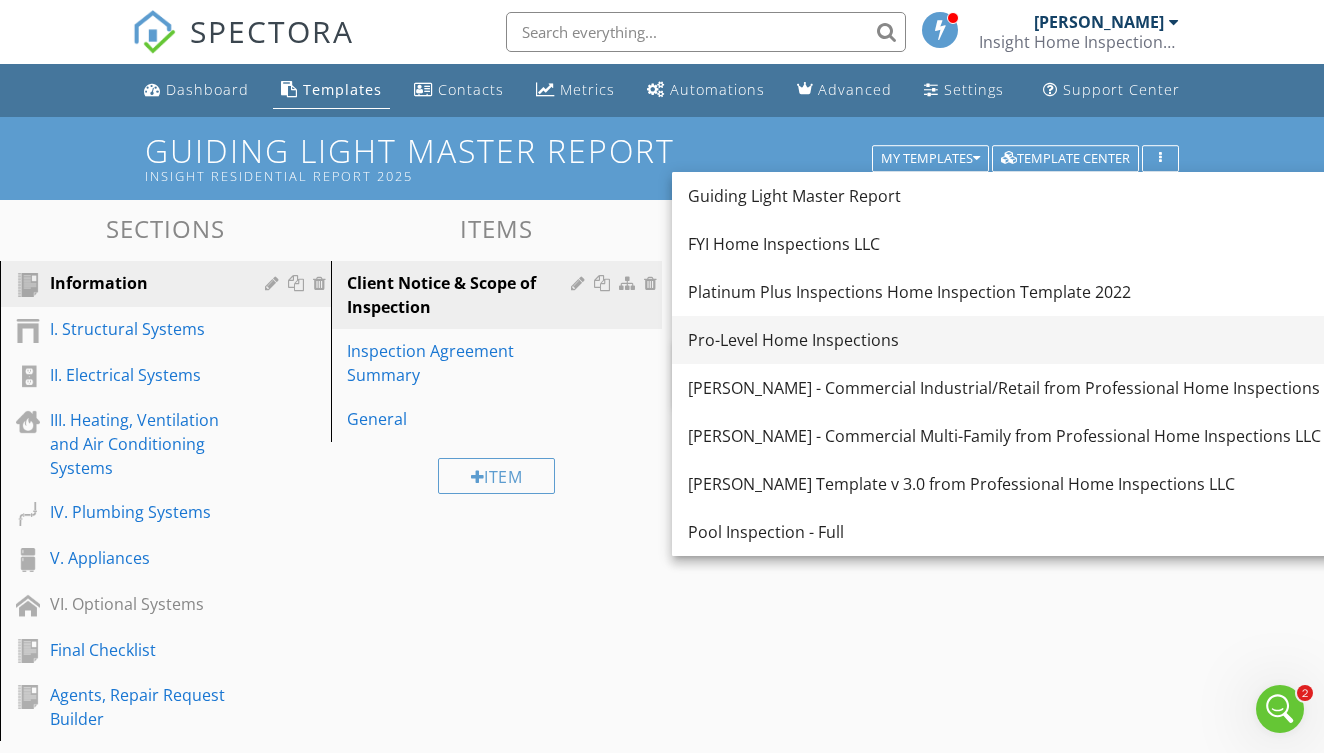 click on "Pro-Level Home Inspections" at bounding box center (1019, 340) 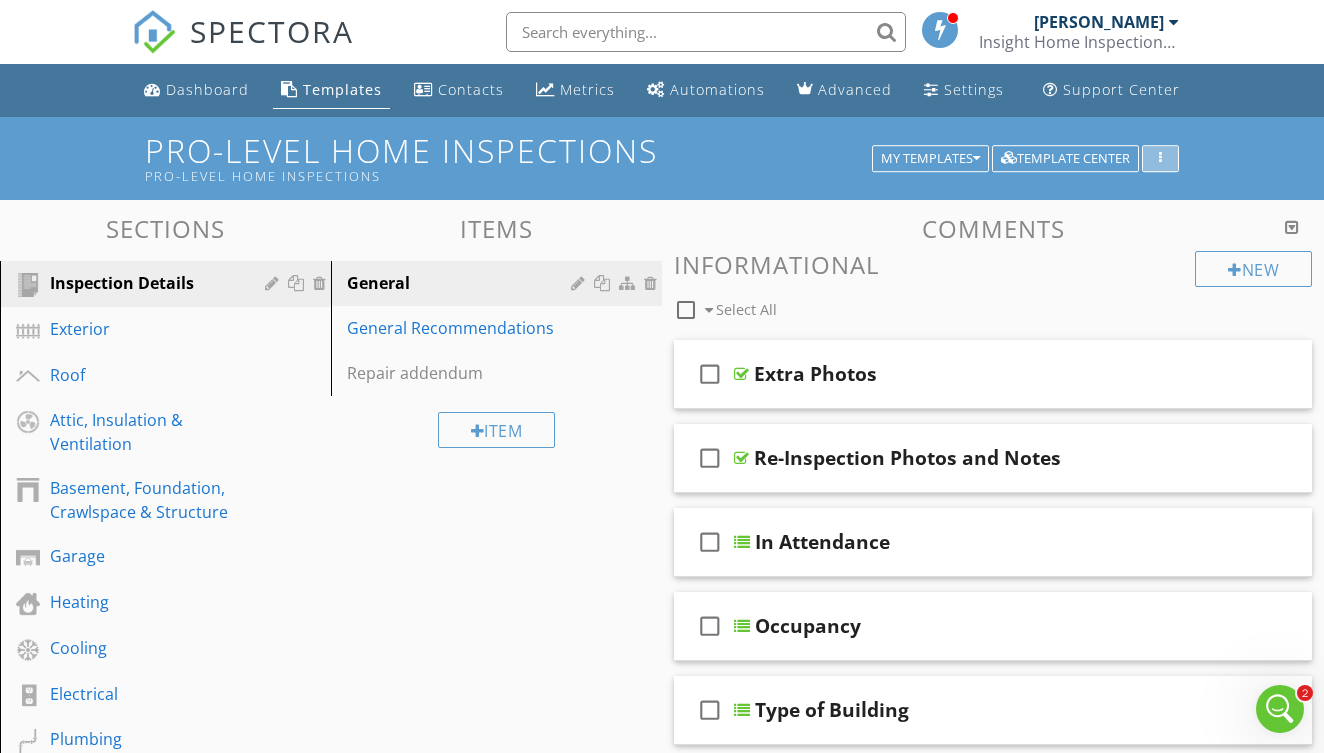 click at bounding box center (1160, 159) 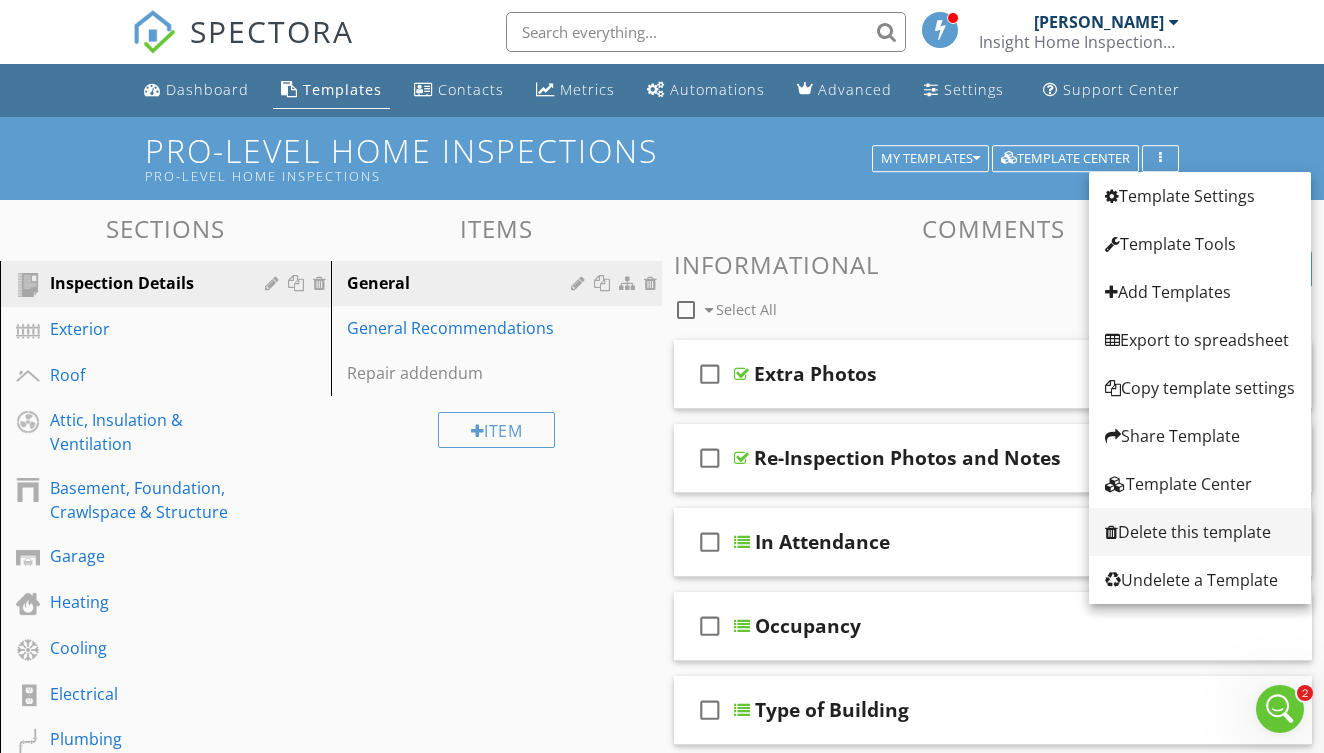 click on "Delete this template" at bounding box center (1200, 532) 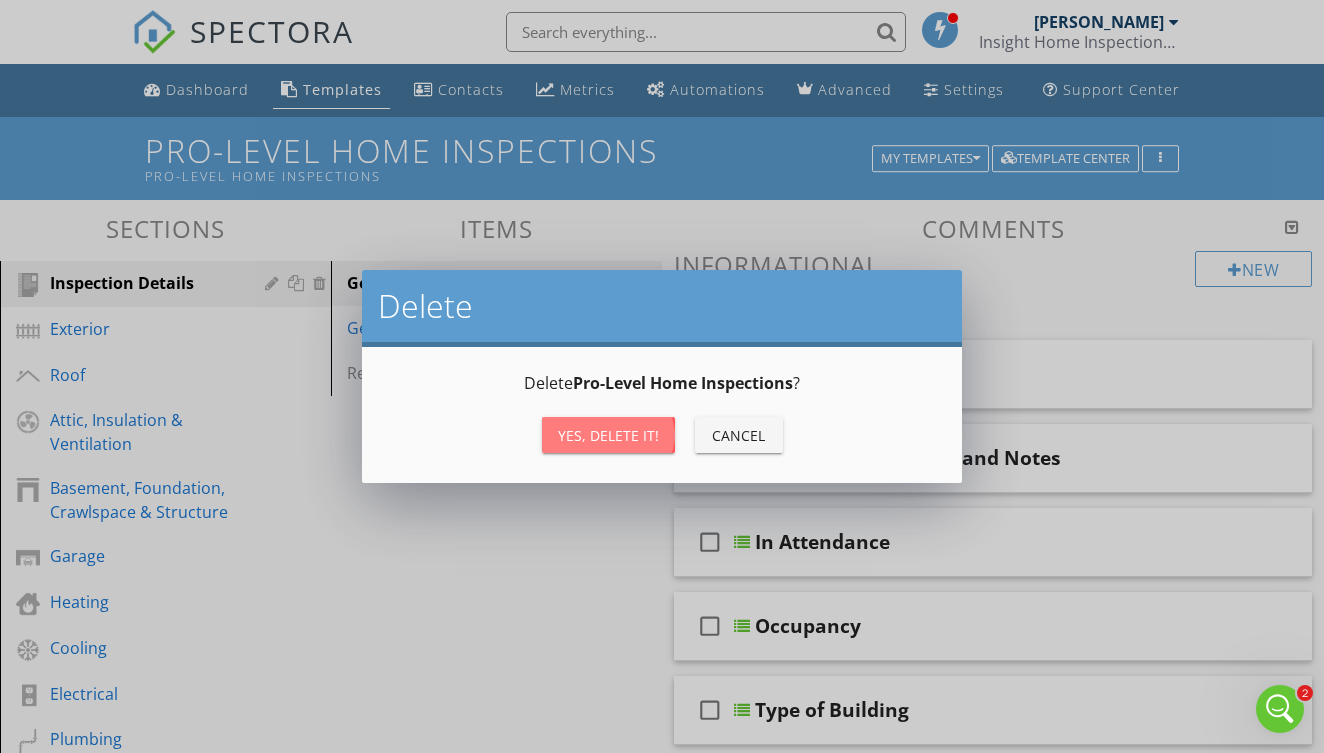 click on "Yes, Delete it!" at bounding box center (608, 435) 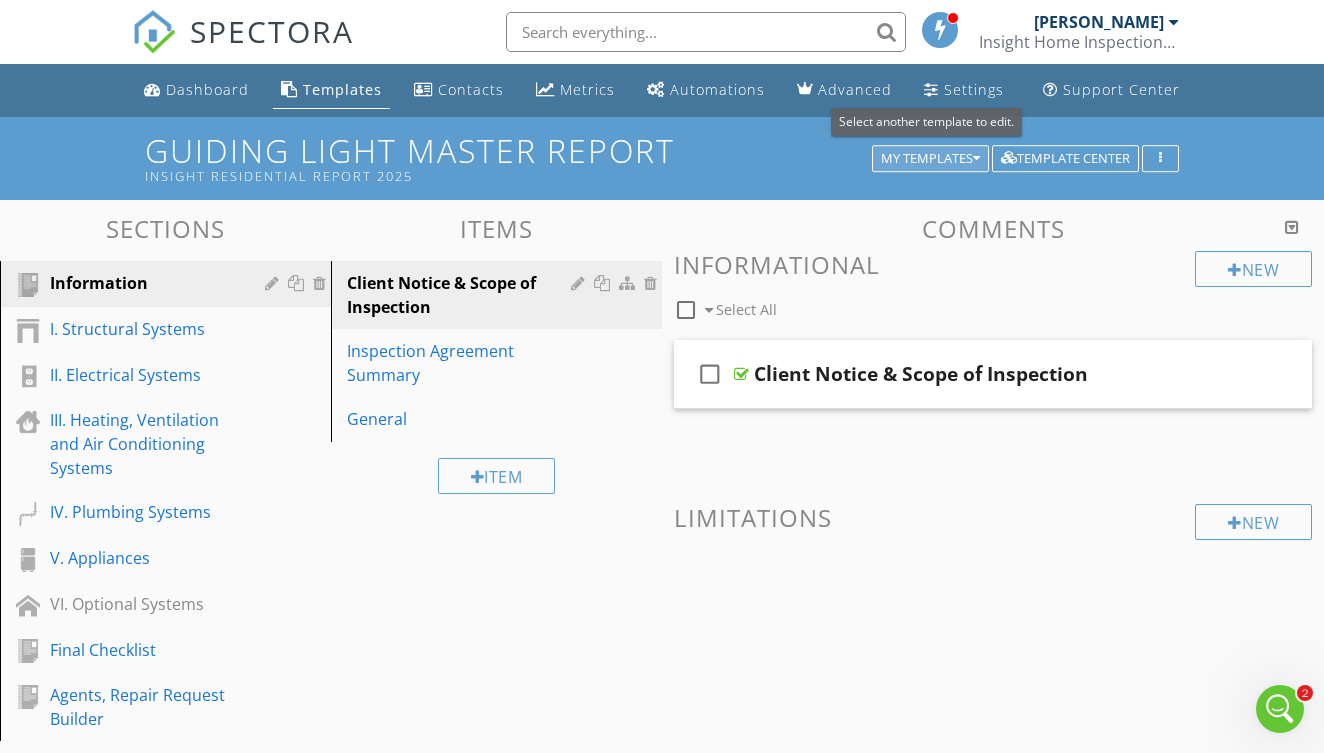 click at bounding box center (976, 159) 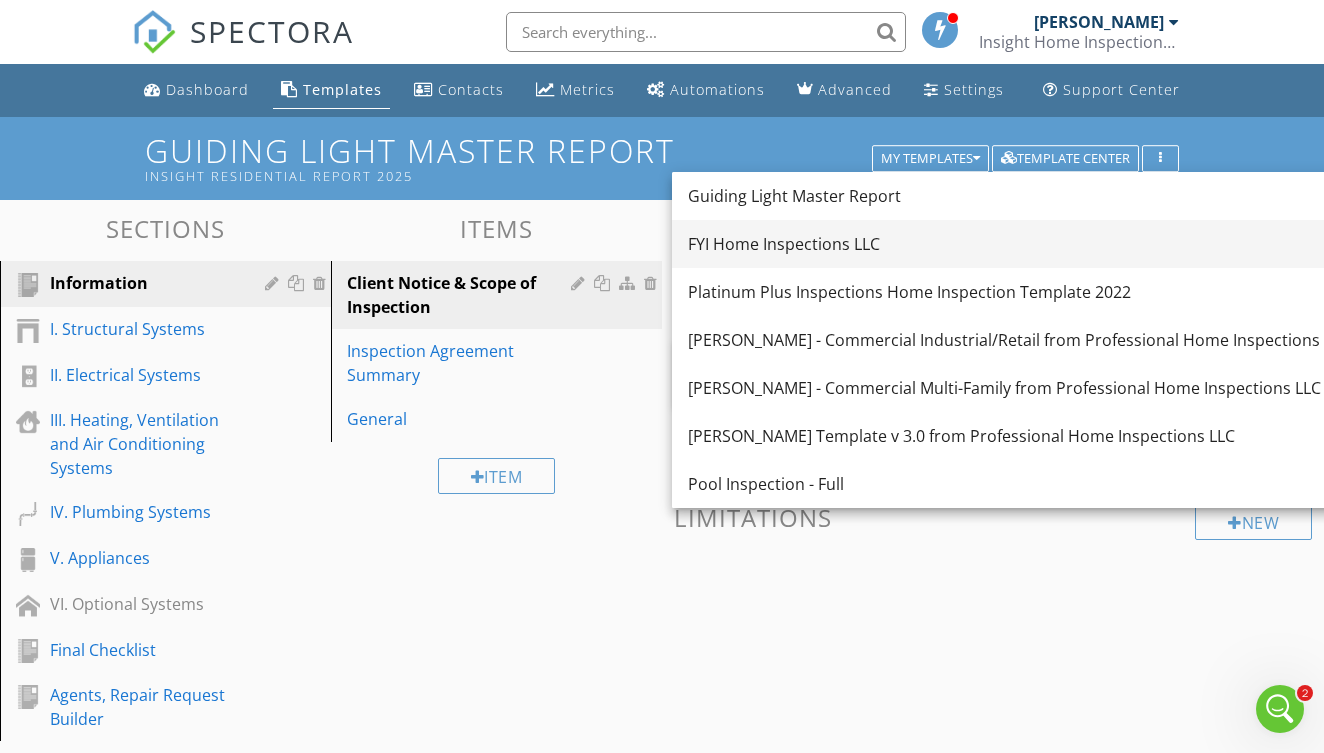 click on "FYI Home Inspections LLC" at bounding box center (1019, 244) 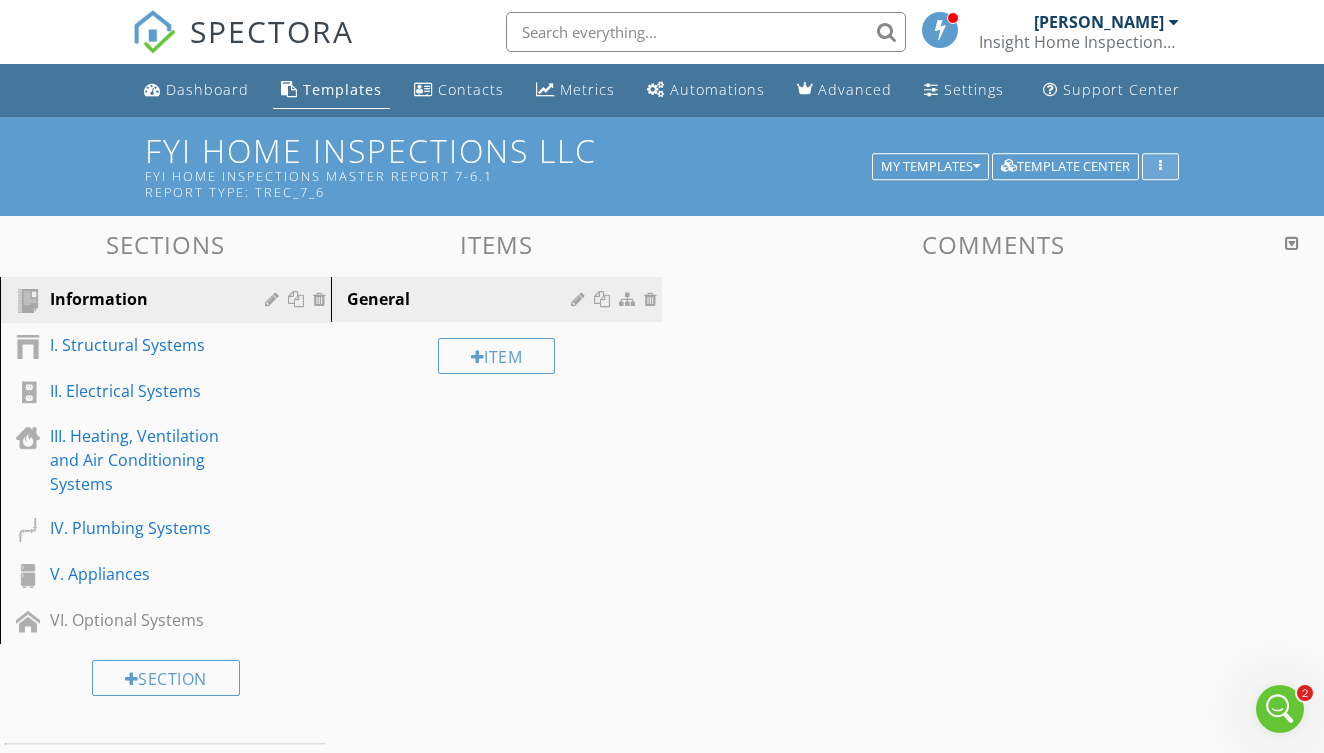 click at bounding box center (1160, 167) 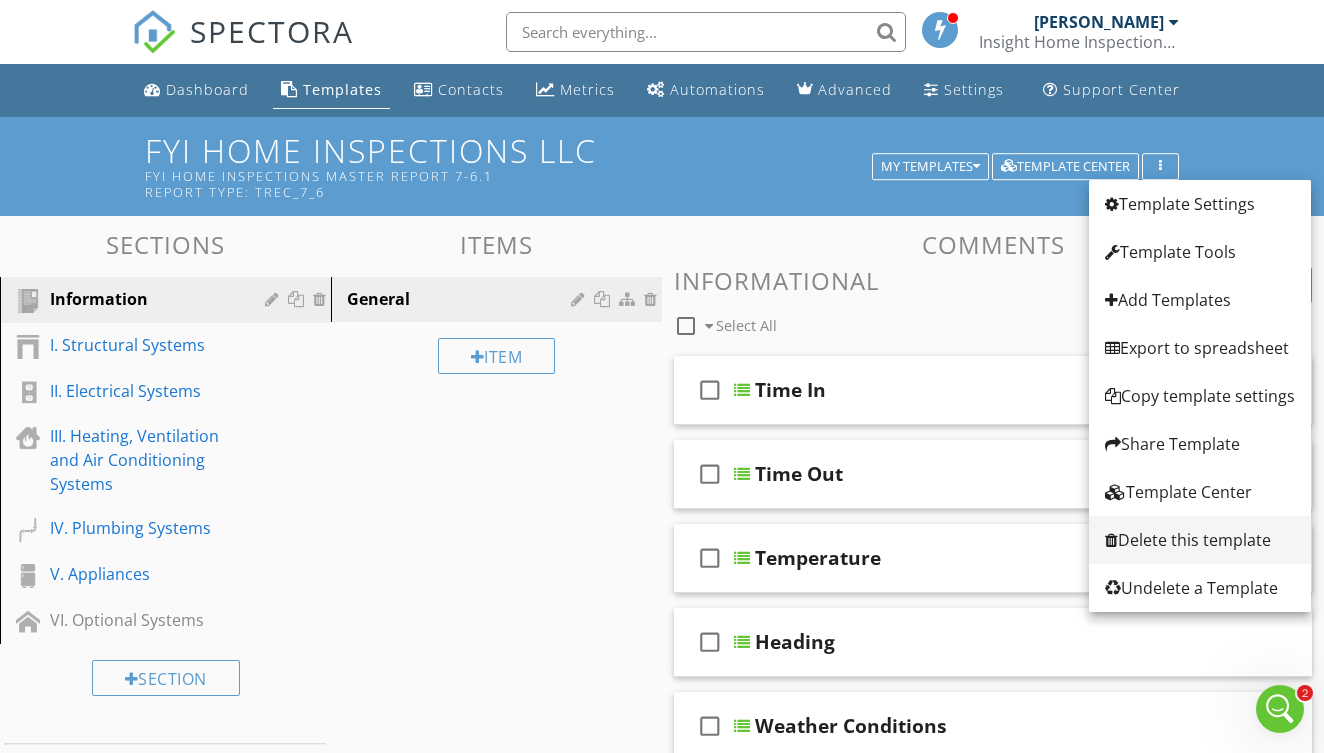 click on "Delete this template" at bounding box center [1200, 540] 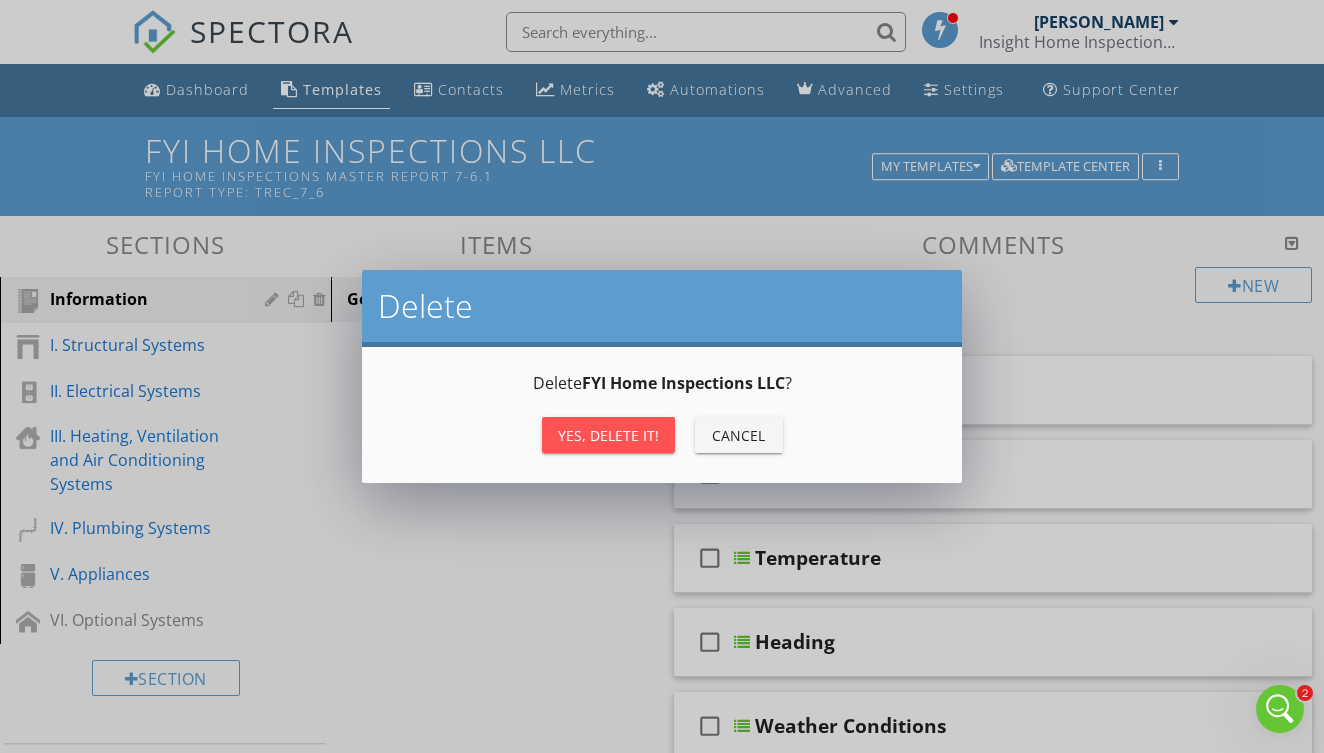click on "Yes, Delete it!" at bounding box center [608, 435] 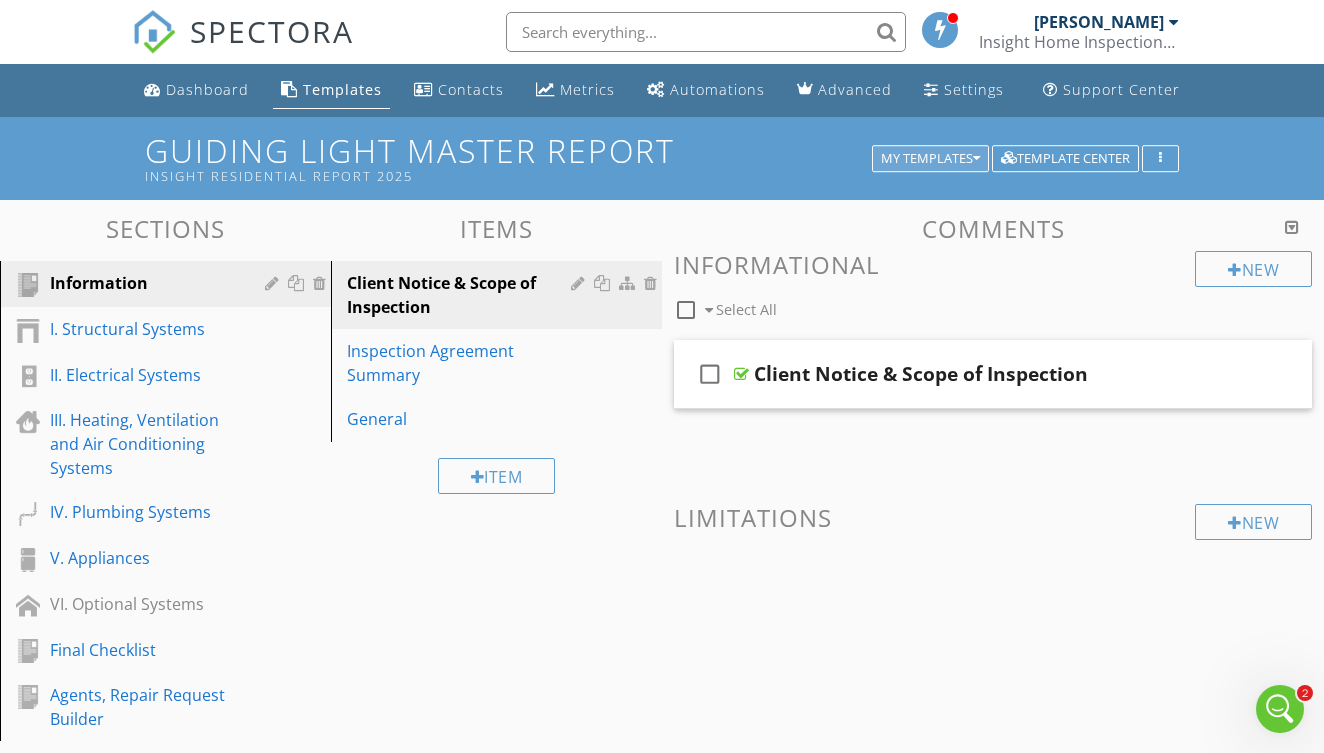 click on "My Templates" at bounding box center [930, 159] 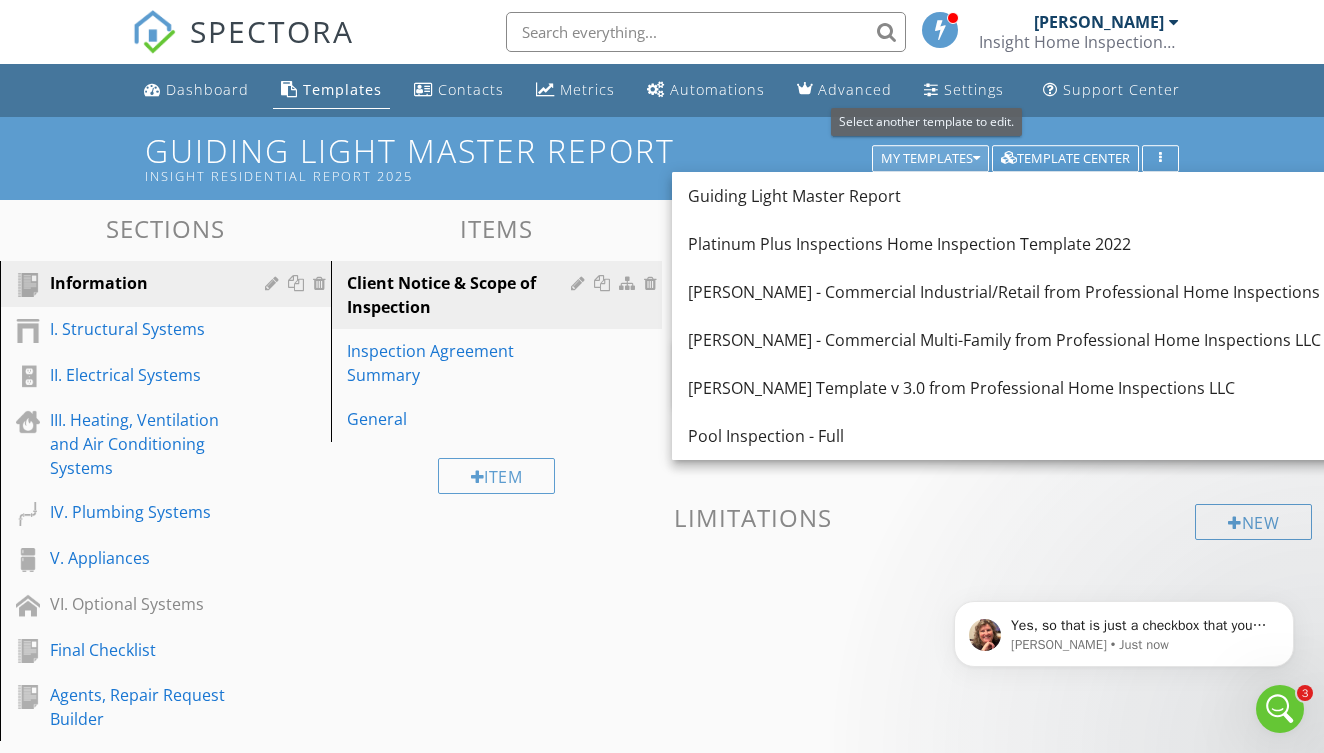 scroll, scrollTop: 0, scrollLeft: 0, axis: both 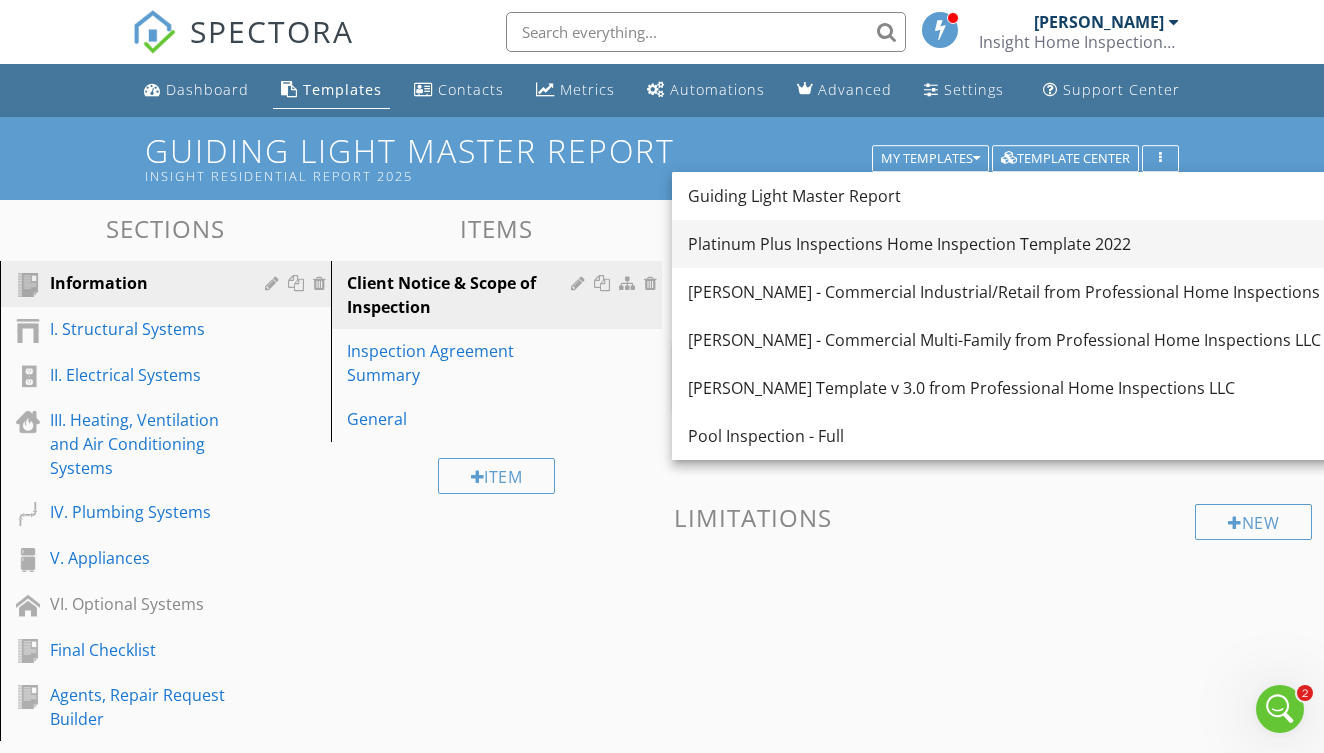 click on "Platinum Plus Inspections Home Inspection Template 2022" at bounding box center (1019, 244) 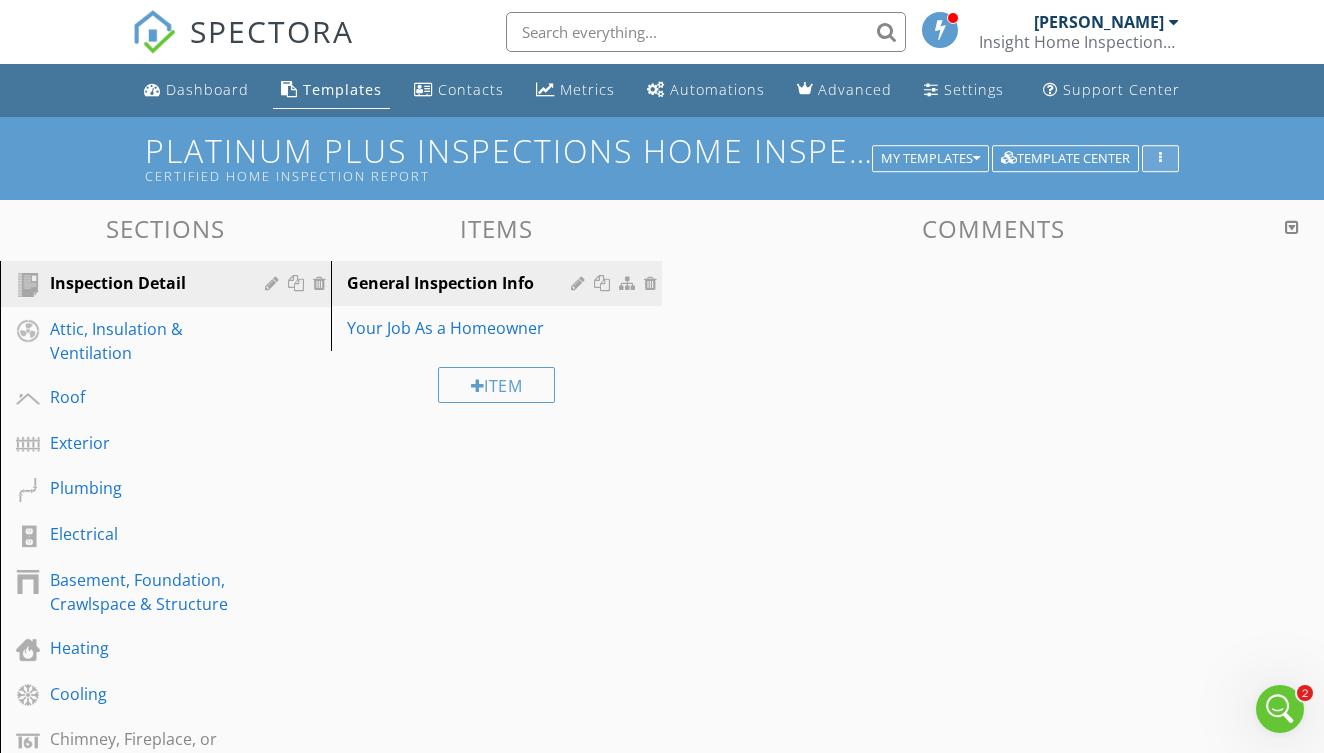 click at bounding box center [1160, 159] 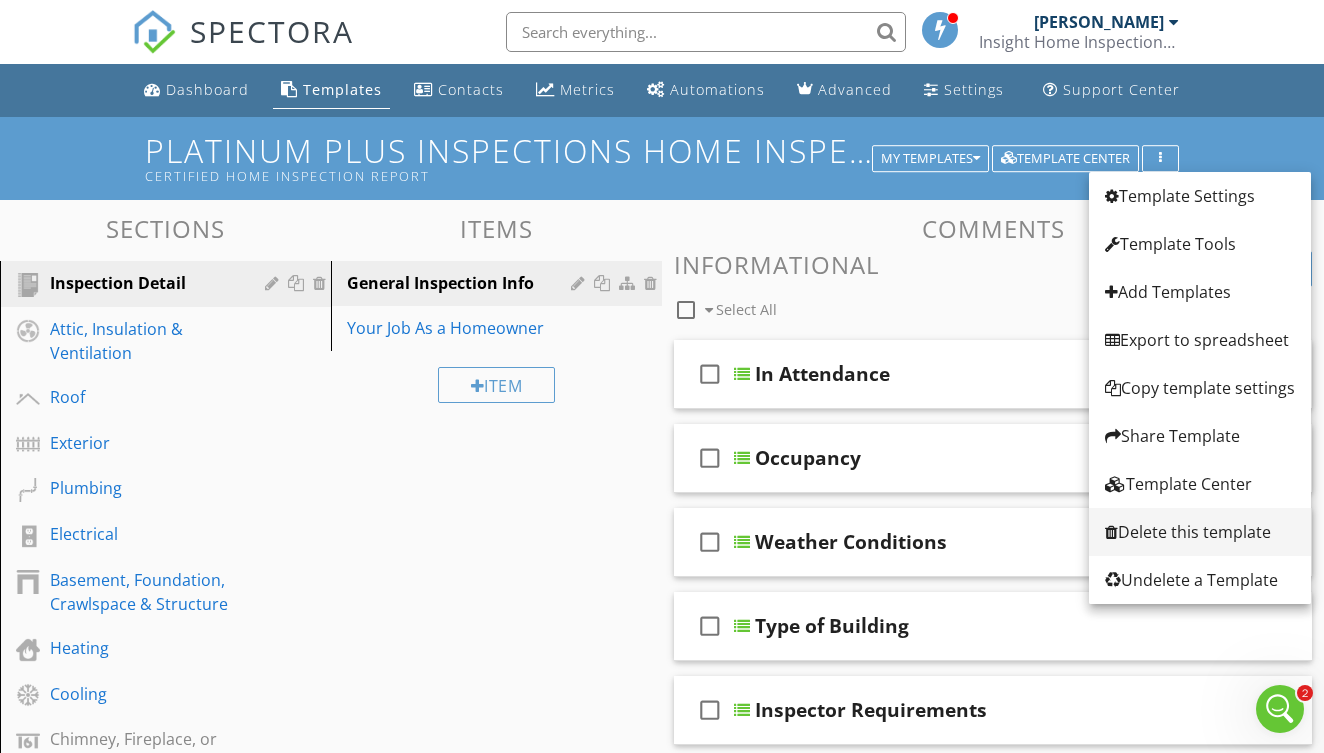 click on "Delete this template" at bounding box center [1200, 532] 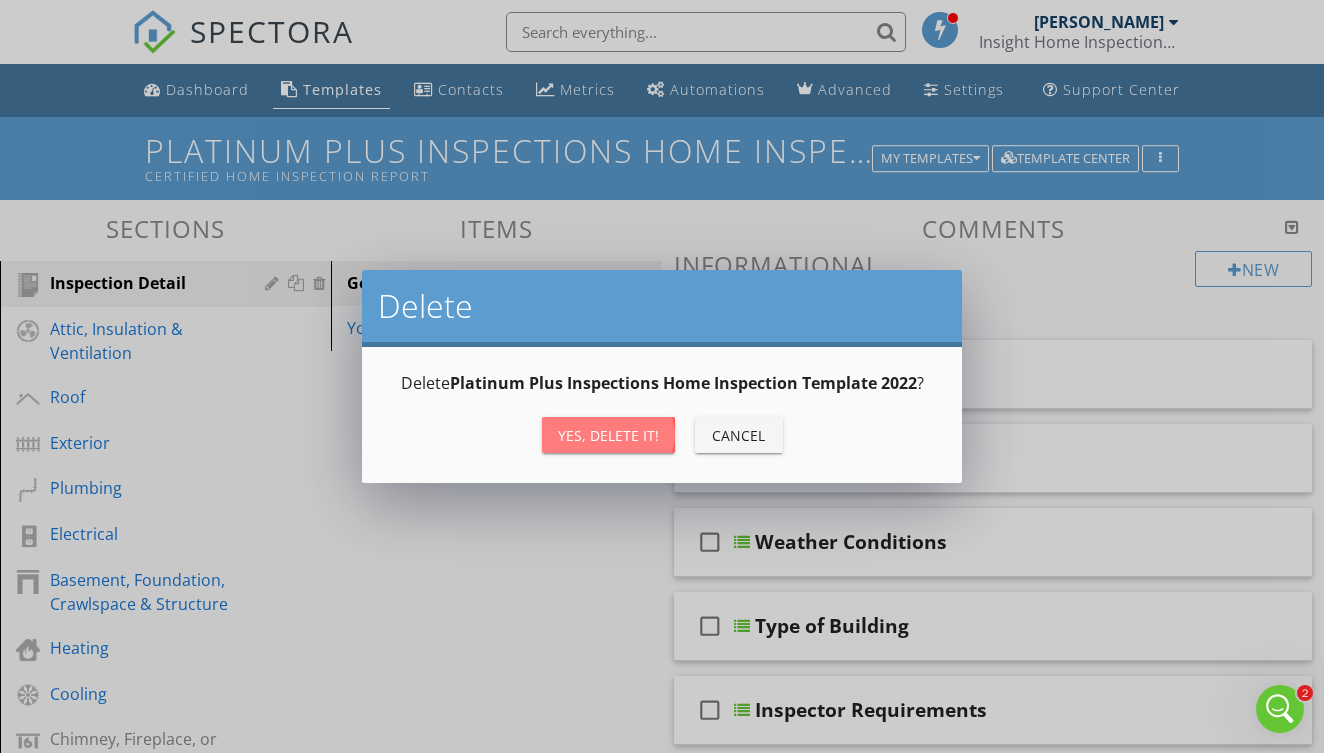 click on "Yes, Delete it!" at bounding box center [608, 435] 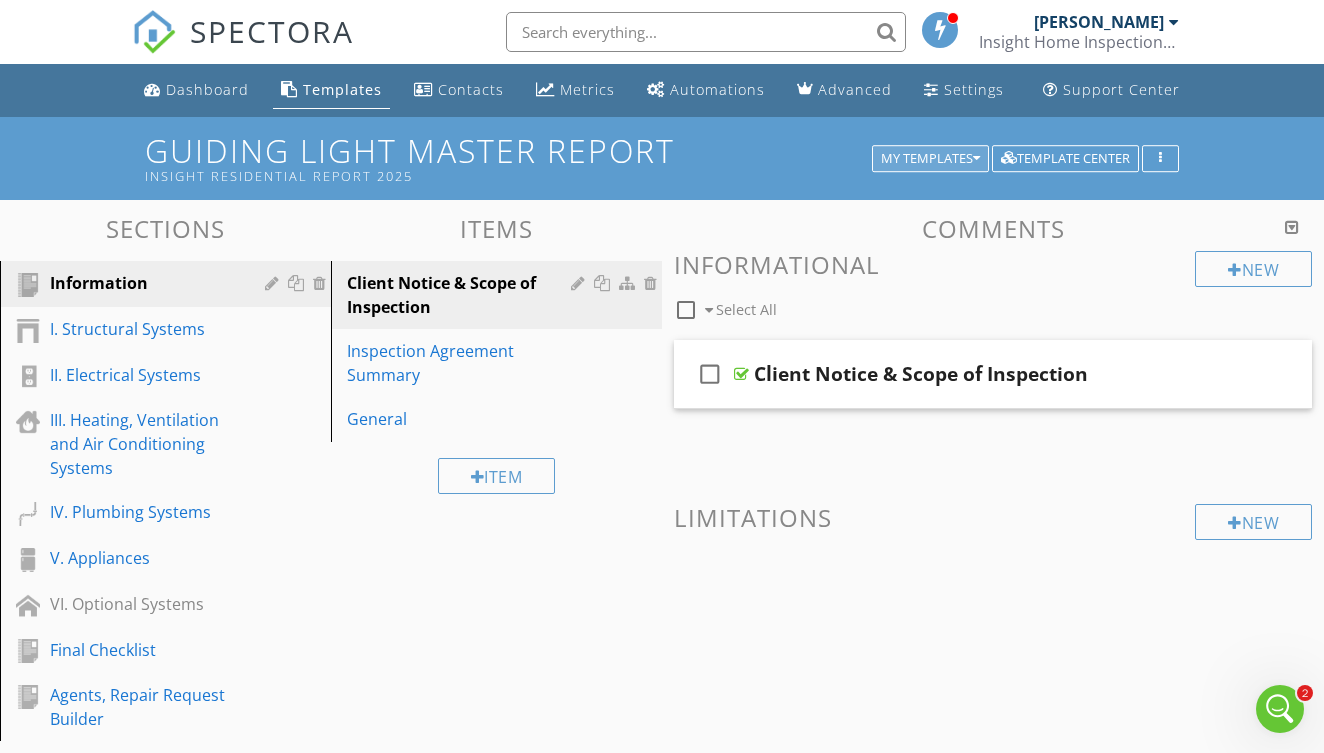 click on "My Templates" at bounding box center [930, 159] 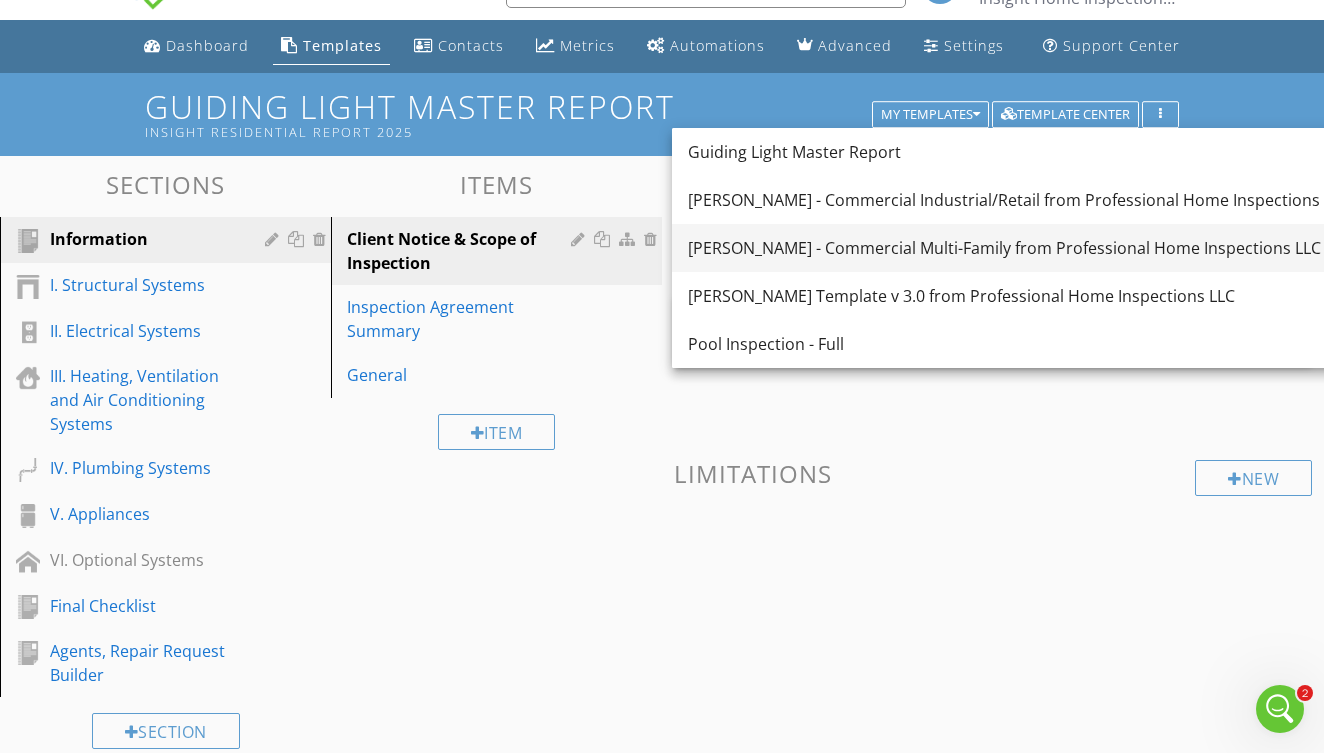 scroll, scrollTop: 40, scrollLeft: 0, axis: vertical 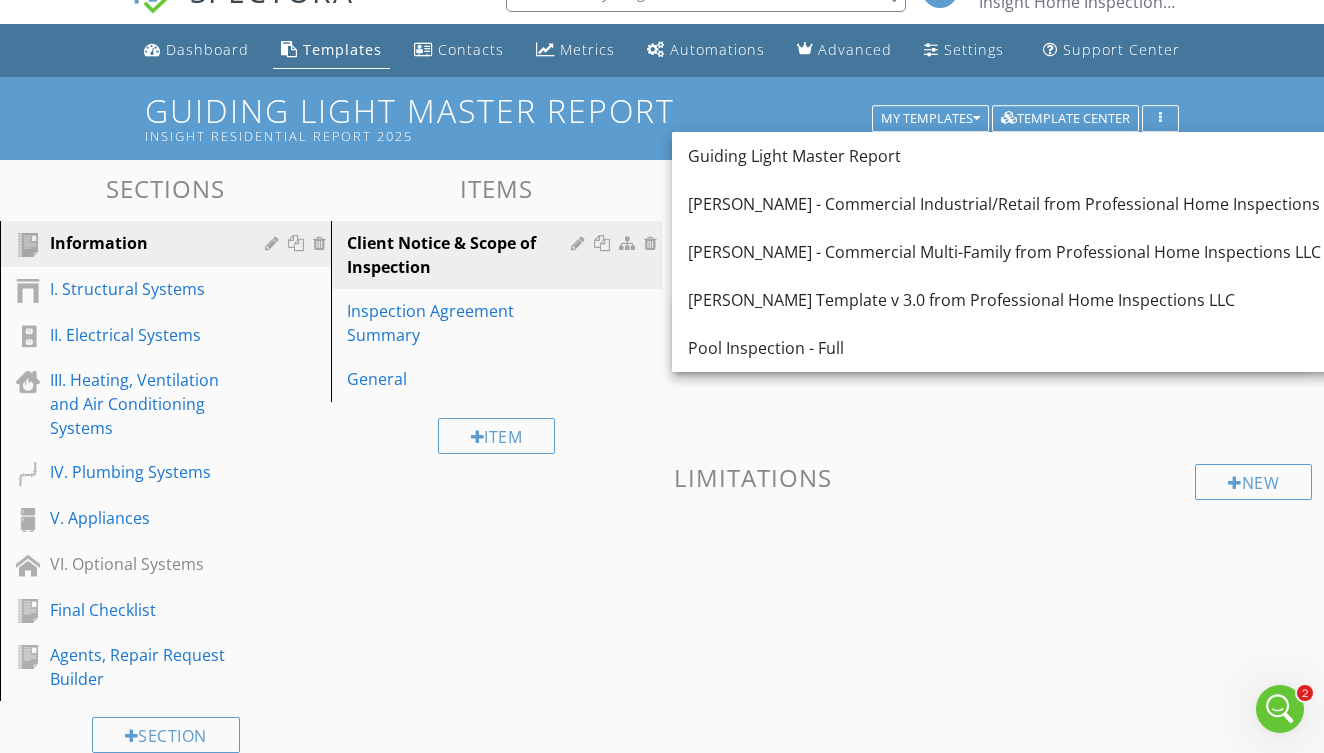 click at bounding box center [1280, 709] 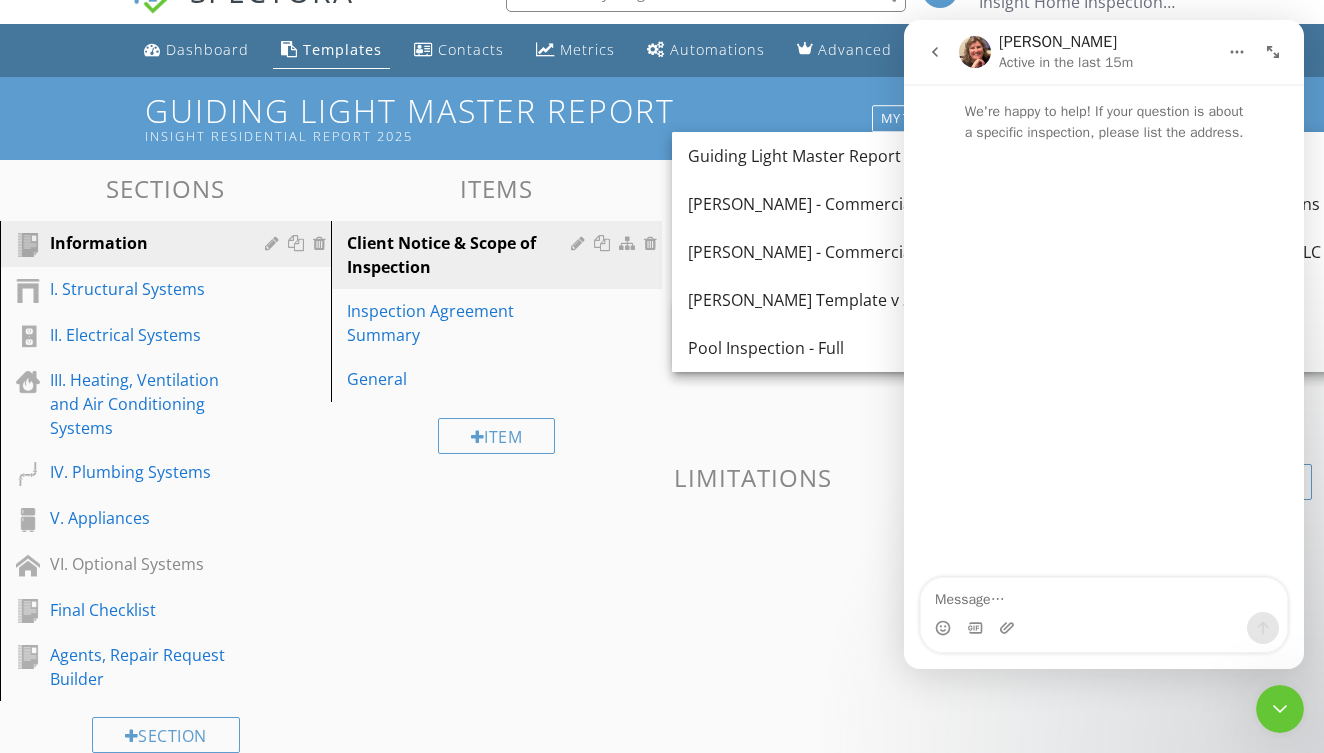scroll, scrollTop: 3, scrollLeft: 0, axis: vertical 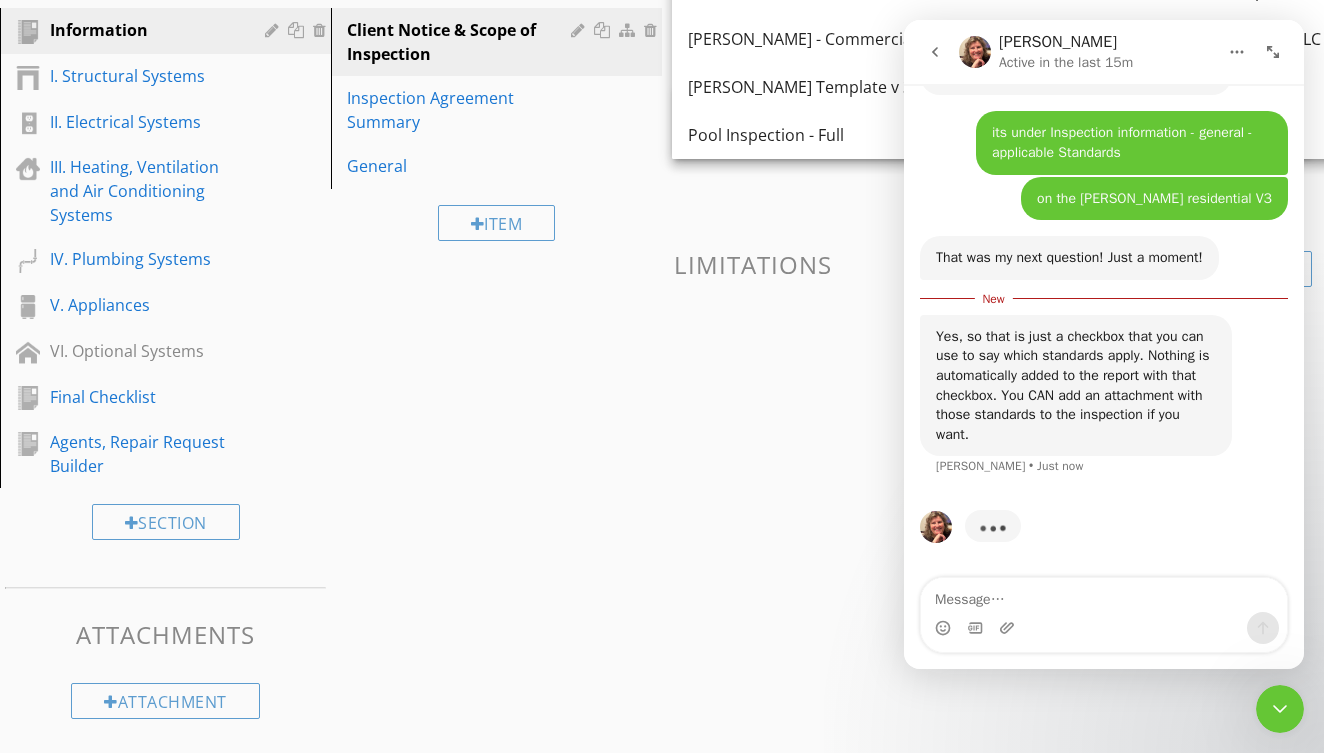 click at bounding box center [1104, 595] 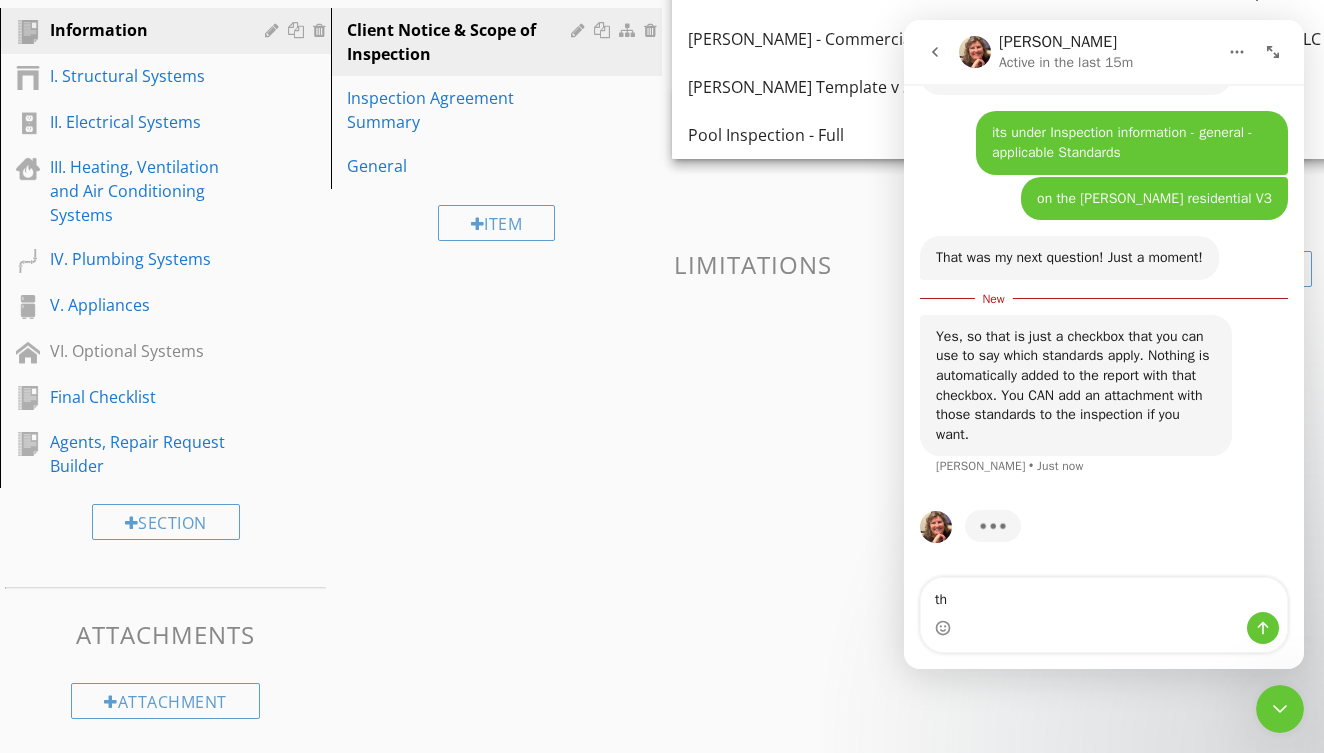 type on "t" 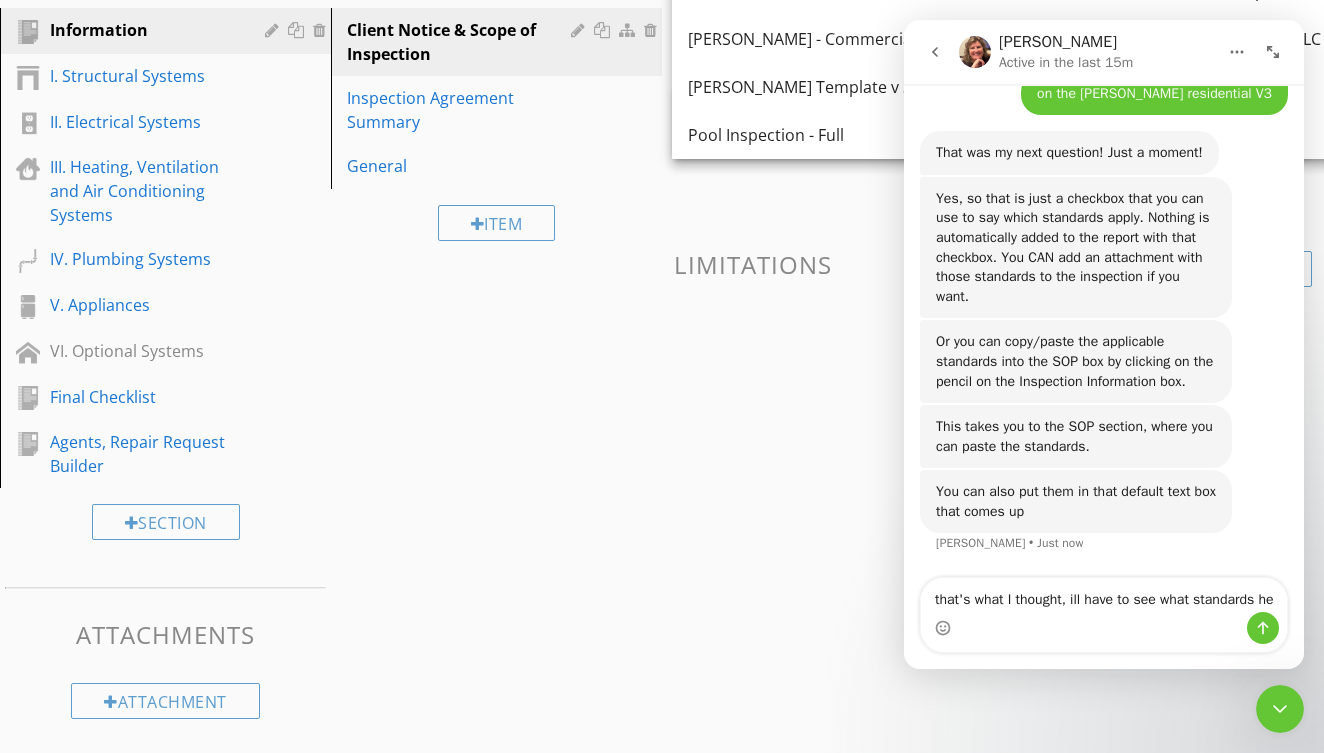 scroll, scrollTop: 9403, scrollLeft: 0, axis: vertical 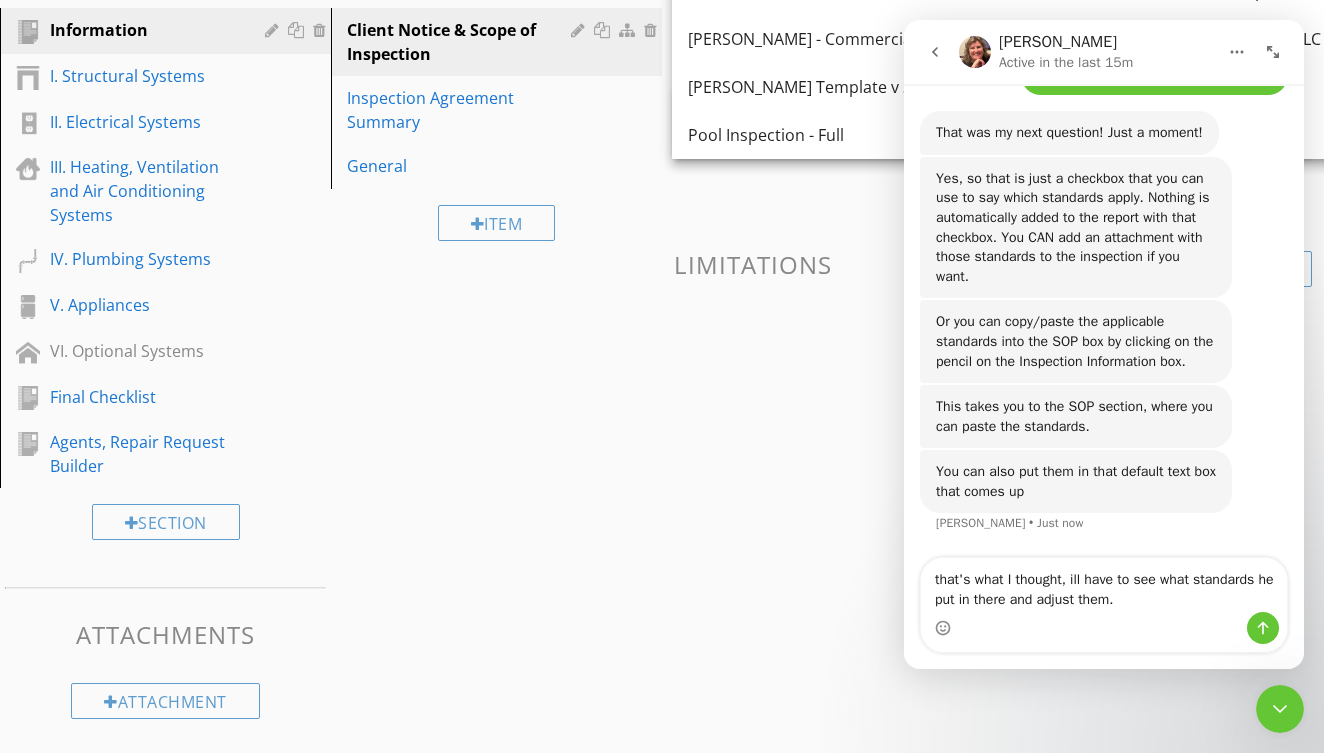 type on "that's what I thought, ill have to see what standards he put in there and adjust them." 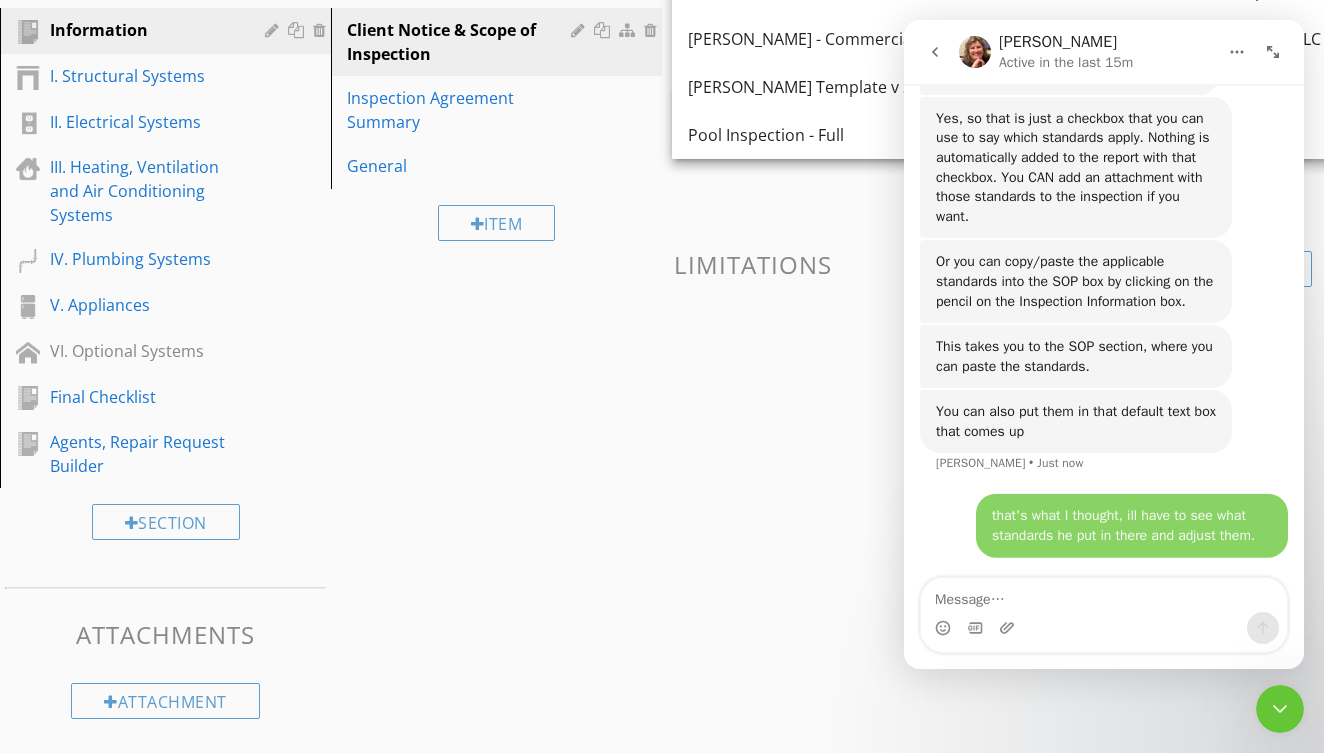 scroll, scrollTop: 97, scrollLeft: 0, axis: vertical 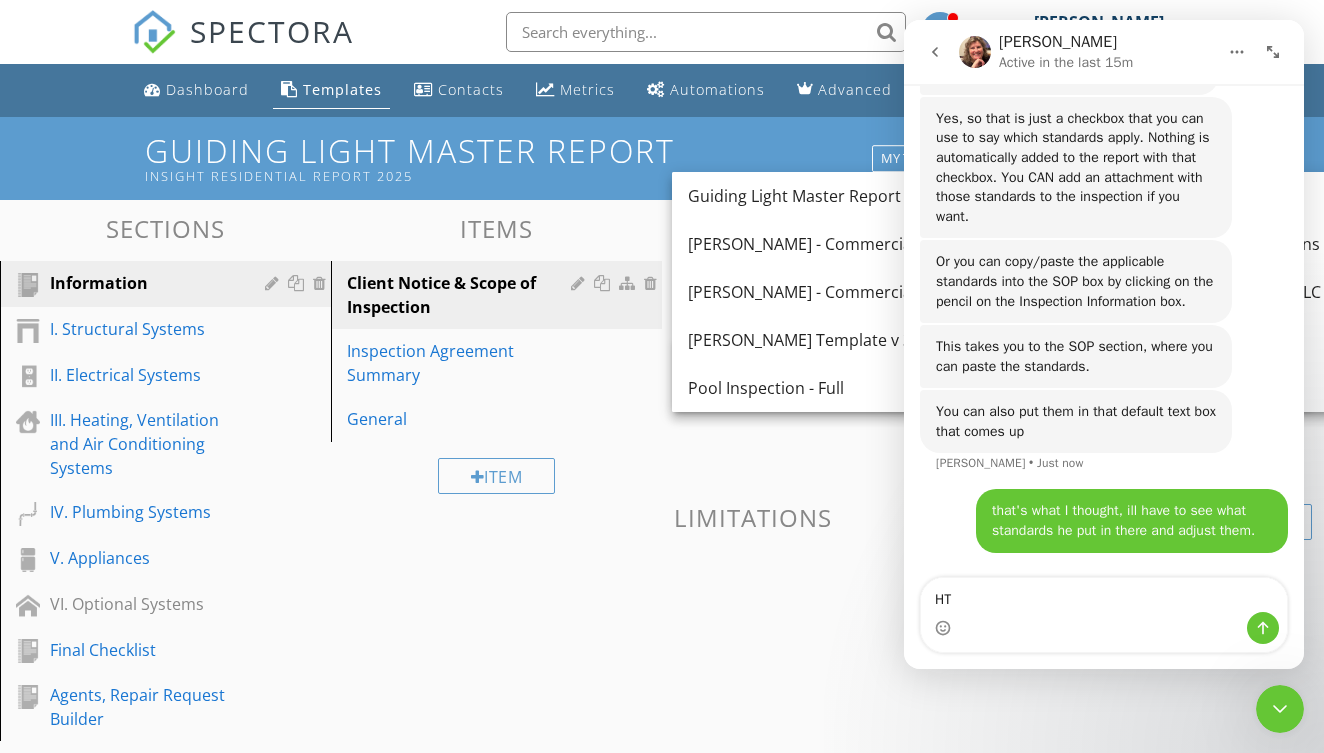 type on "H" 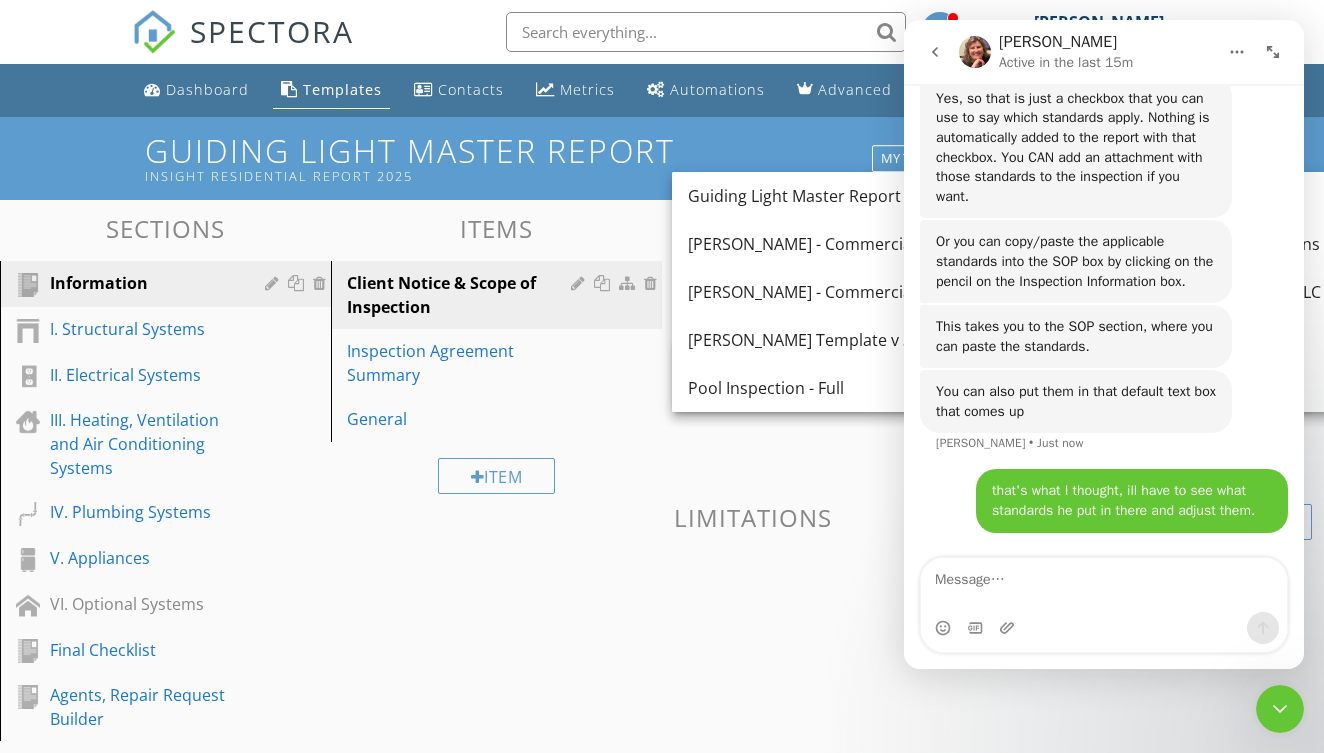 scroll, scrollTop: 9461, scrollLeft: 0, axis: vertical 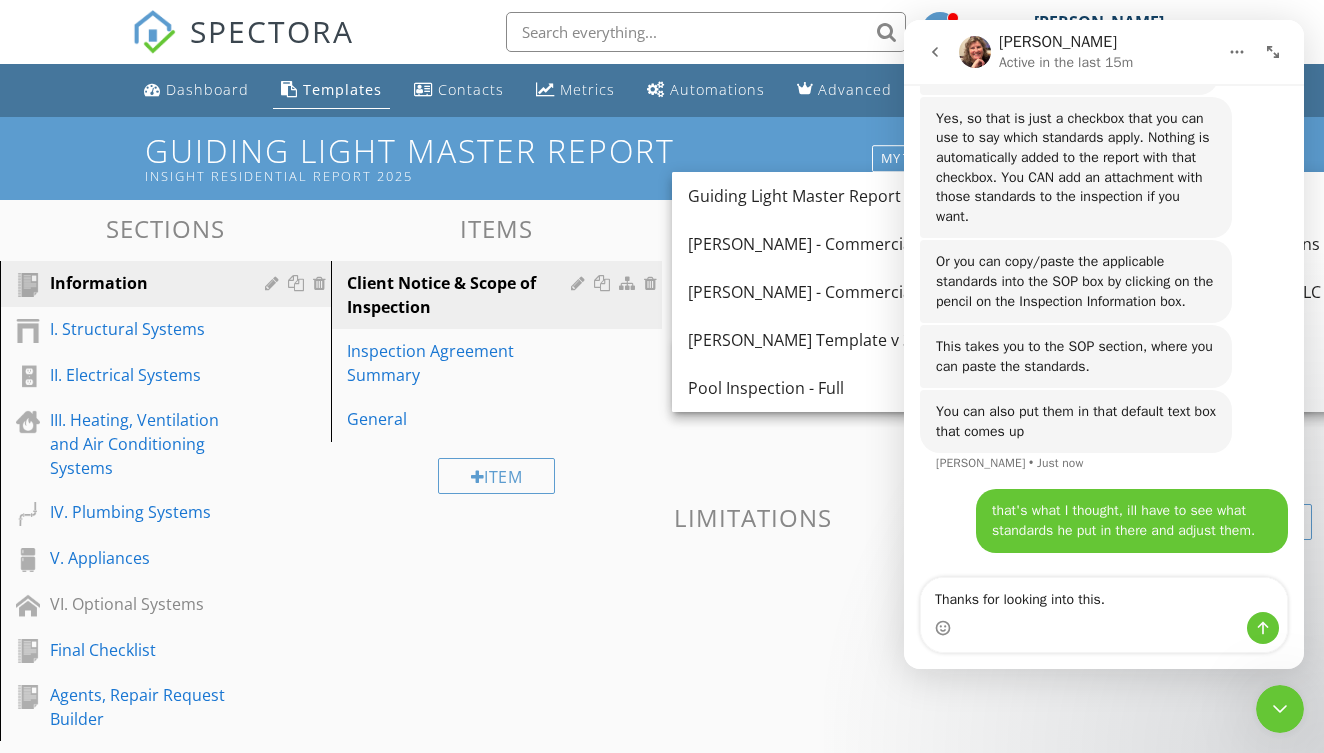 type on "Thanks for looking into this." 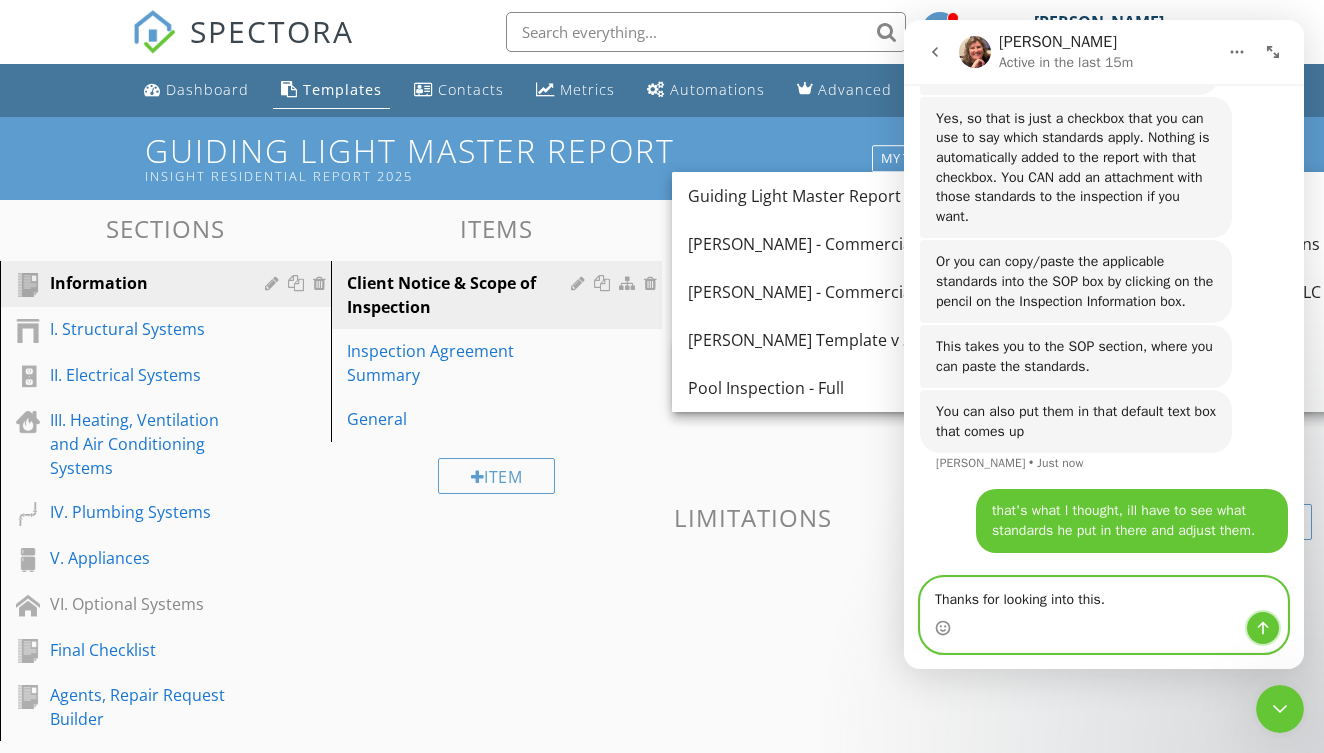 click at bounding box center [1263, 628] 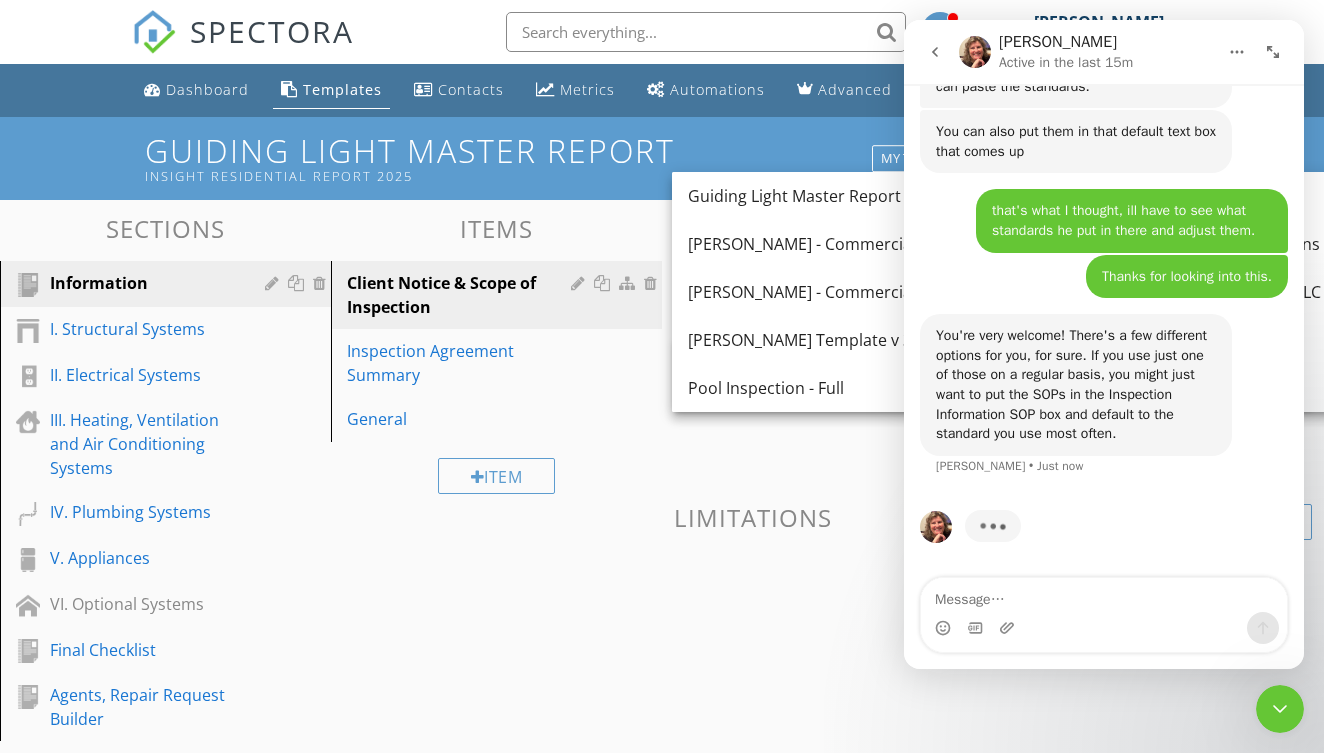 scroll, scrollTop: 9737, scrollLeft: 0, axis: vertical 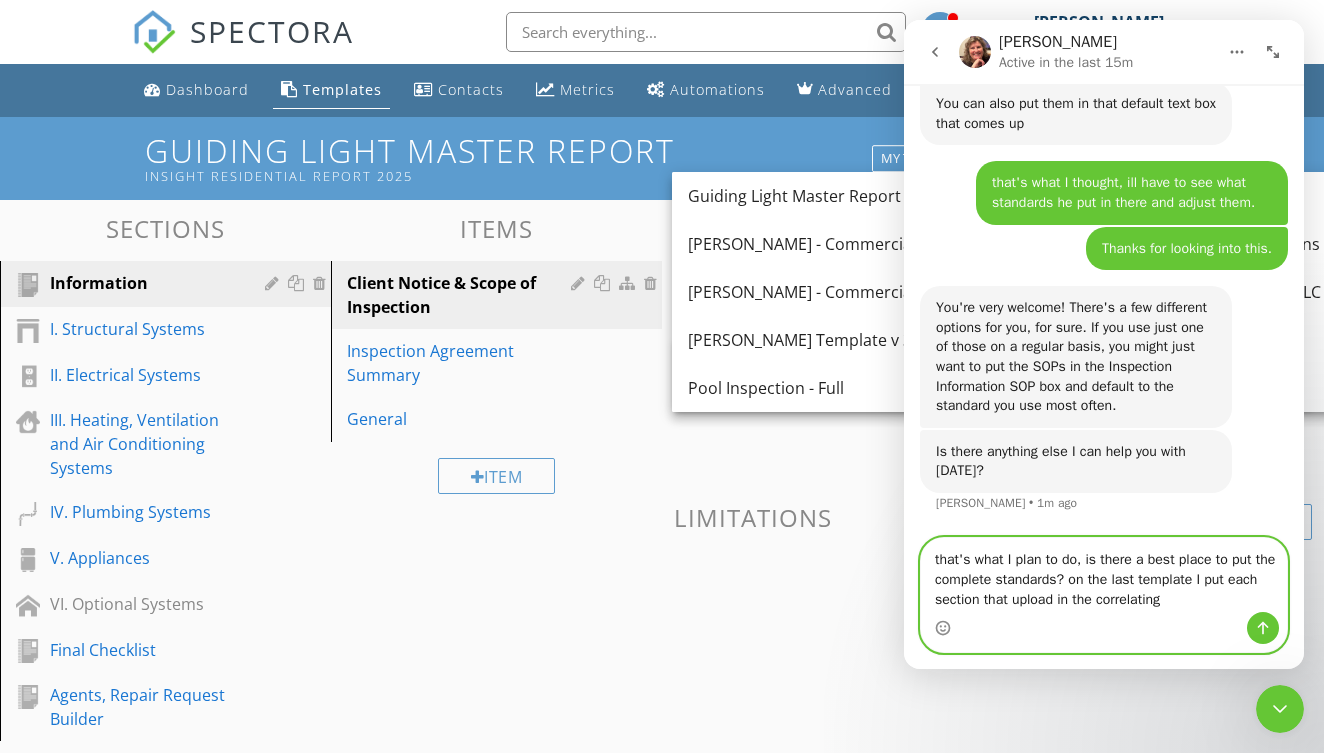 click on "that's what I plan to do, is there a best place to put the complete standards? on the last template I put each section that upload in the correlating" at bounding box center [1104, 575] 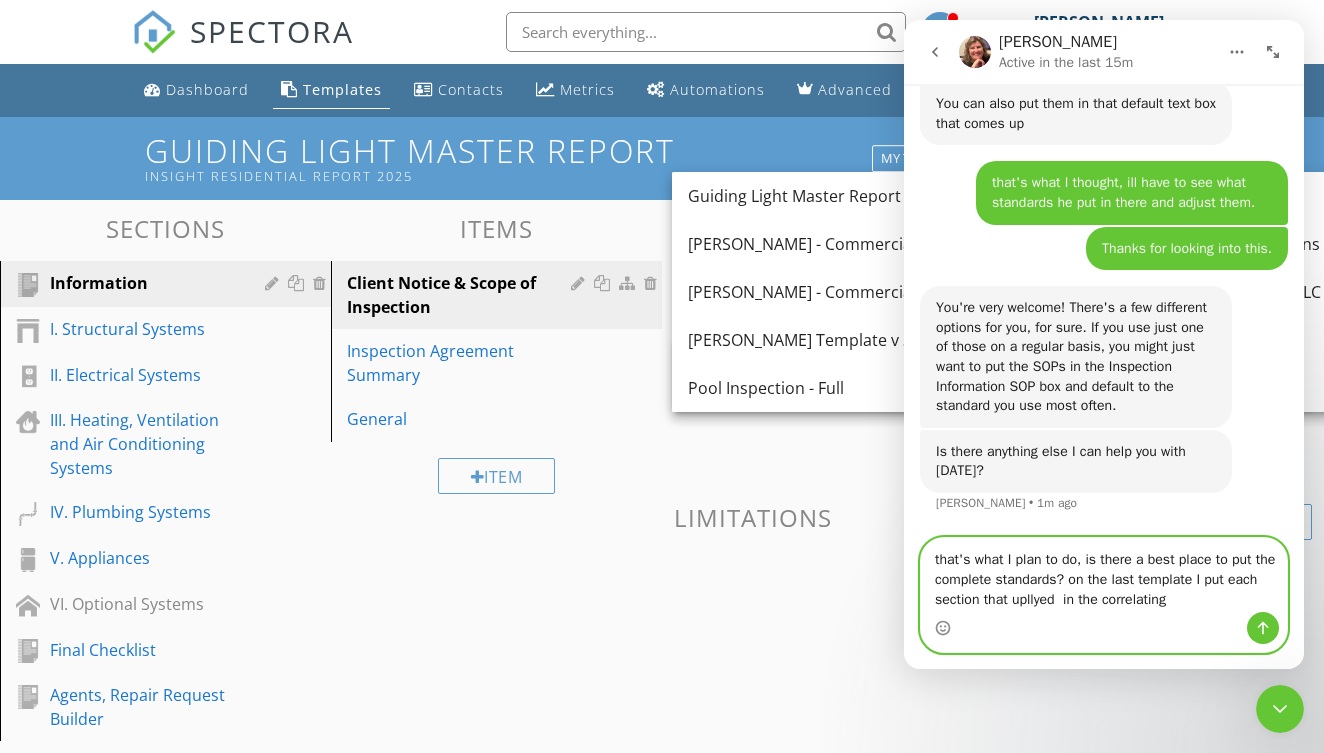 click on "that's what I plan to do, is there a best place to put the complete standards? on the last template I put each section that upllyed  in the correlating" at bounding box center [1104, 575] 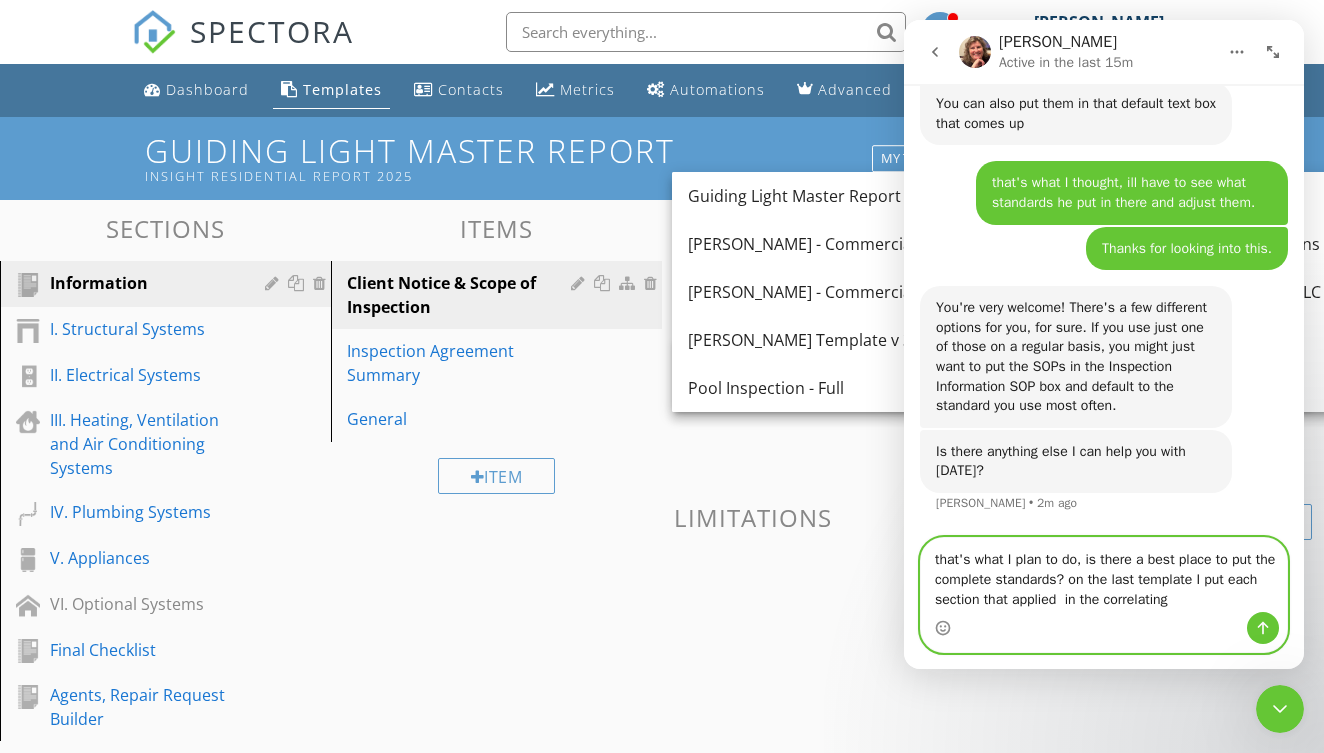drag, startPoint x: 1104, startPoint y: 607, endPoint x: 1225, endPoint y: 599, distance: 121.264175 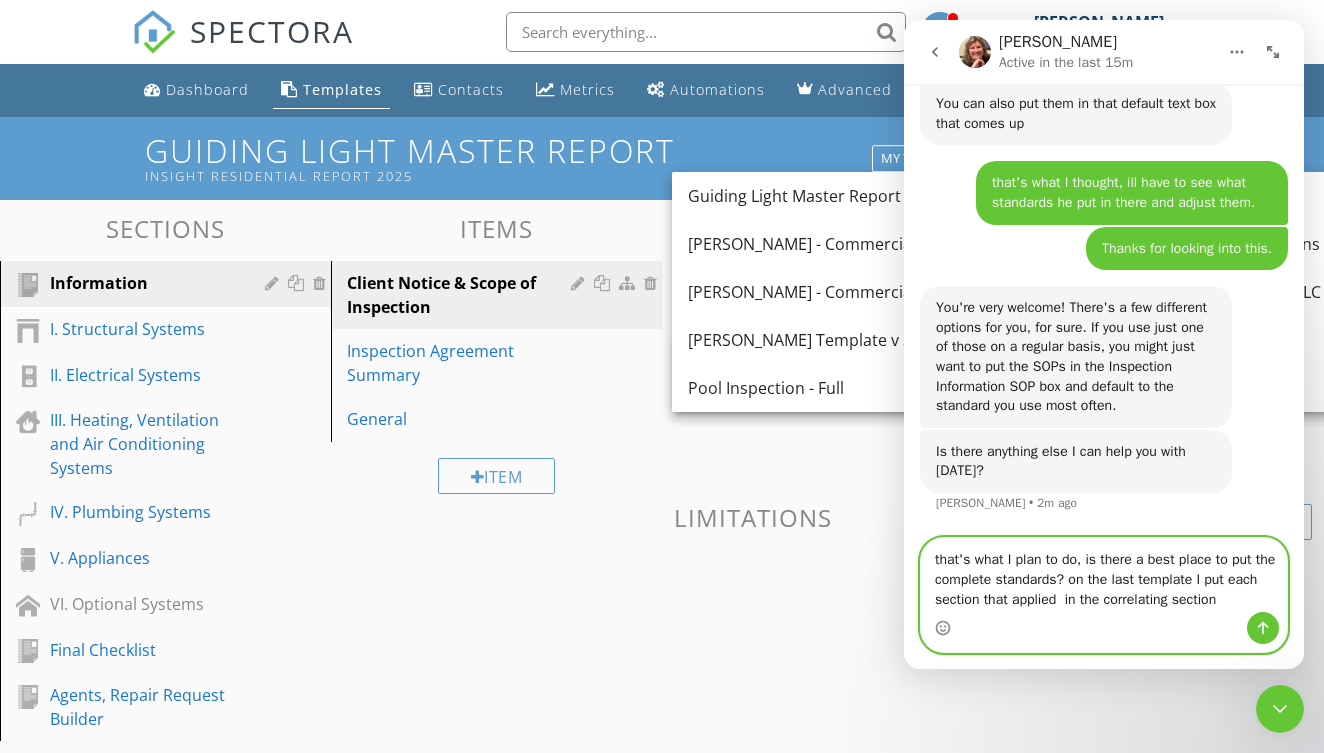 type on "that's what I plan to do, is there a best place to put the complete standards? on the last template I put each section that applied  in the correlating section" 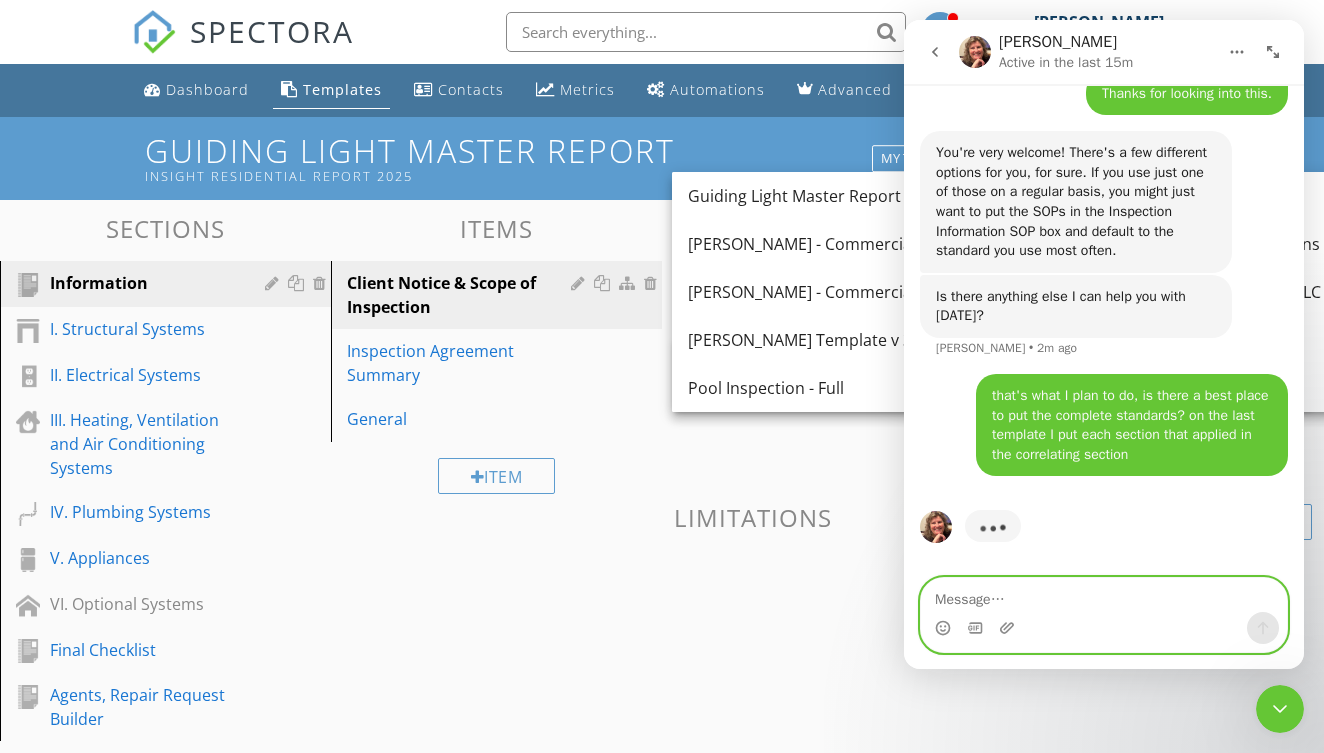 scroll, scrollTop: 9917, scrollLeft: 0, axis: vertical 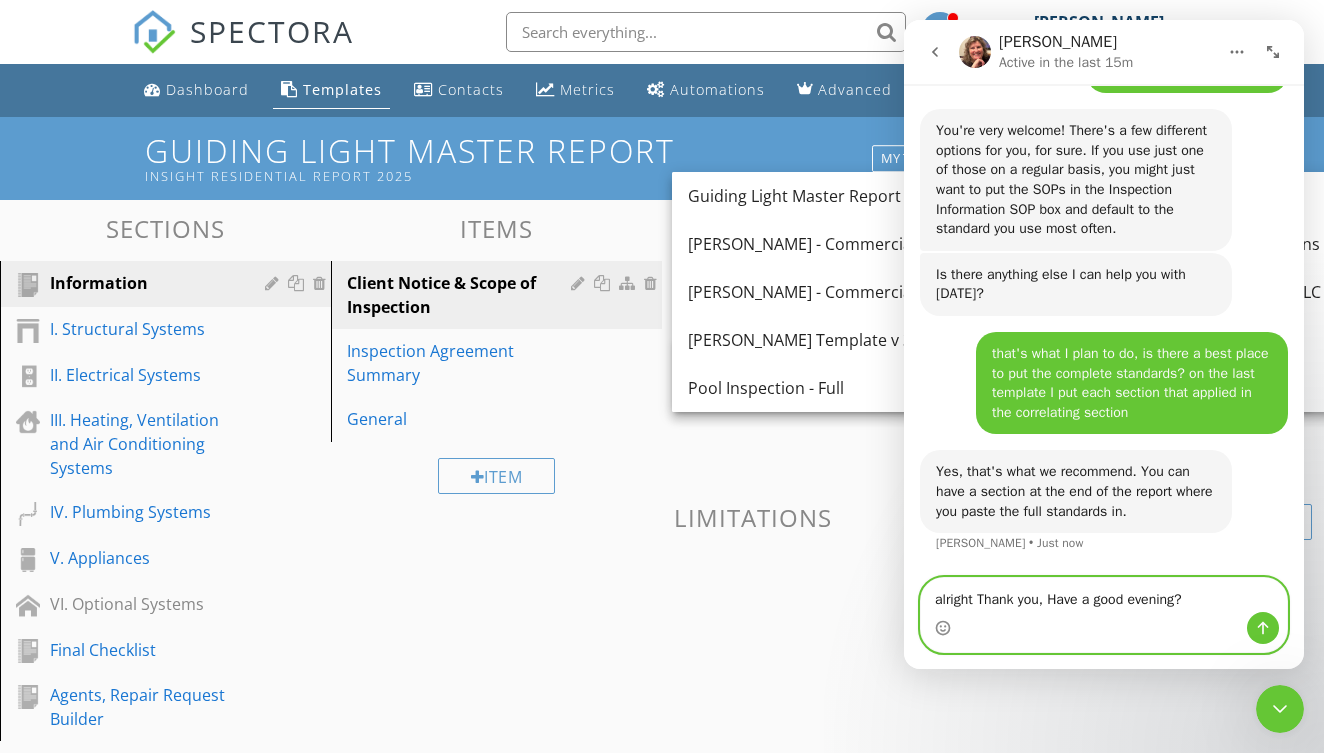 type on "alright Thank you, Have a good evening?" 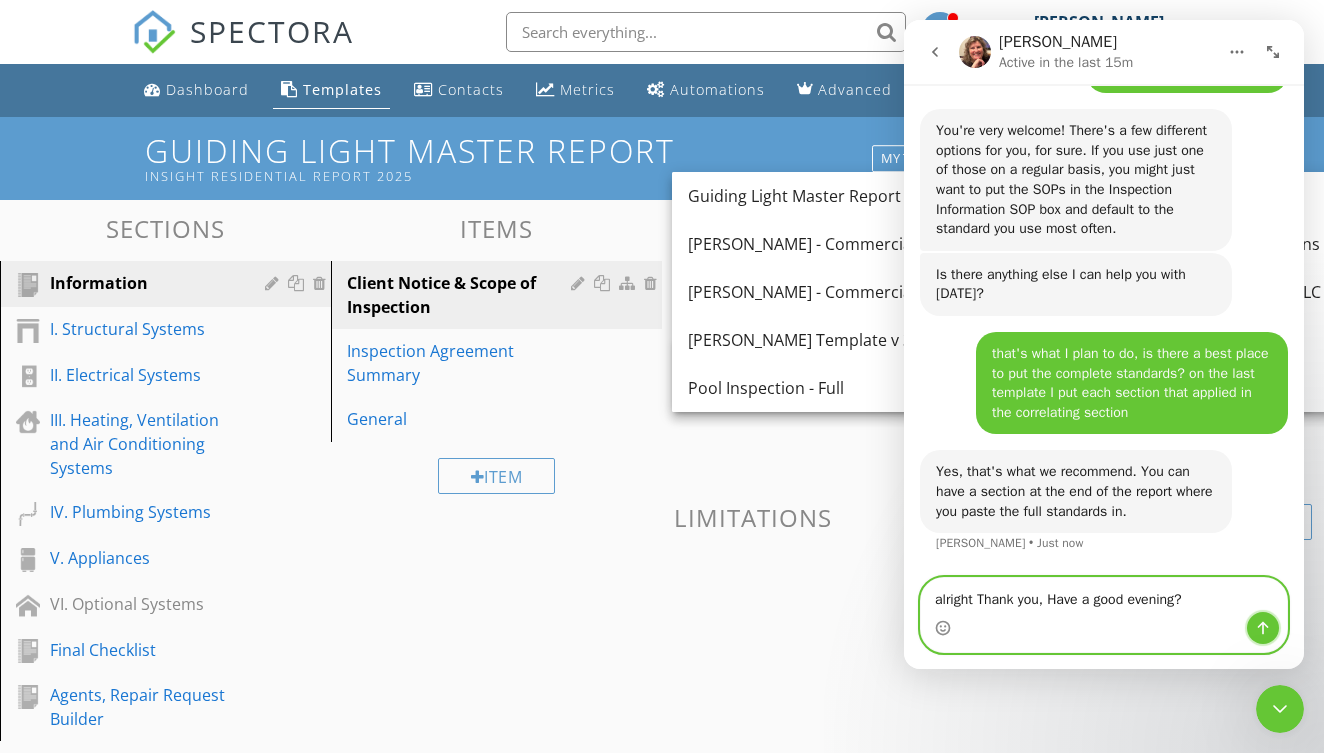 click 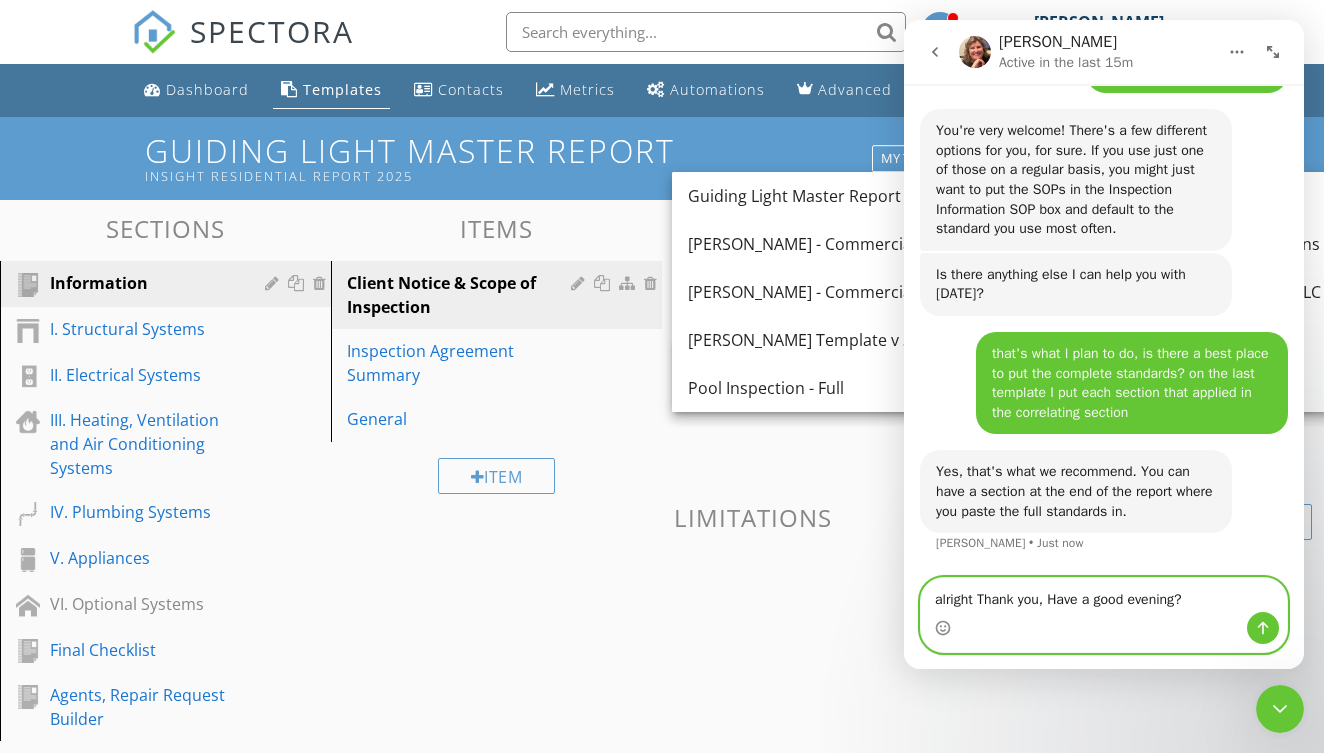 type 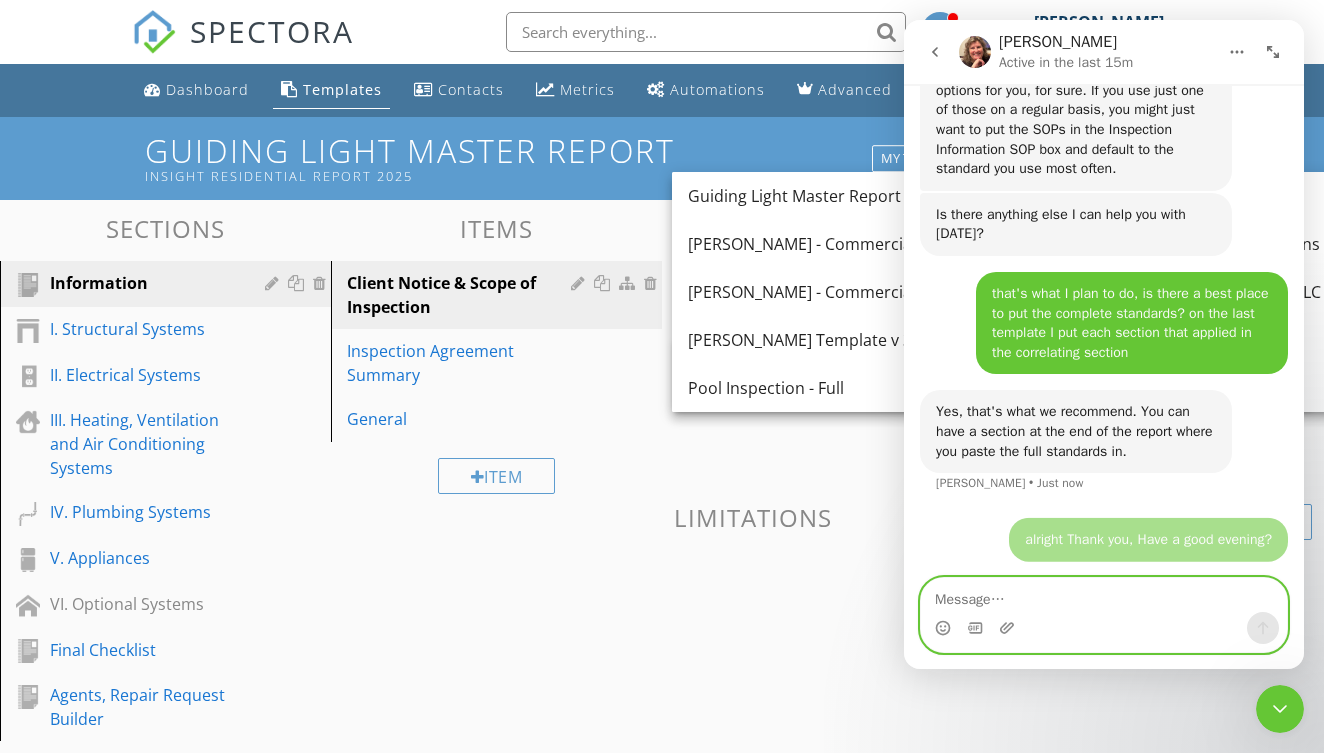 scroll, scrollTop: 9996, scrollLeft: 0, axis: vertical 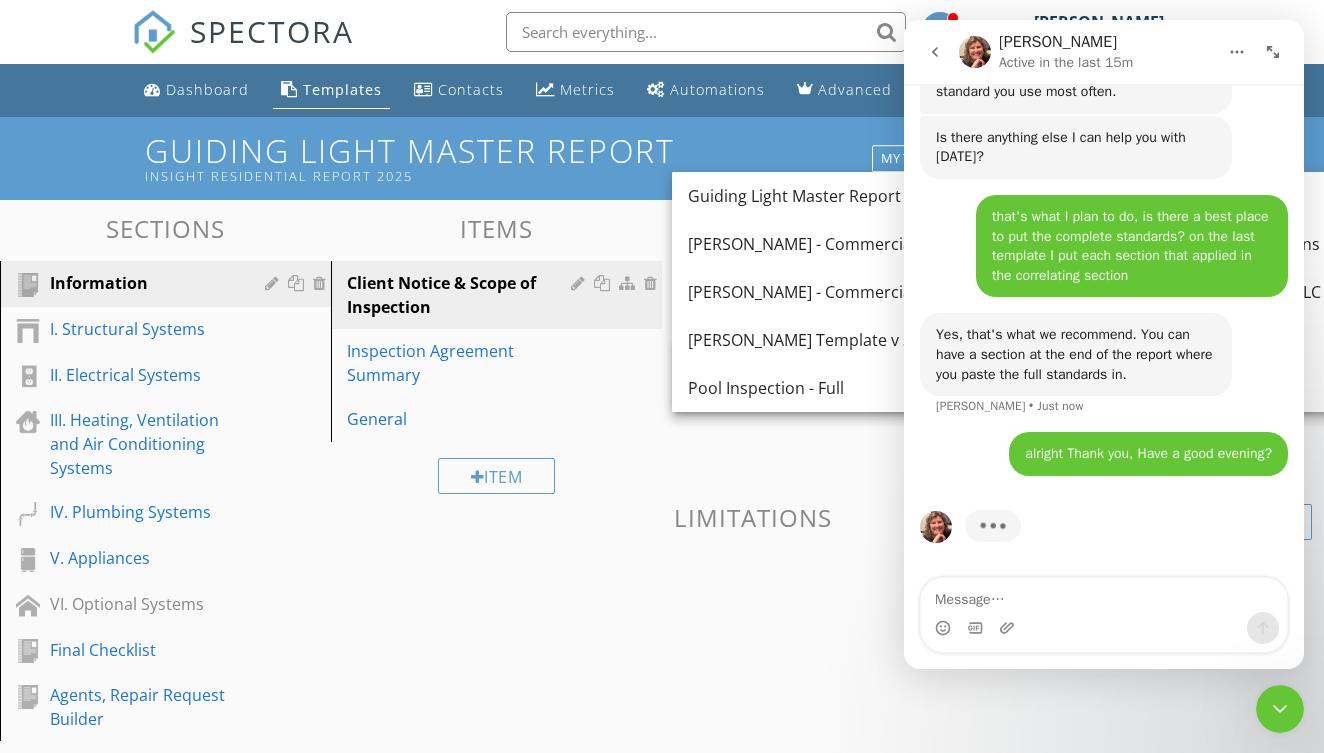 click on "Items" at bounding box center (496, 228) 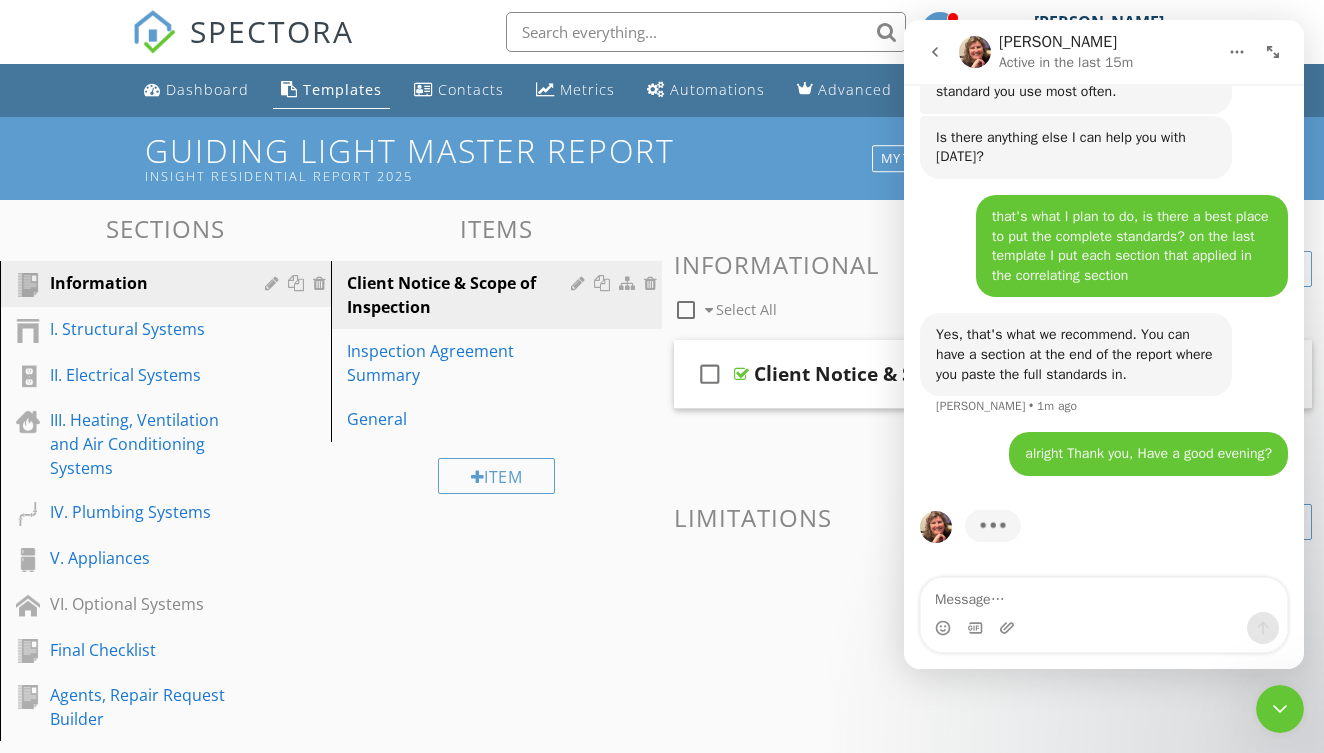 click at bounding box center (1280, 709) 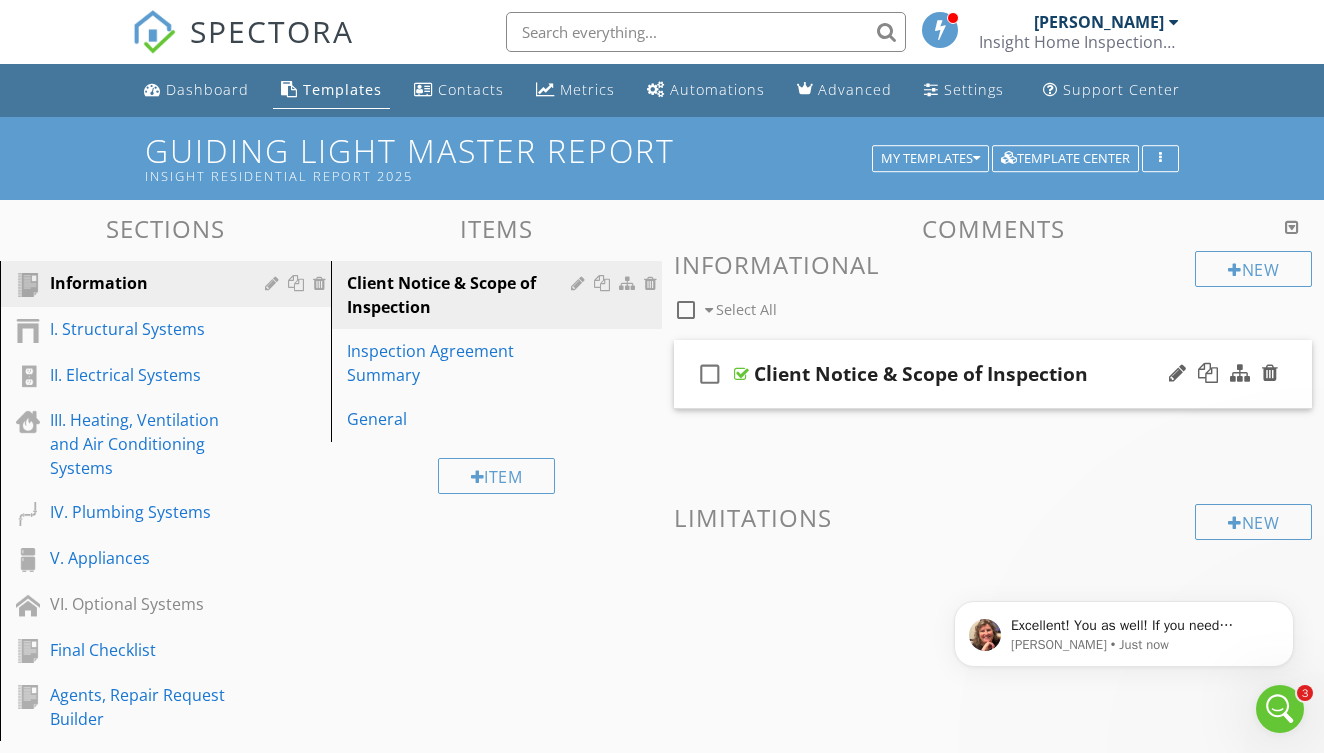 scroll, scrollTop: 0, scrollLeft: 0, axis: both 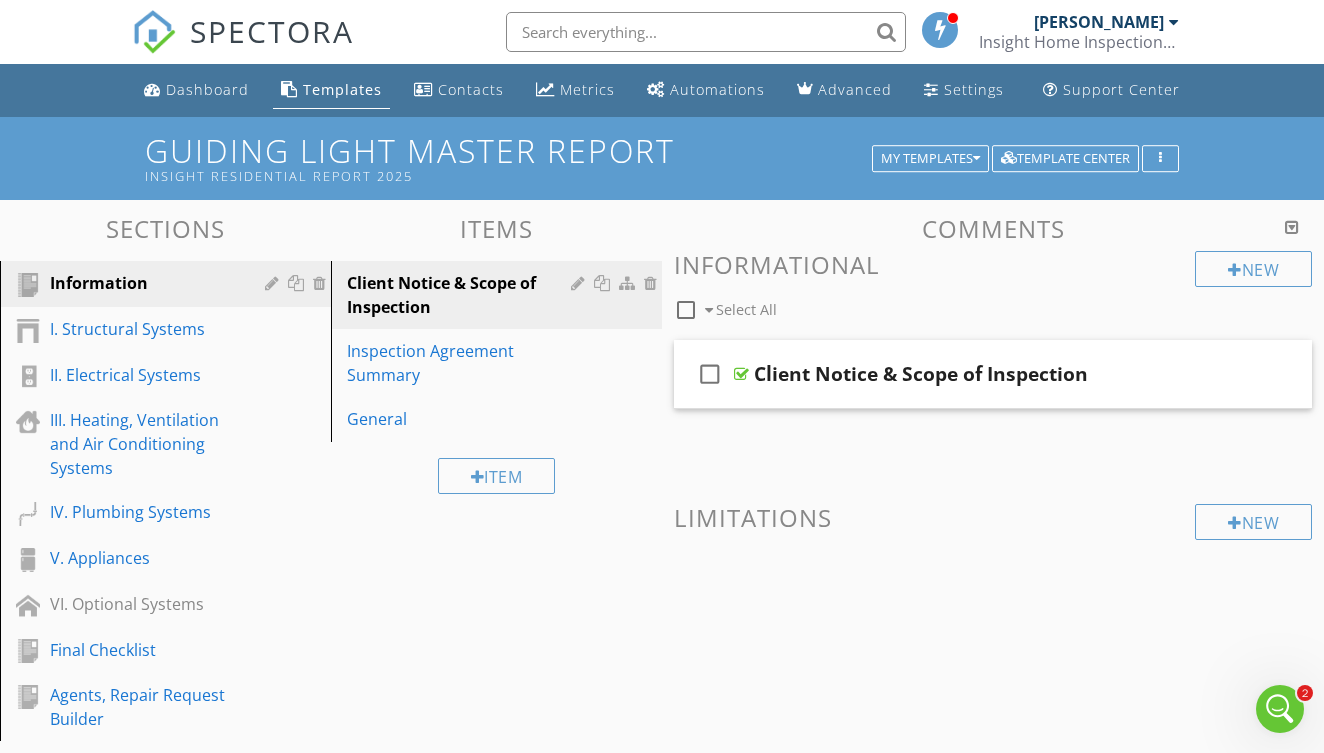 click at bounding box center [1280, 709] 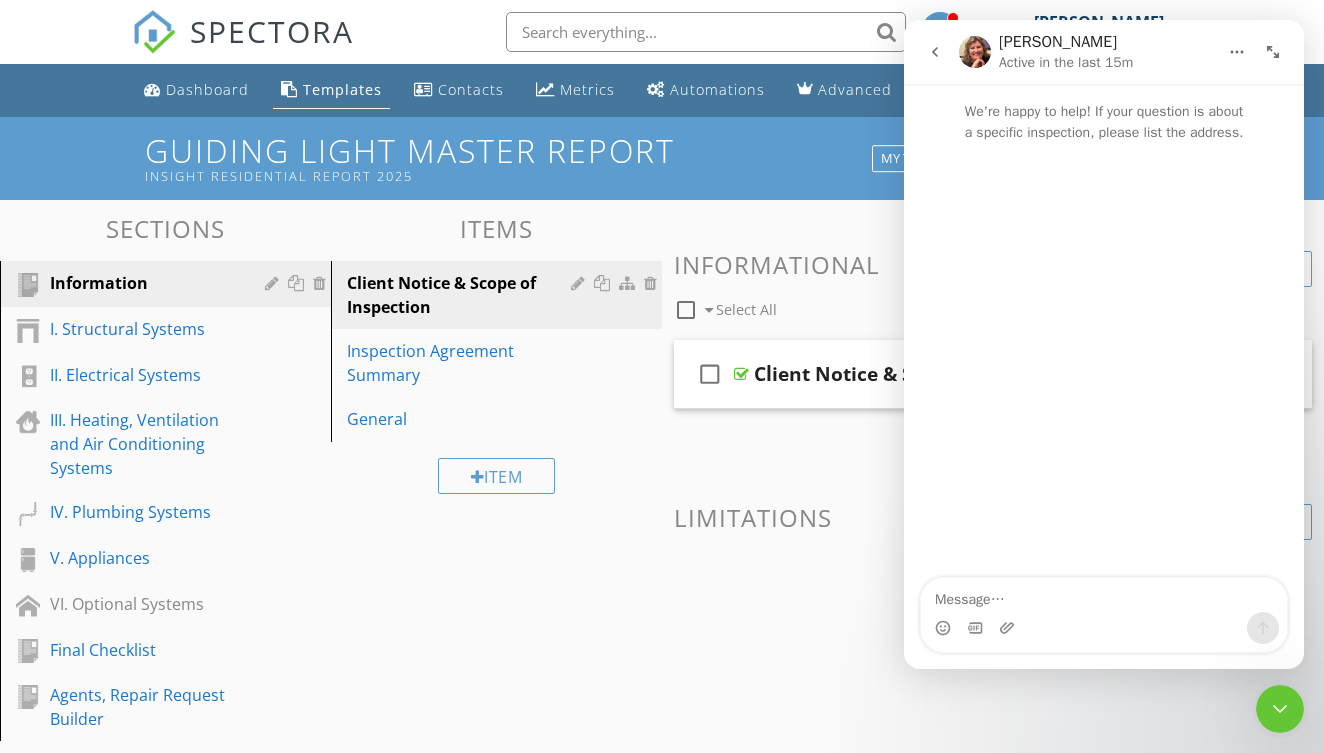 scroll, scrollTop: 143, scrollLeft: 0, axis: vertical 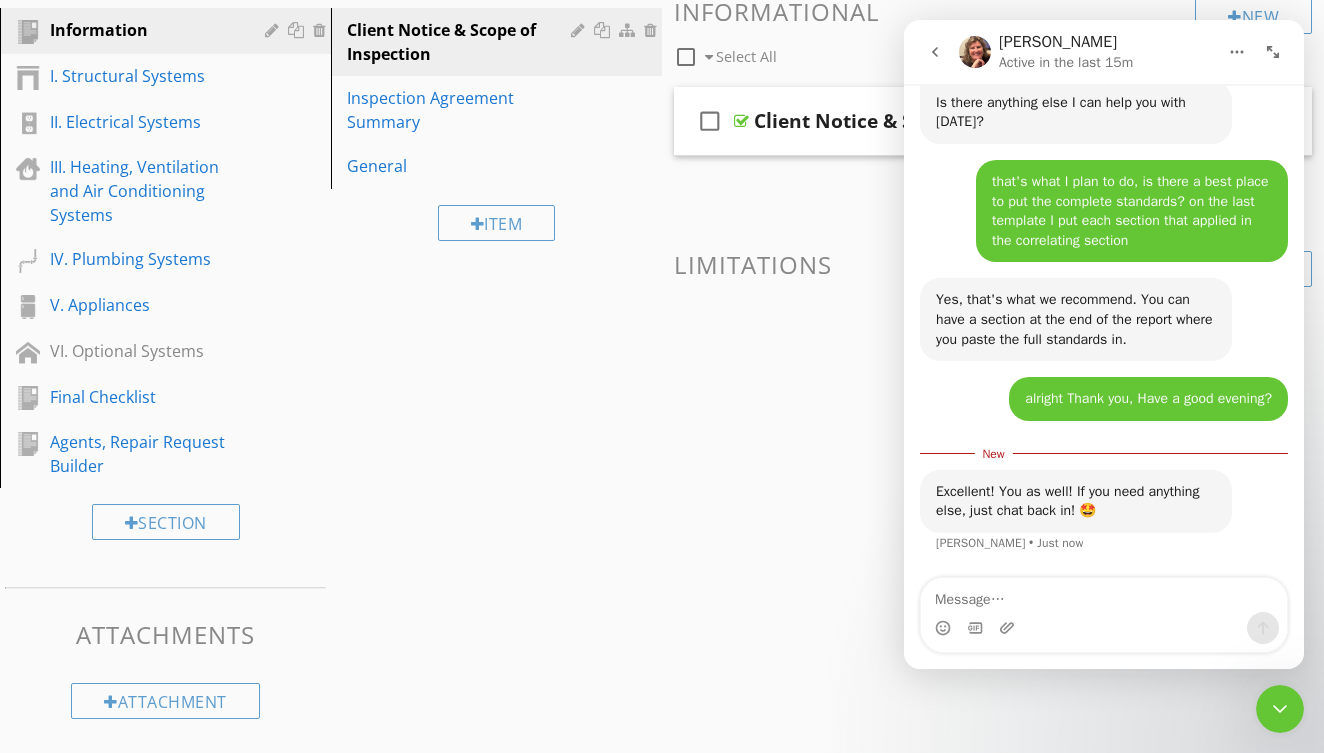click on "Sections
Information           I. Structural Systems           II. Electrical Systems           III. Heating, Ventilation and Air Conditioning Systems           IV. Plumbing Systems           V. Appliances           VI. Optional Systems           Final Checklist           Agents, Repair Request Builder
Section
Attachments
Attachment
Items
Client Notice & Scope of Inspection           Inspection Agreement Summary           General
Item
Comments
New
Informational   check_box_outline_blank     Select All       check_box_outline_blank
Client Notice & Scope of Inspection
New
Limitations" at bounding box center [662, 340] 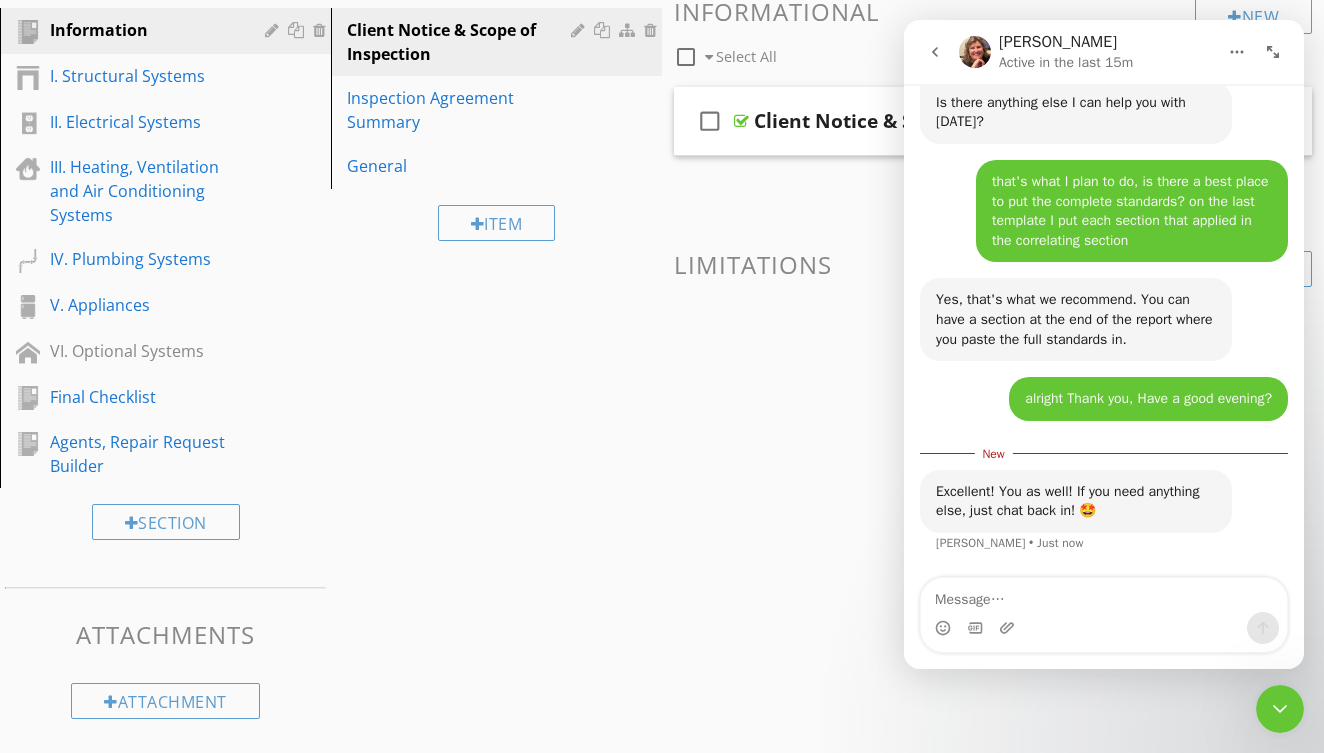 click 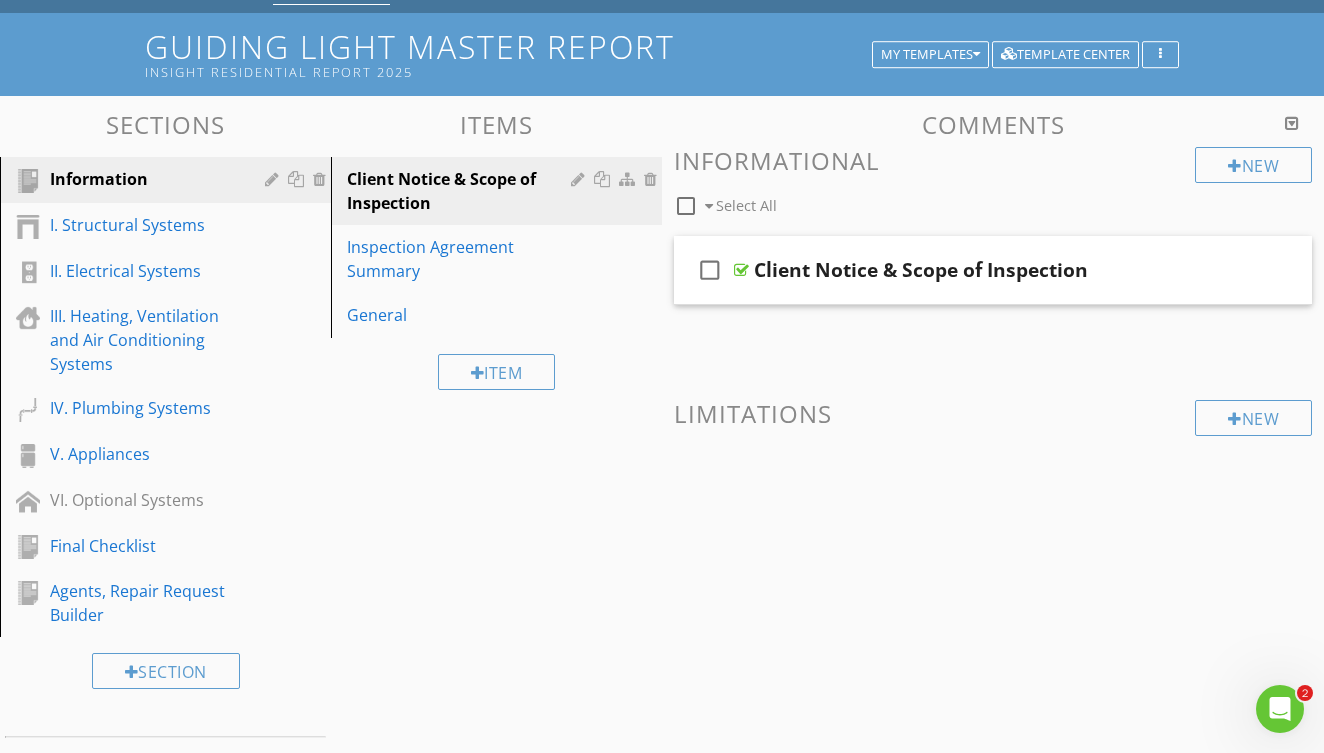 scroll, scrollTop: 47, scrollLeft: 0, axis: vertical 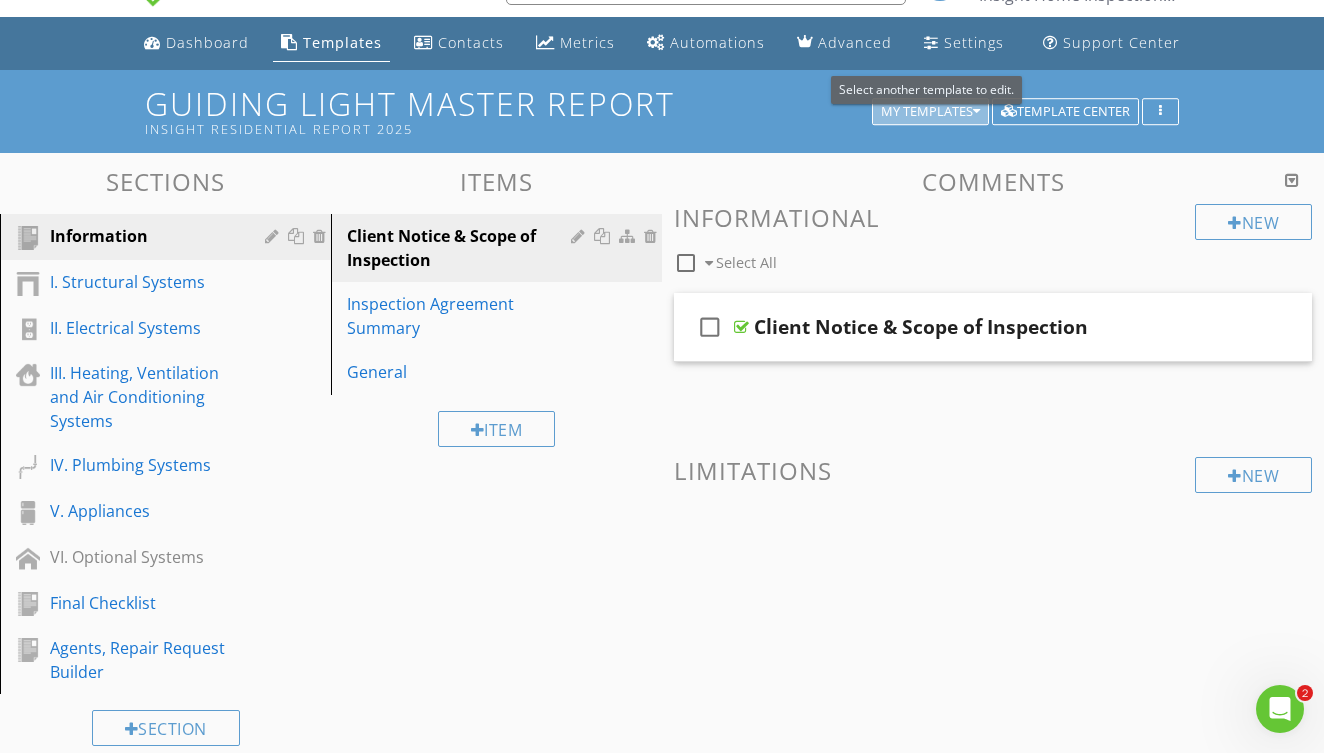 click on "My Templates" at bounding box center [930, 112] 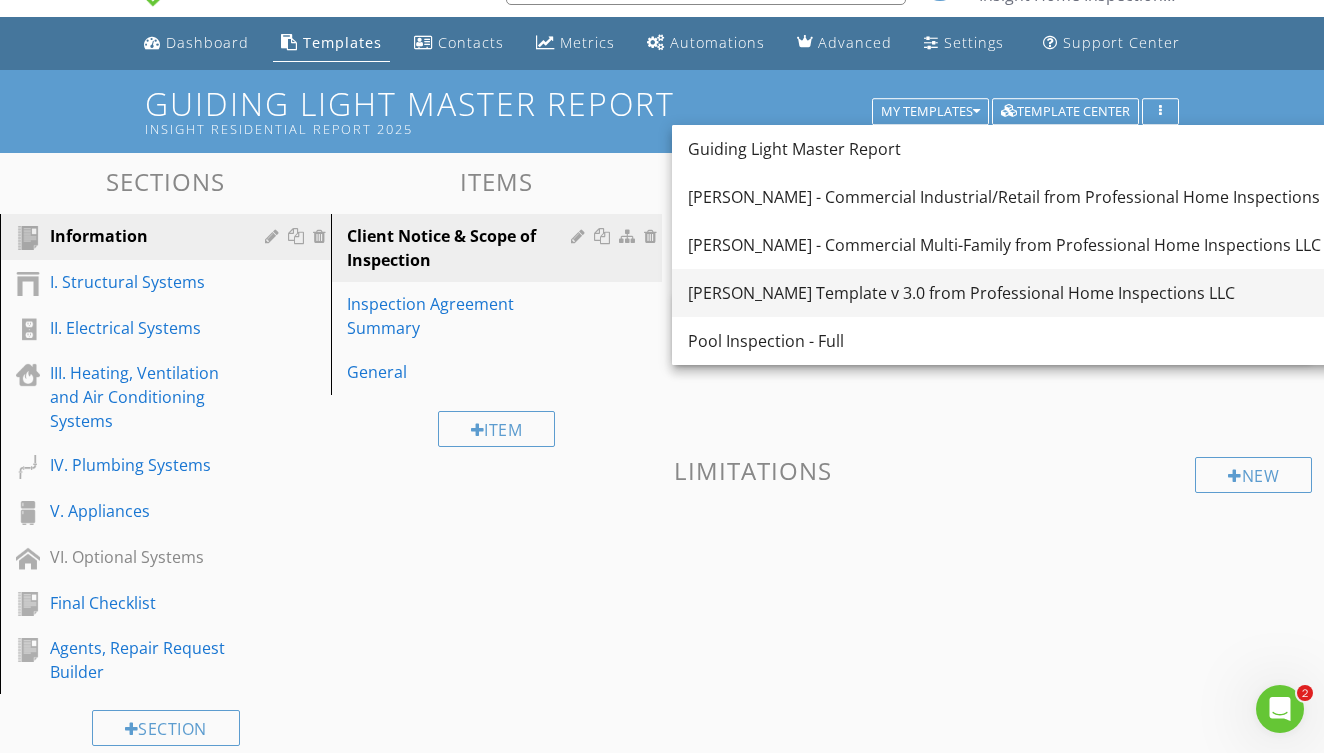 click on "[PERSON_NAME] Template v 3.0 from Professional Home Inspections LLC" at bounding box center [1019, 293] 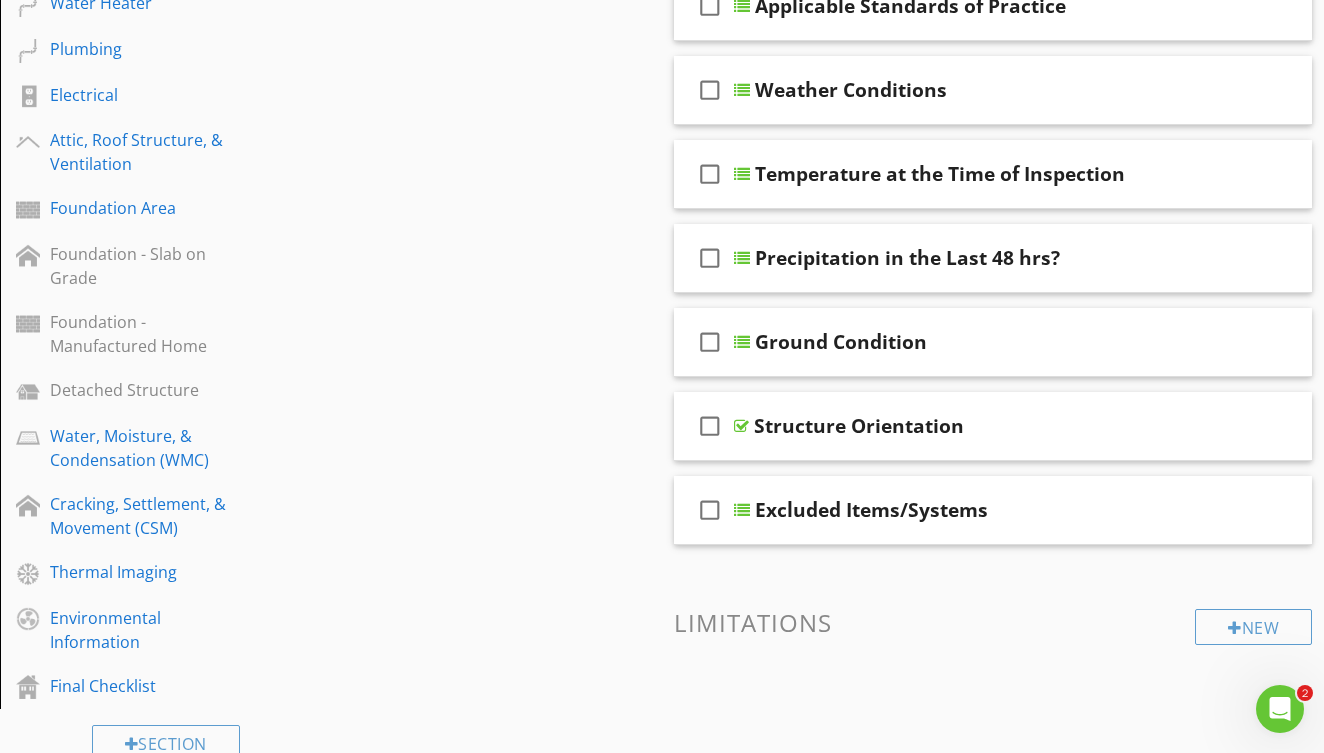 scroll, scrollTop: 875, scrollLeft: 0, axis: vertical 